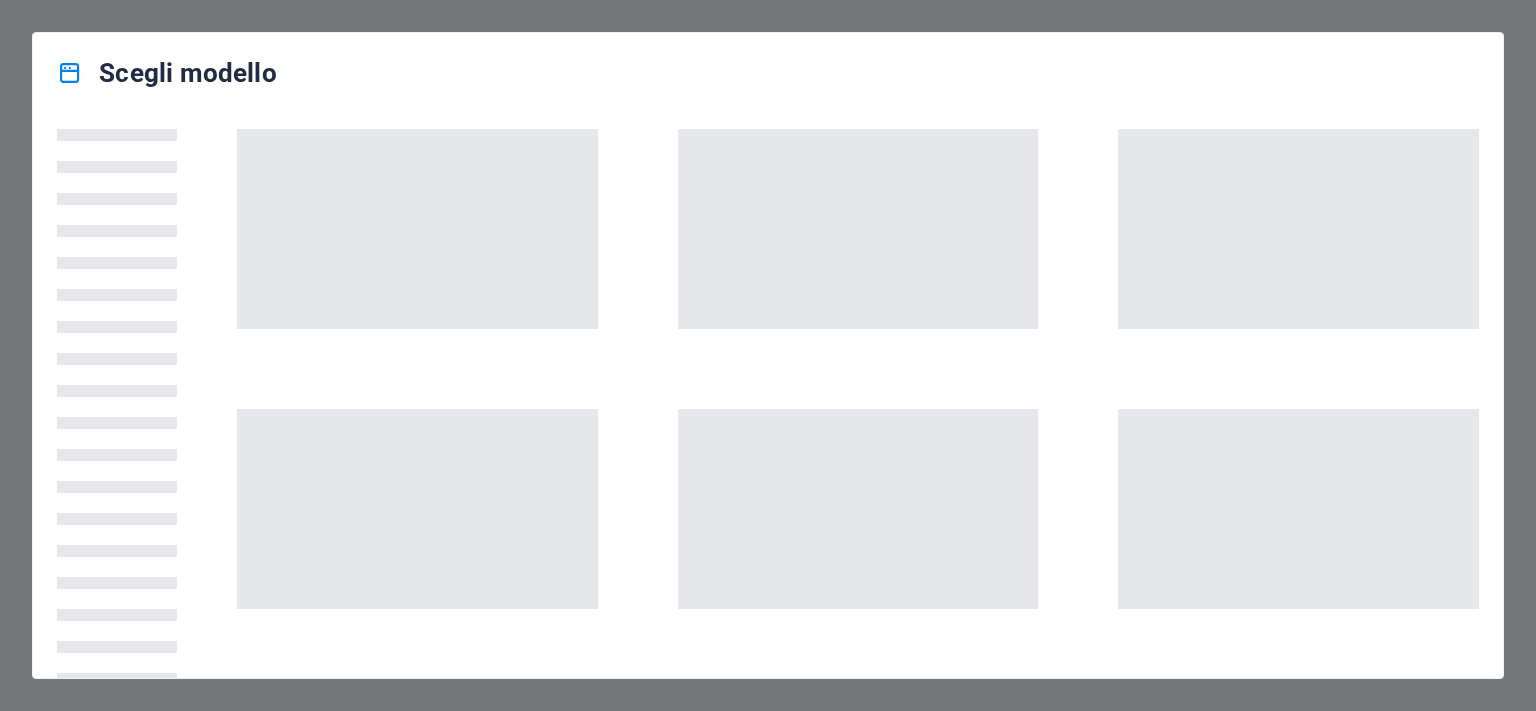 scroll, scrollTop: 0, scrollLeft: 0, axis: both 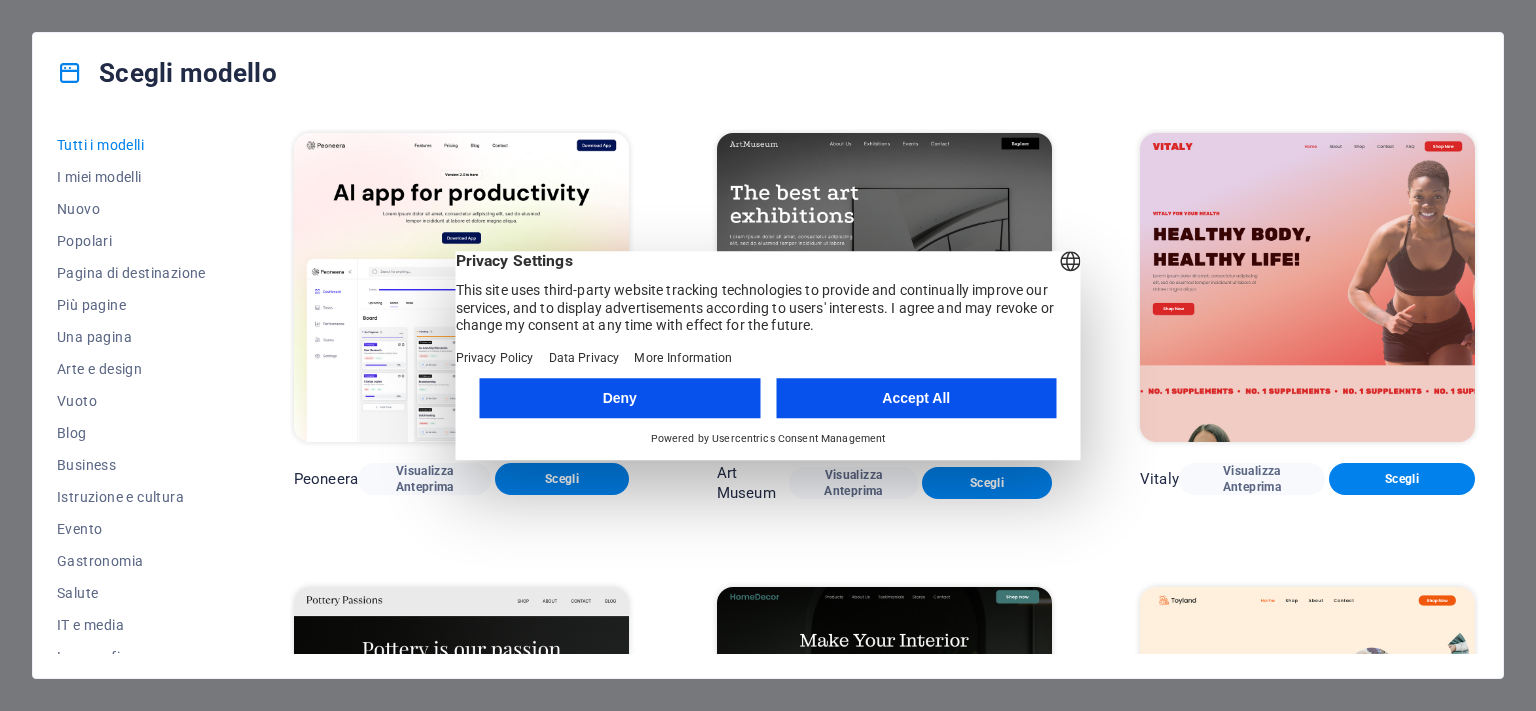 click on "Accept All" at bounding box center (916, 398) 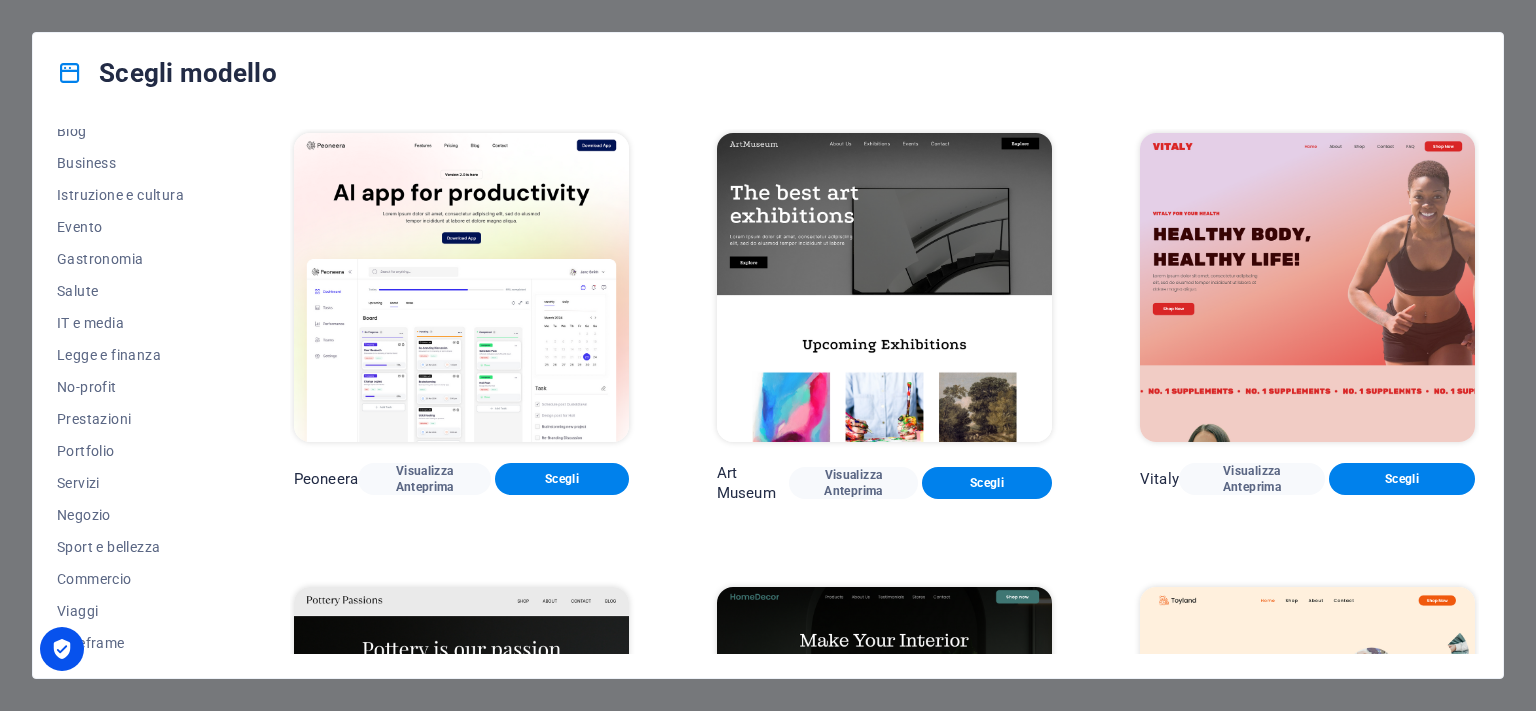 scroll, scrollTop: 306, scrollLeft: 0, axis: vertical 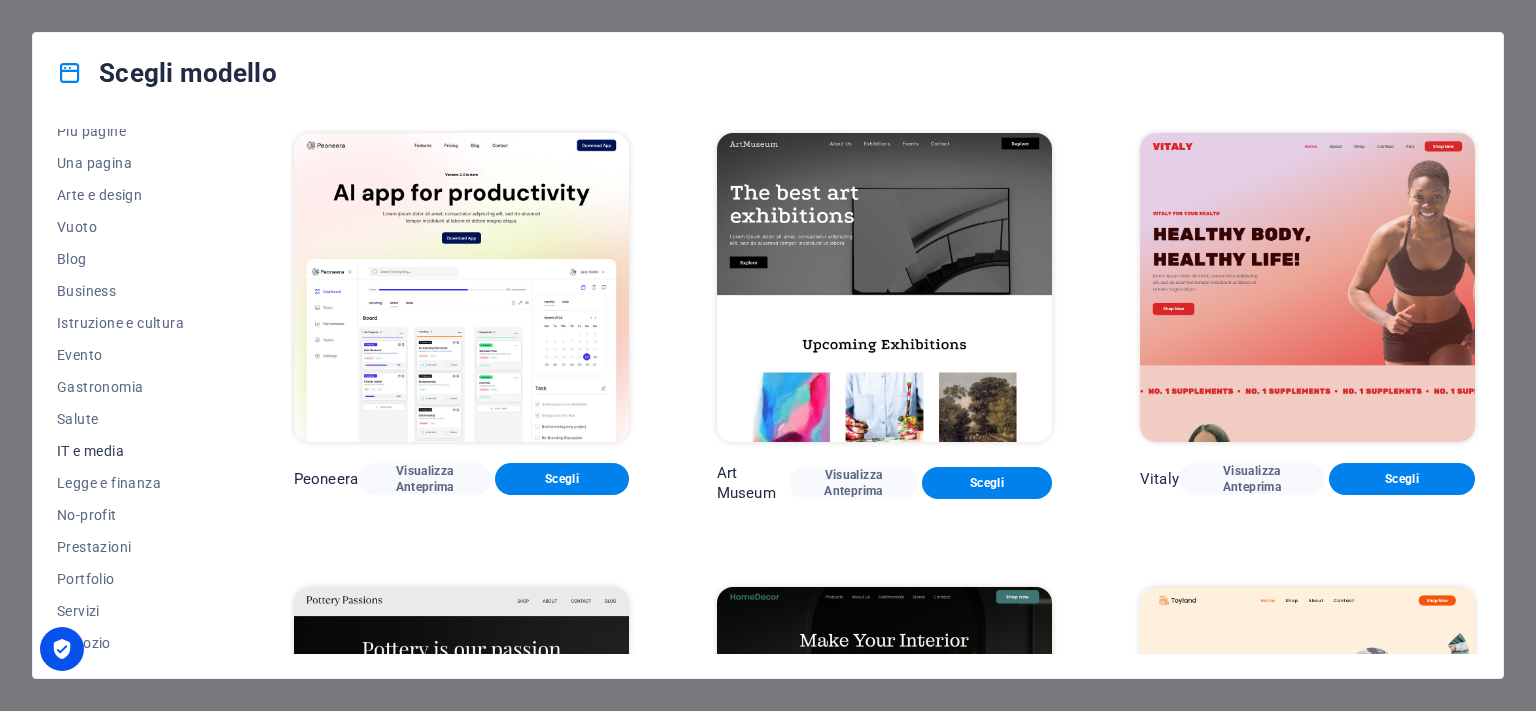 click on "IT e media" at bounding box center (131, 451) 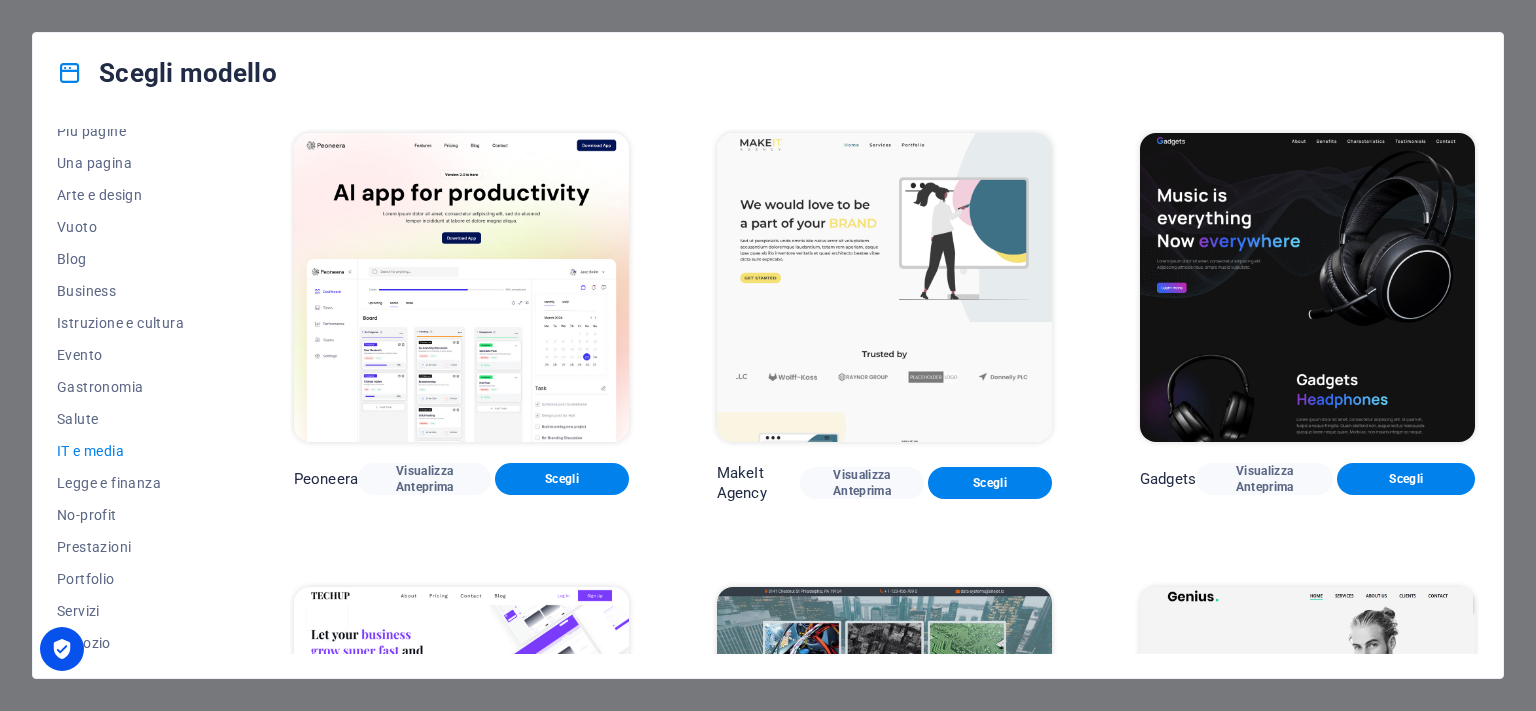 click on "IT e media" at bounding box center (131, 451) 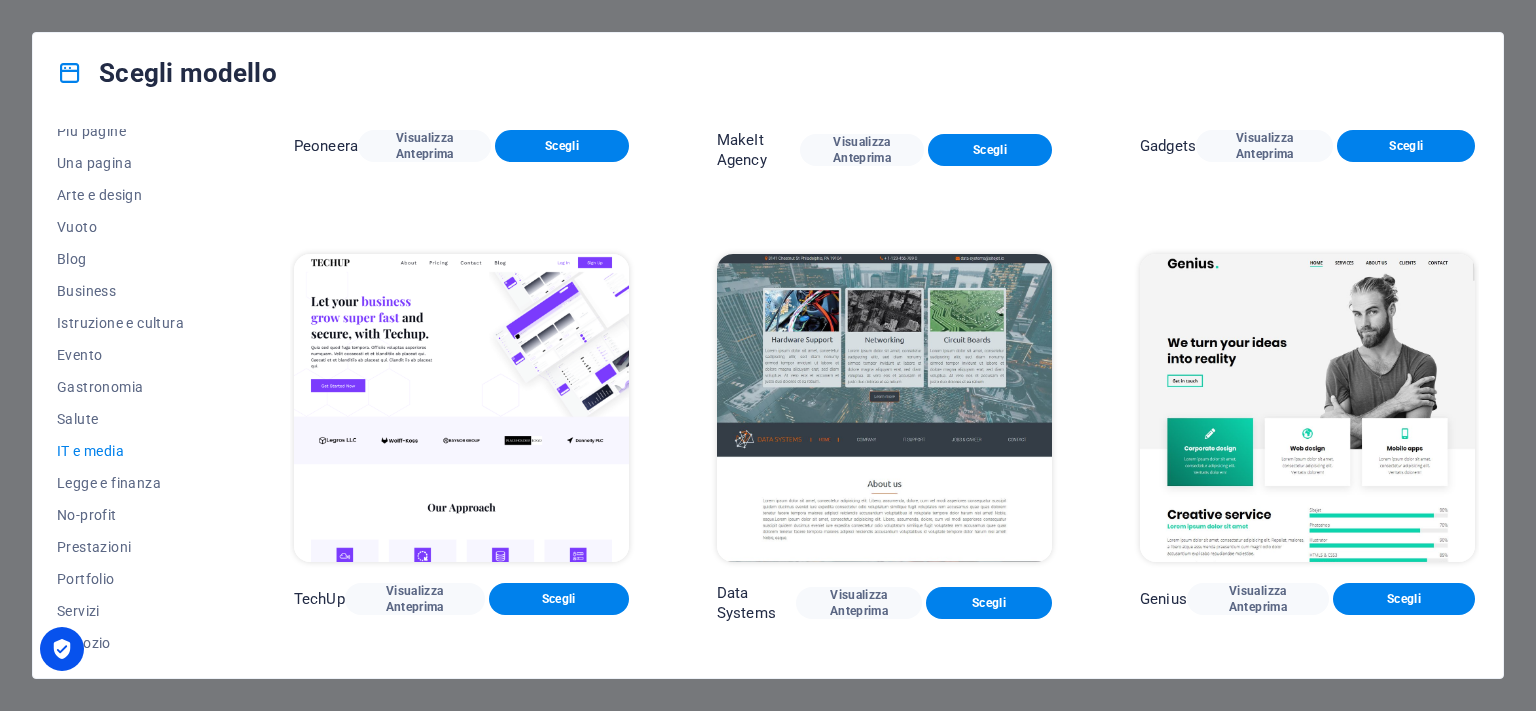 scroll, scrollTop: 365, scrollLeft: 0, axis: vertical 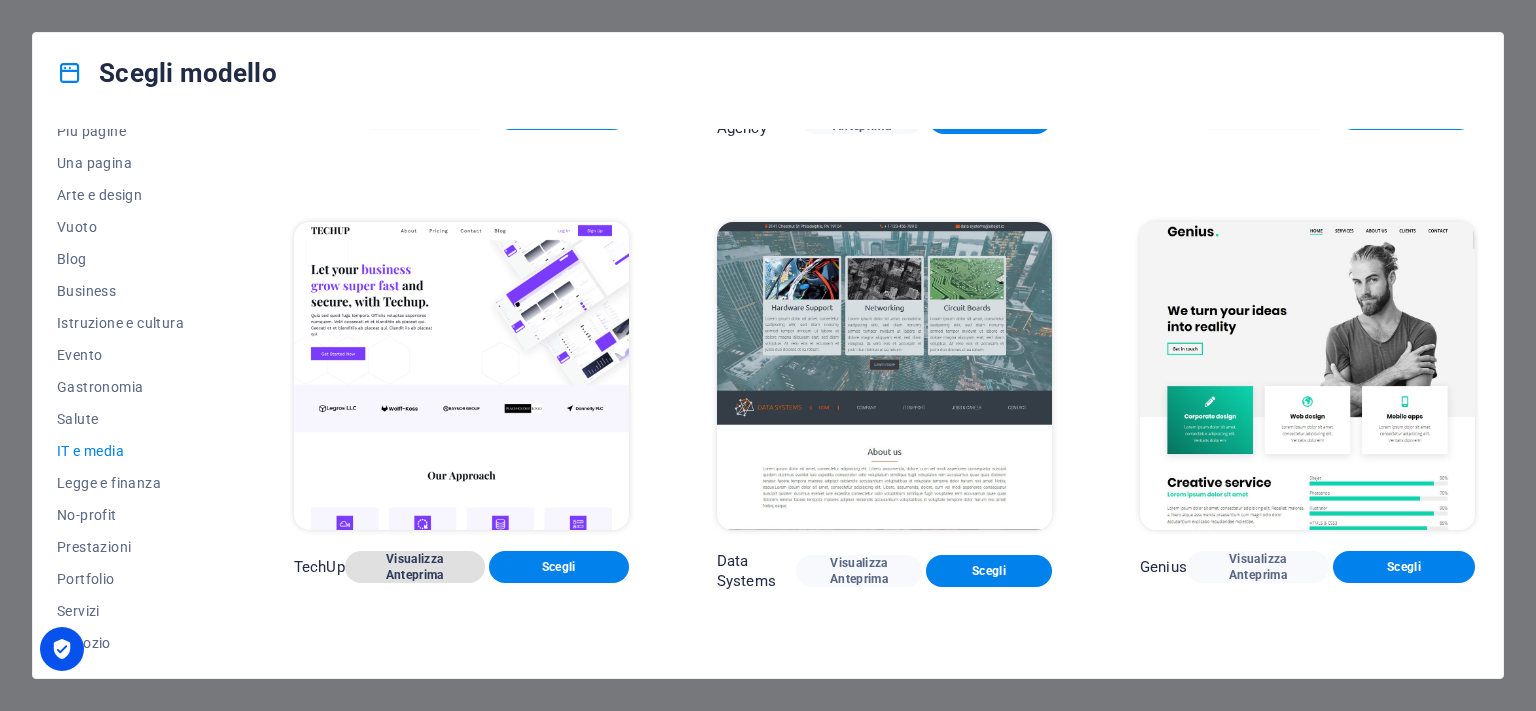 click on "Visualizza Anteprima" at bounding box center [415, 567] 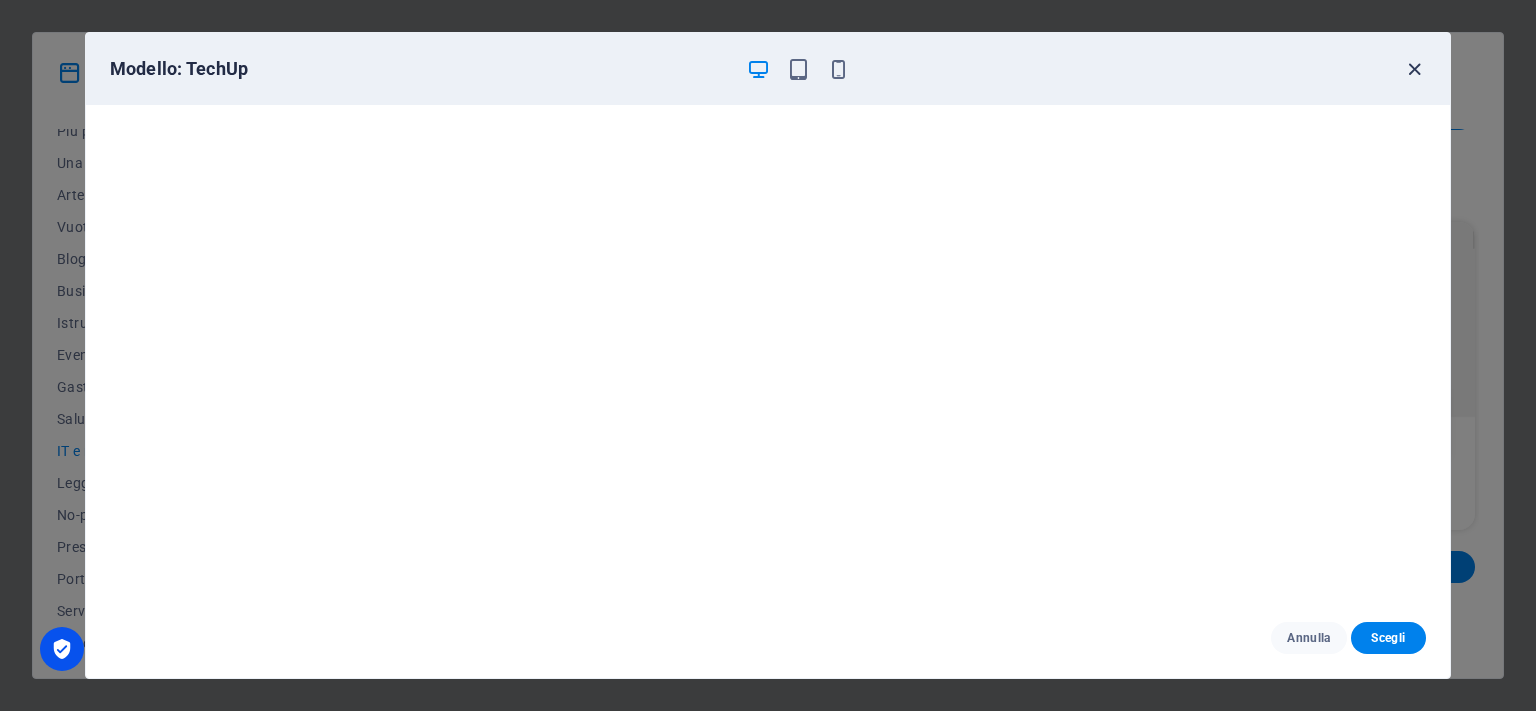 click at bounding box center (1414, 69) 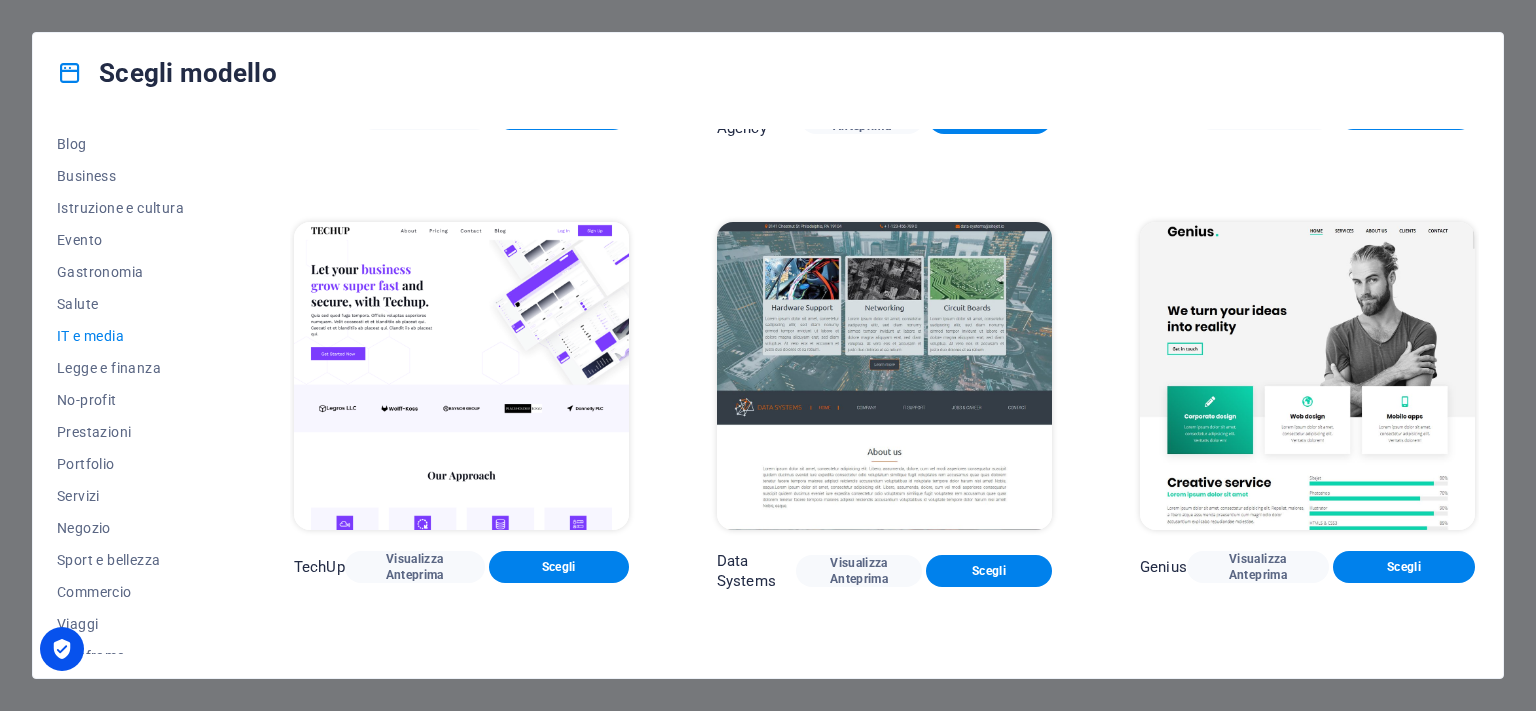 scroll, scrollTop: 306, scrollLeft: 0, axis: vertical 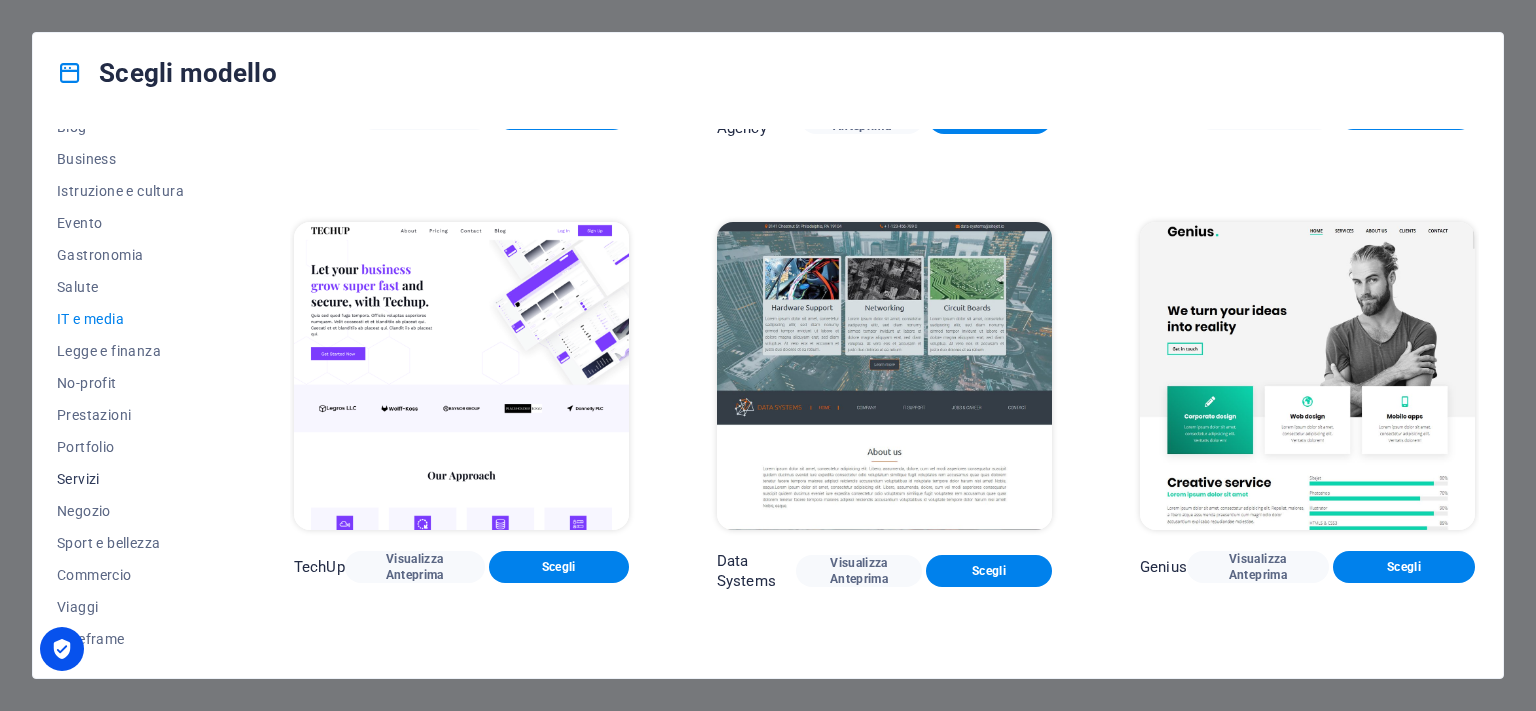 click on "Servizi" at bounding box center [131, 479] 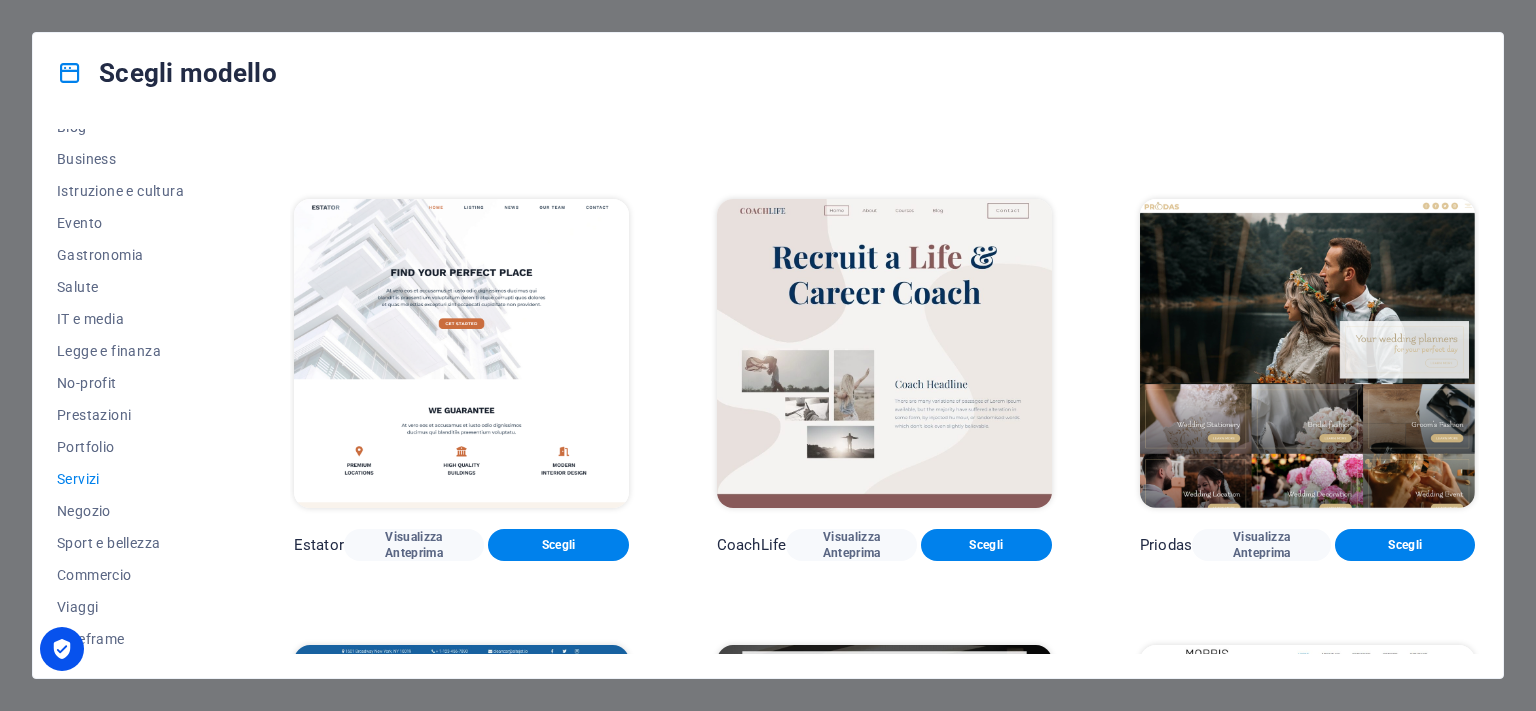 scroll, scrollTop: 825, scrollLeft: 0, axis: vertical 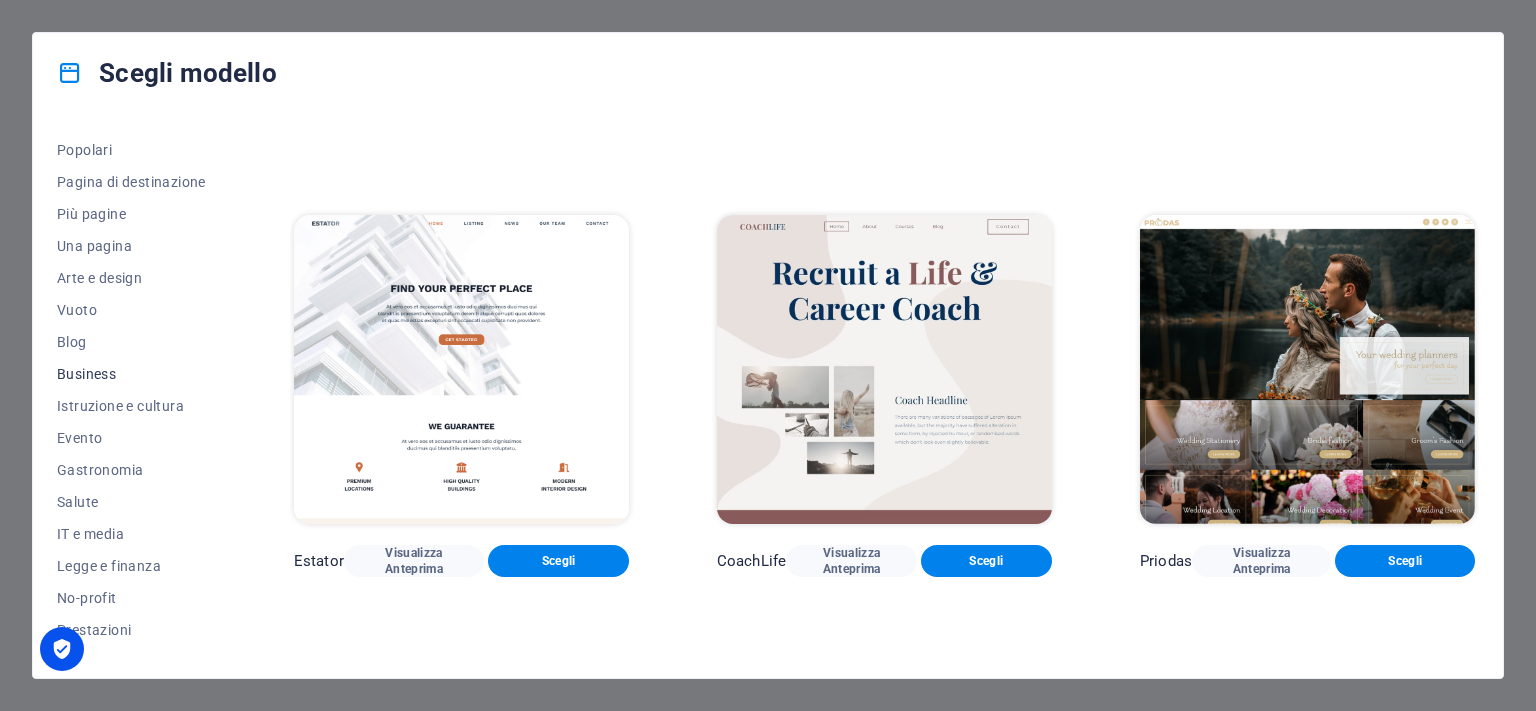 click on "Business" at bounding box center [131, 374] 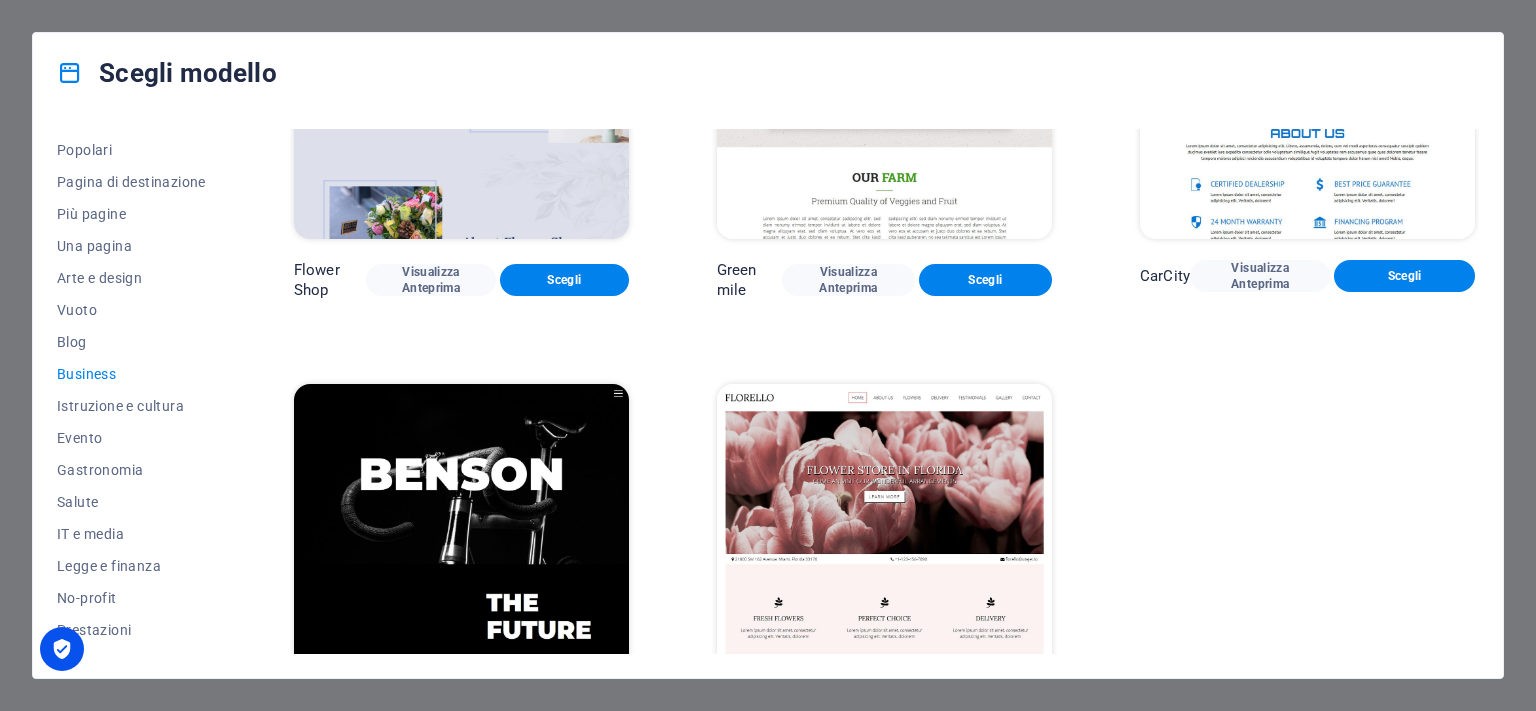 scroll, scrollTop: 717, scrollLeft: 0, axis: vertical 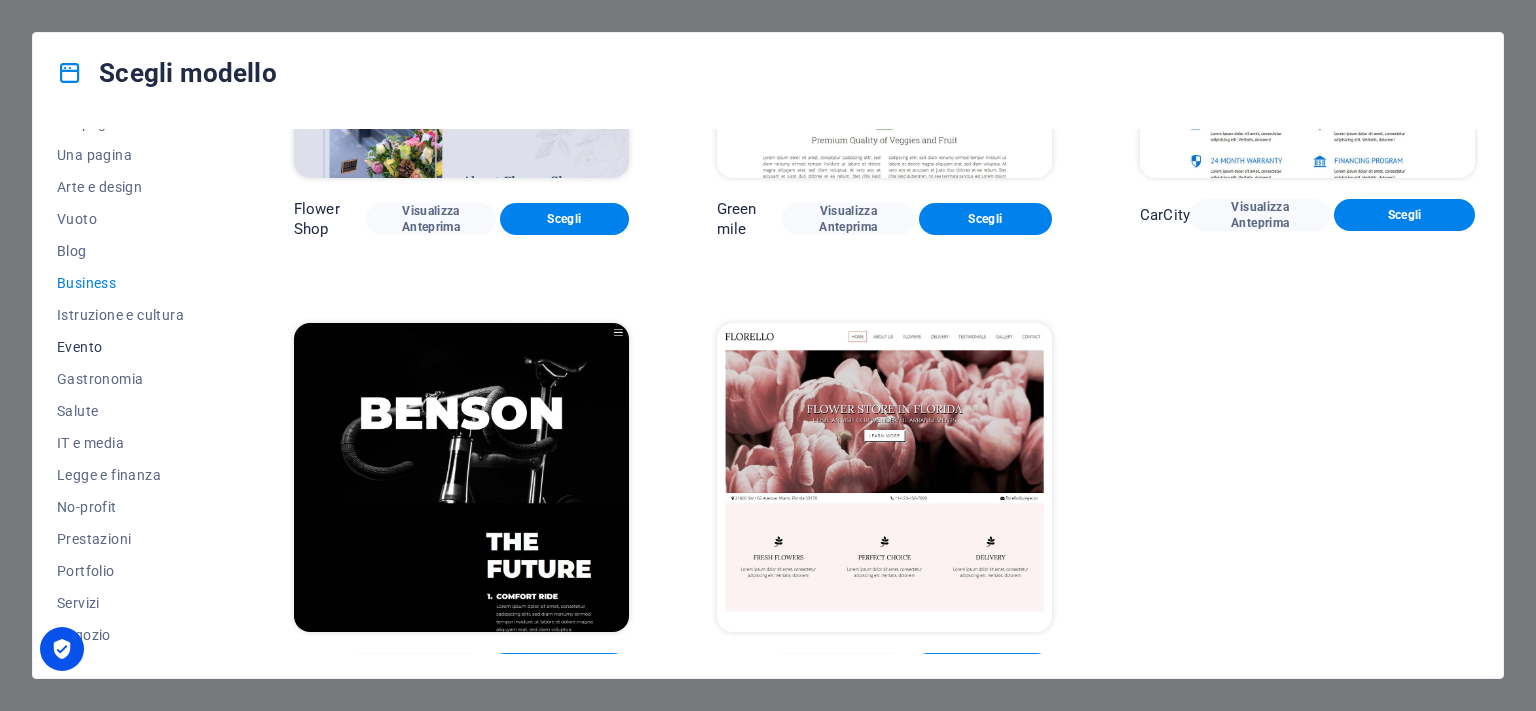 click on "Evento" at bounding box center [131, 347] 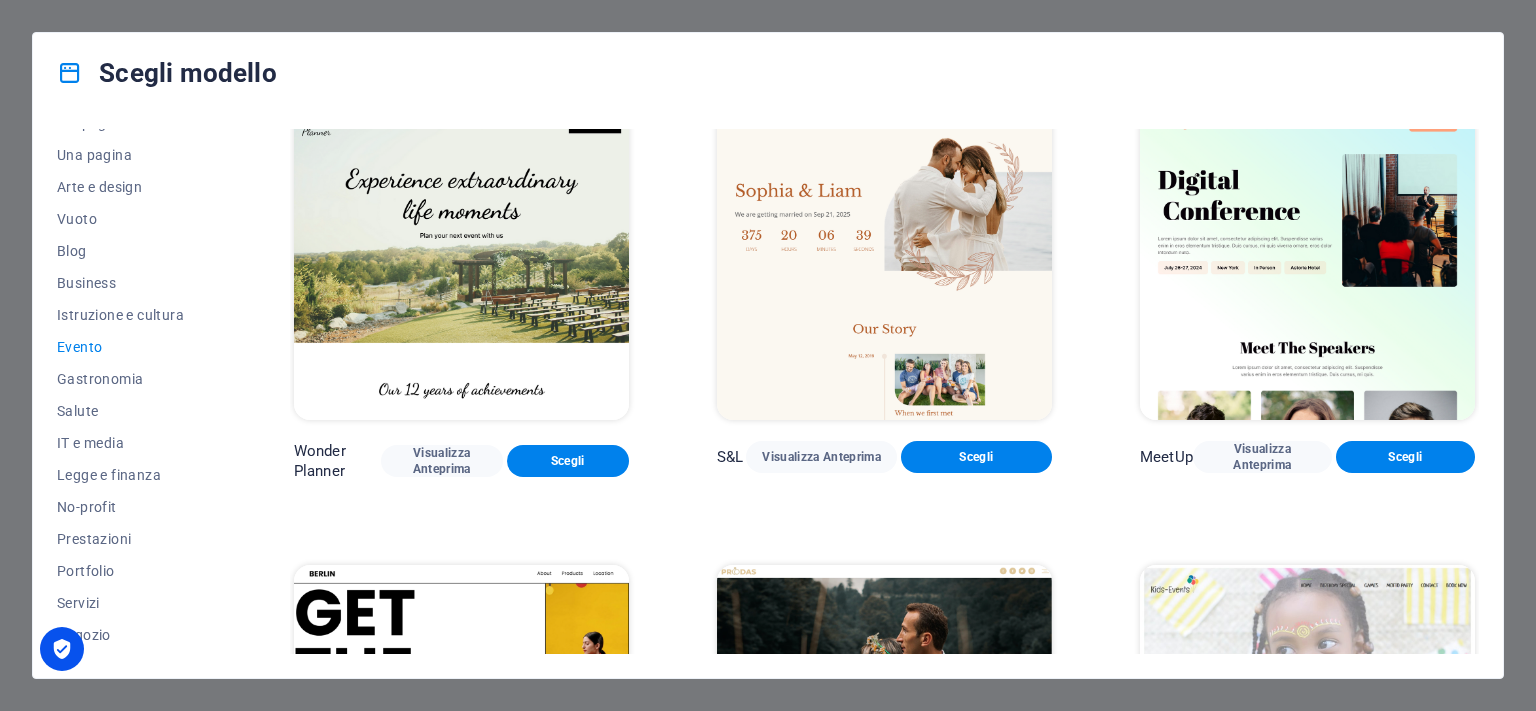 scroll, scrollTop: 0, scrollLeft: 0, axis: both 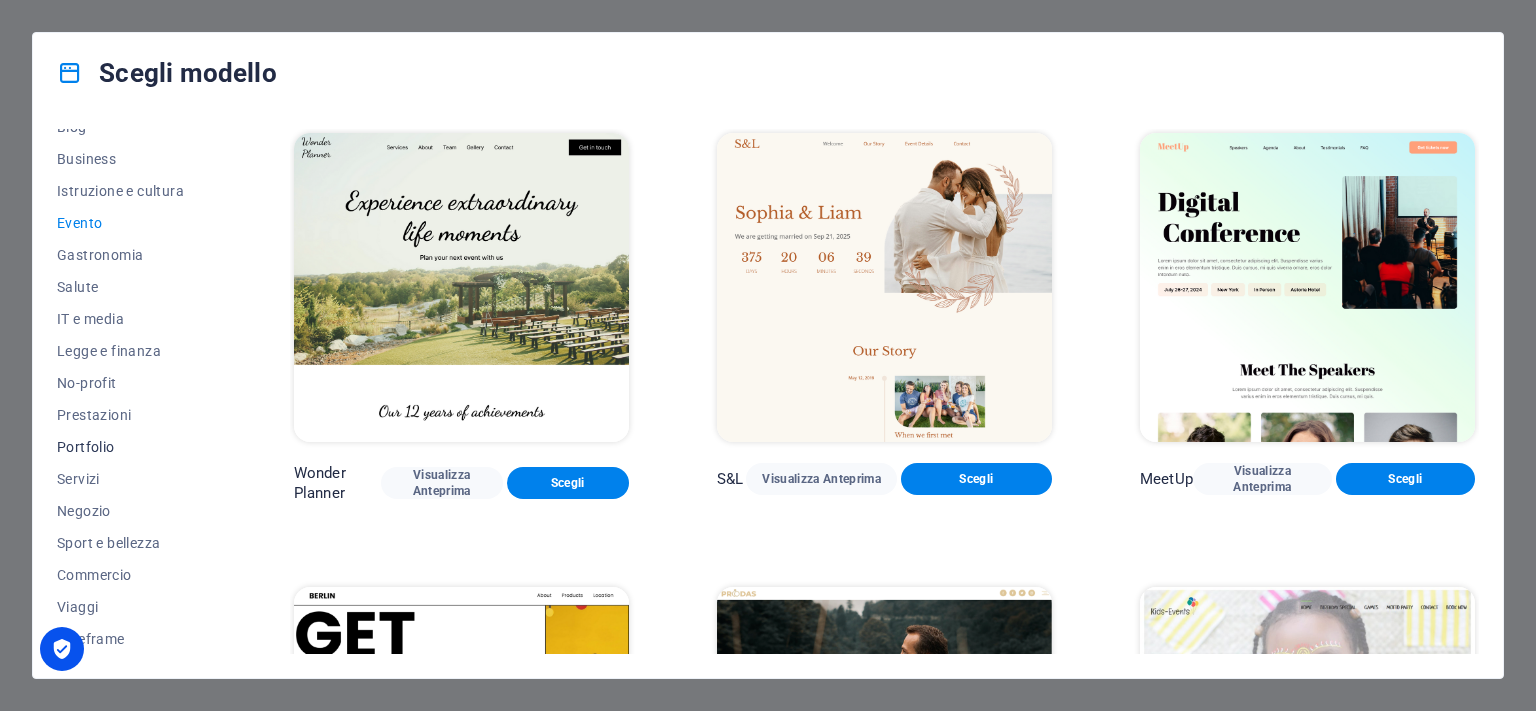 click on "Portfolio" at bounding box center (131, 447) 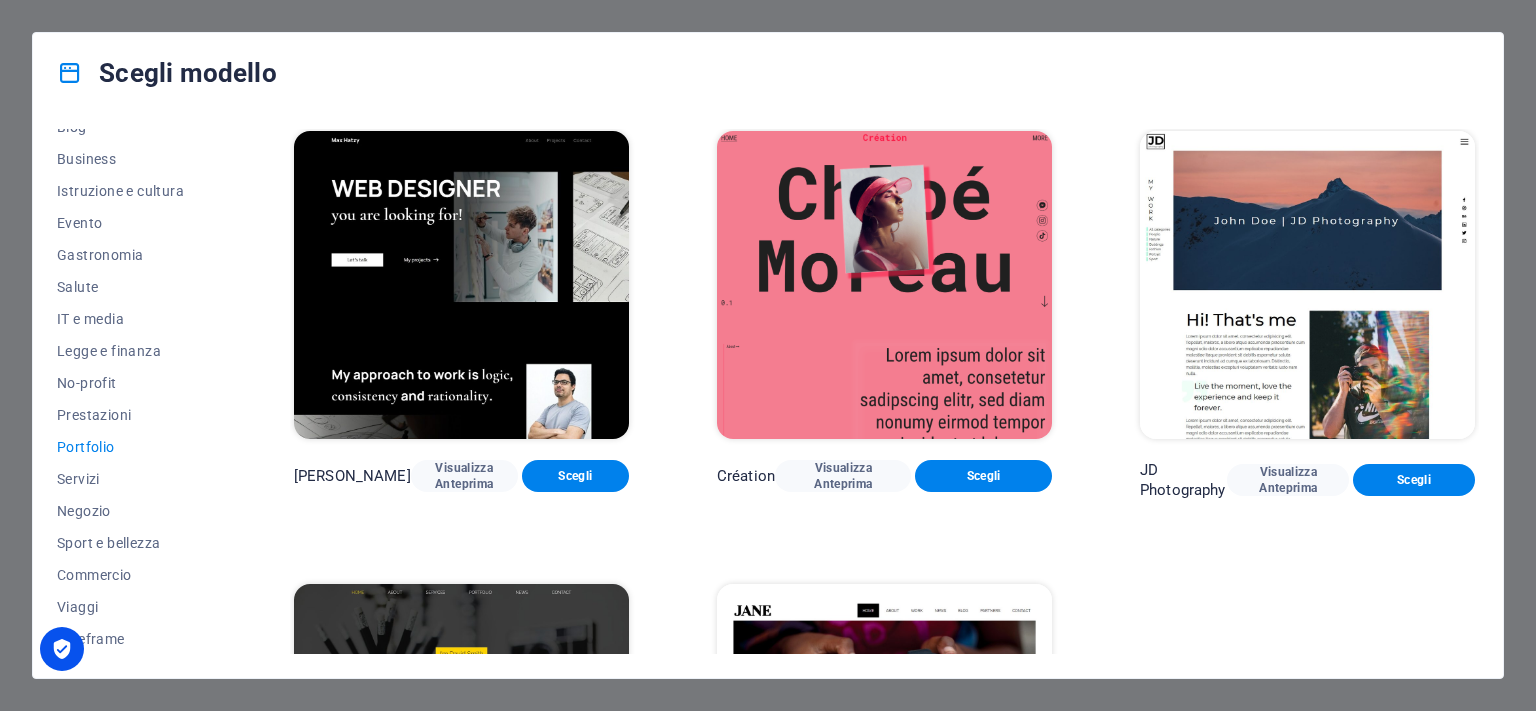 scroll, scrollTop: 717, scrollLeft: 0, axis: vertical 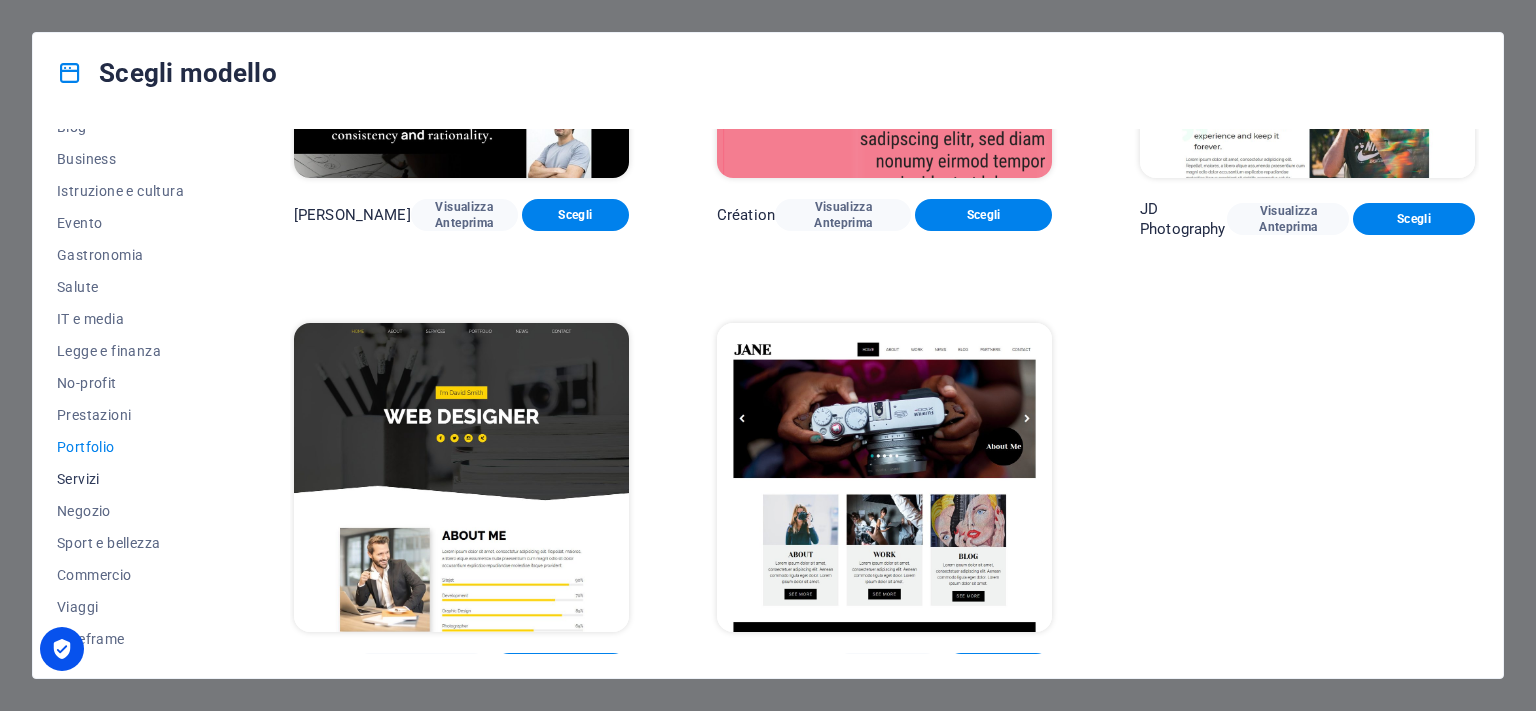 click on "Servizi" at bounding box center [131, 479] 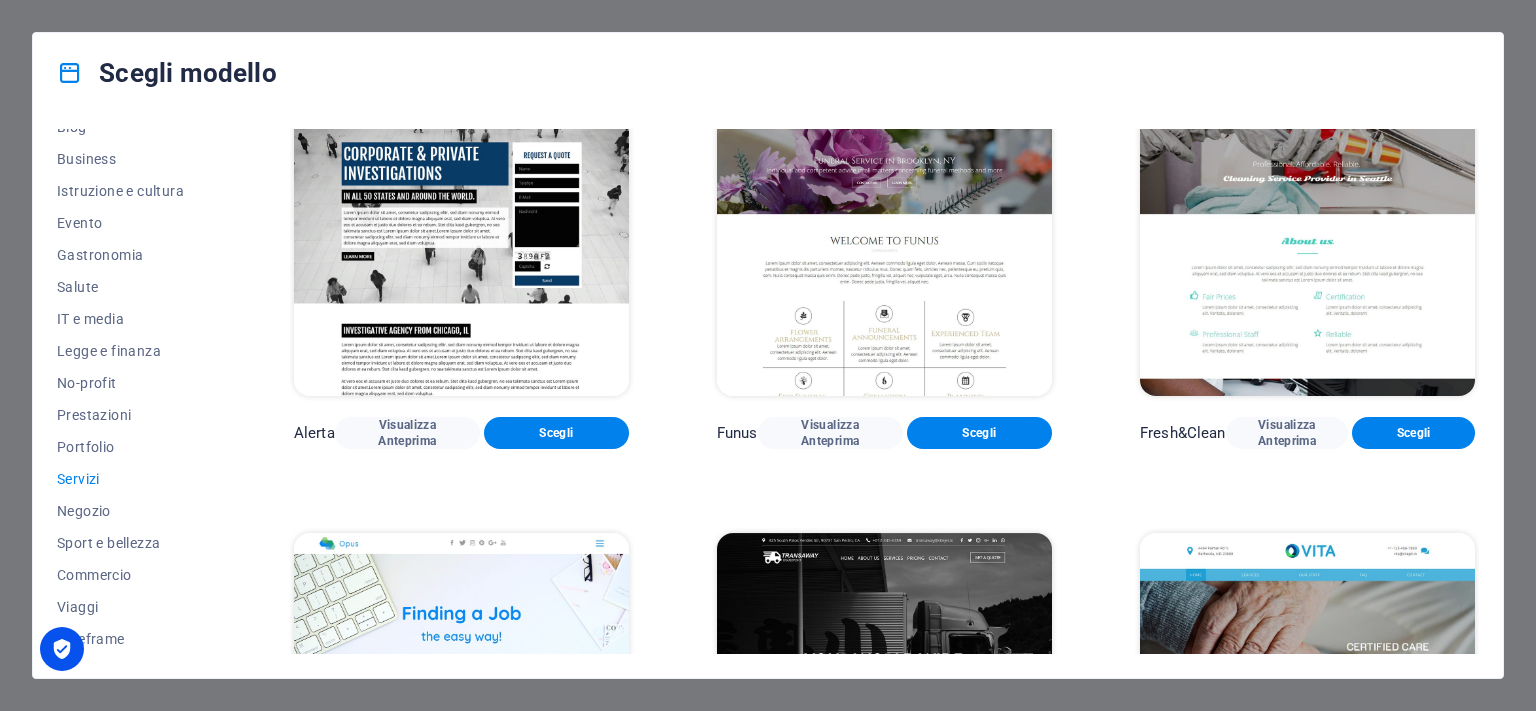 scroll, scrollTop: 1915, scrollLeft: 0, axis: vertical 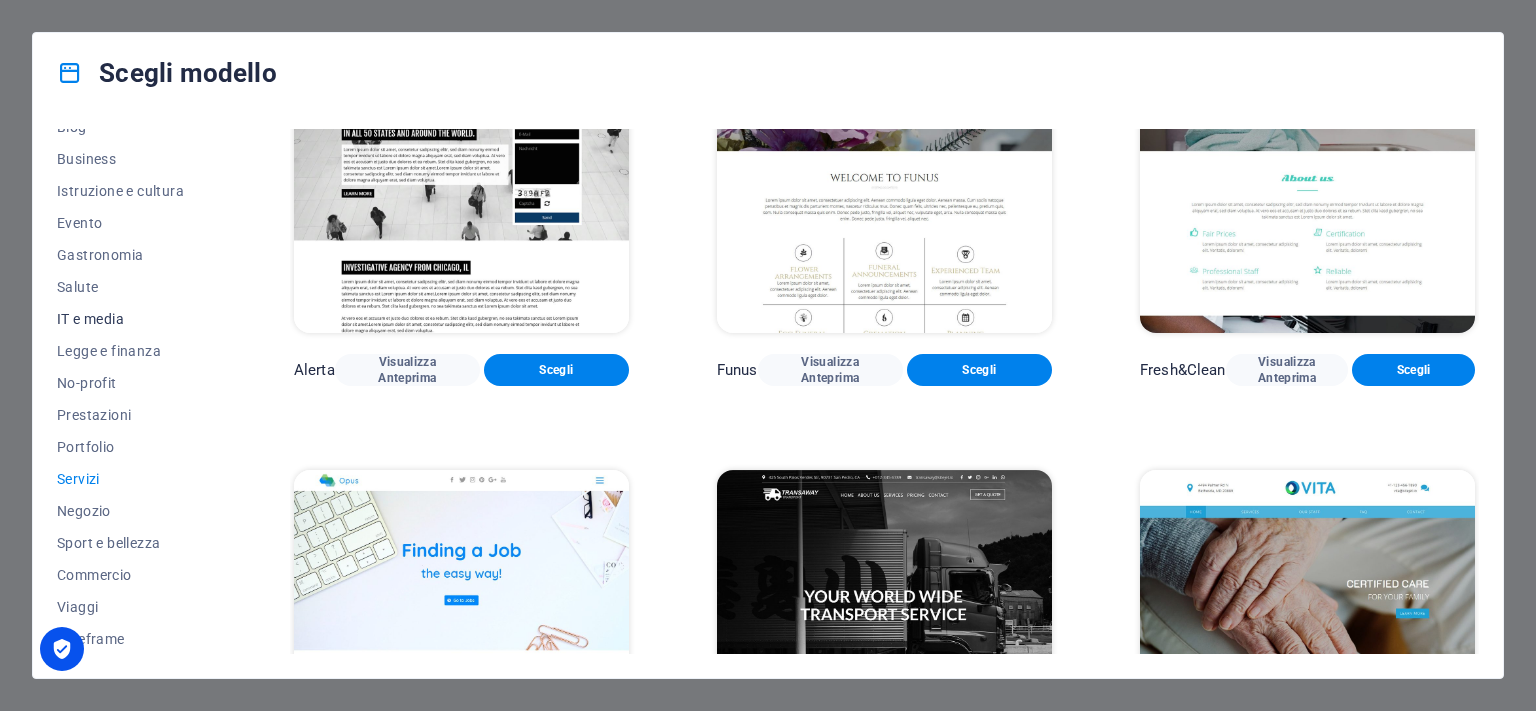 click on "IT e media" at bounding box center (131, 319) 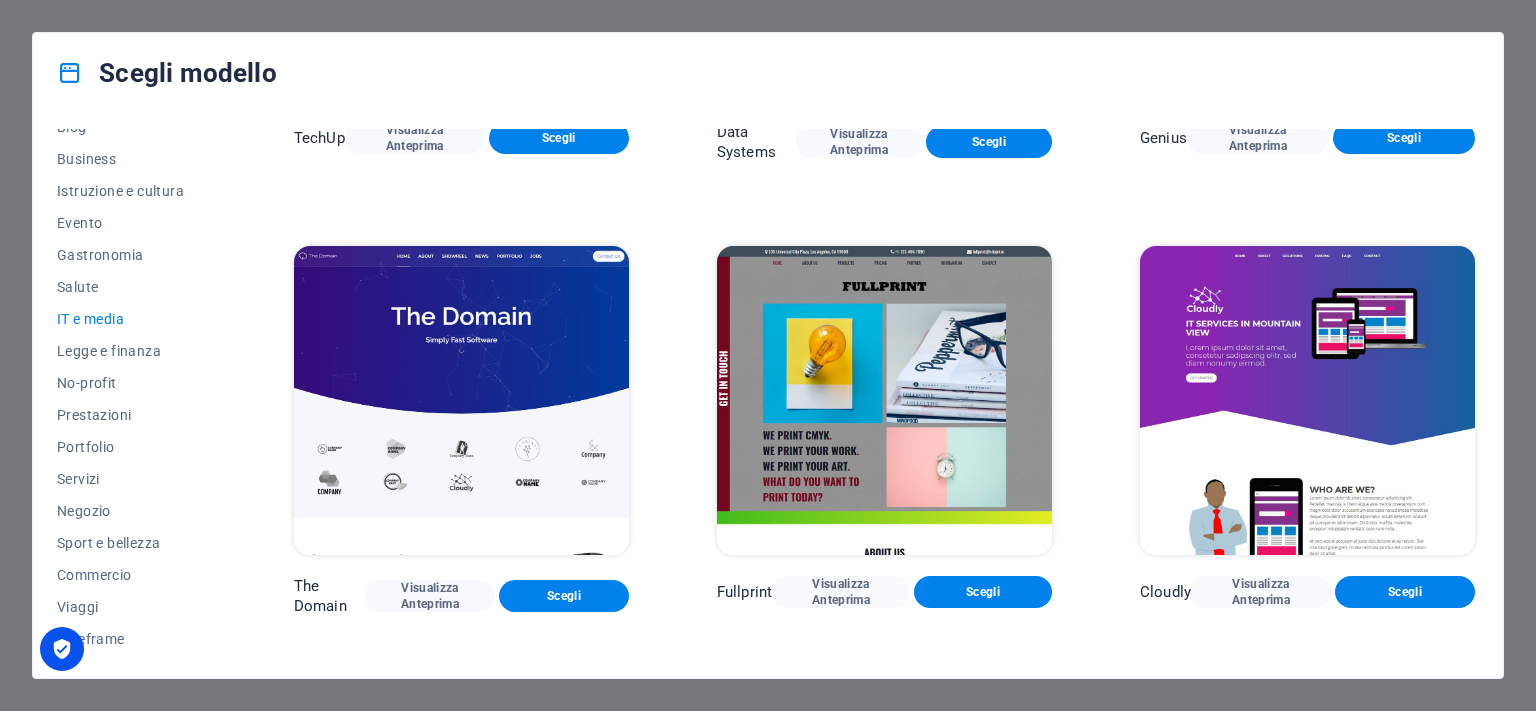 scroll, scrollTop: 430, scrollLeft: 0, axis: vertical 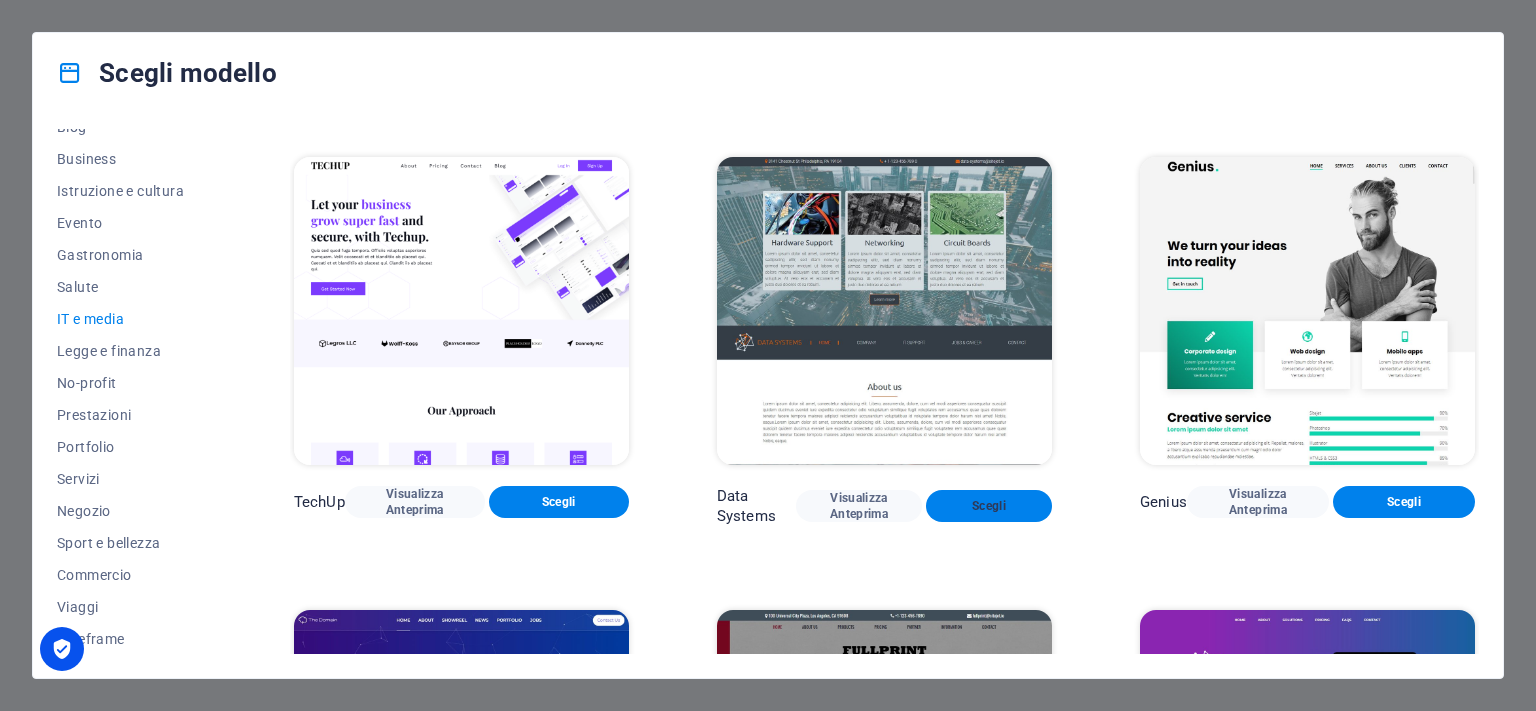 click on "Scegli" at bounding box center [989, 506] 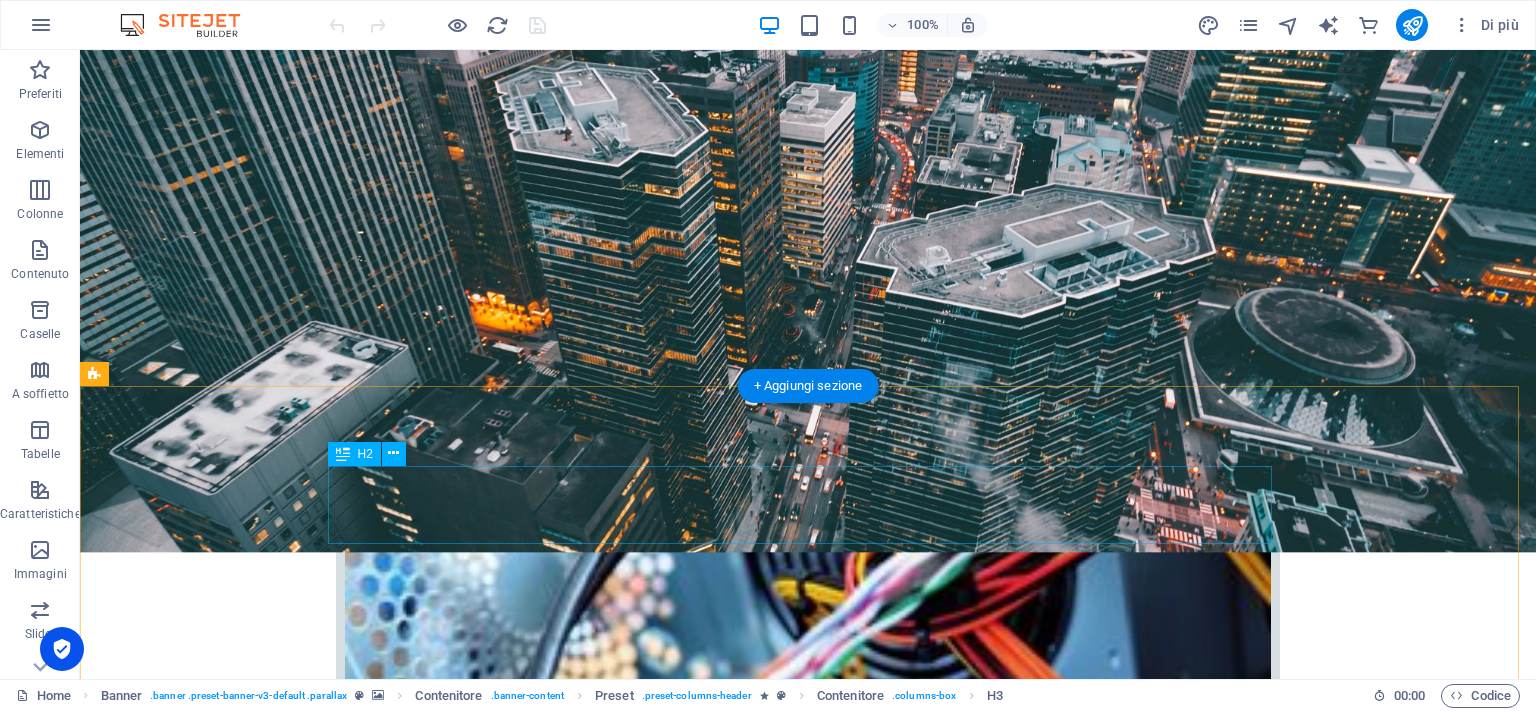 scroll, scrollTop: 633, scrollLeft: 0, axis: vertical 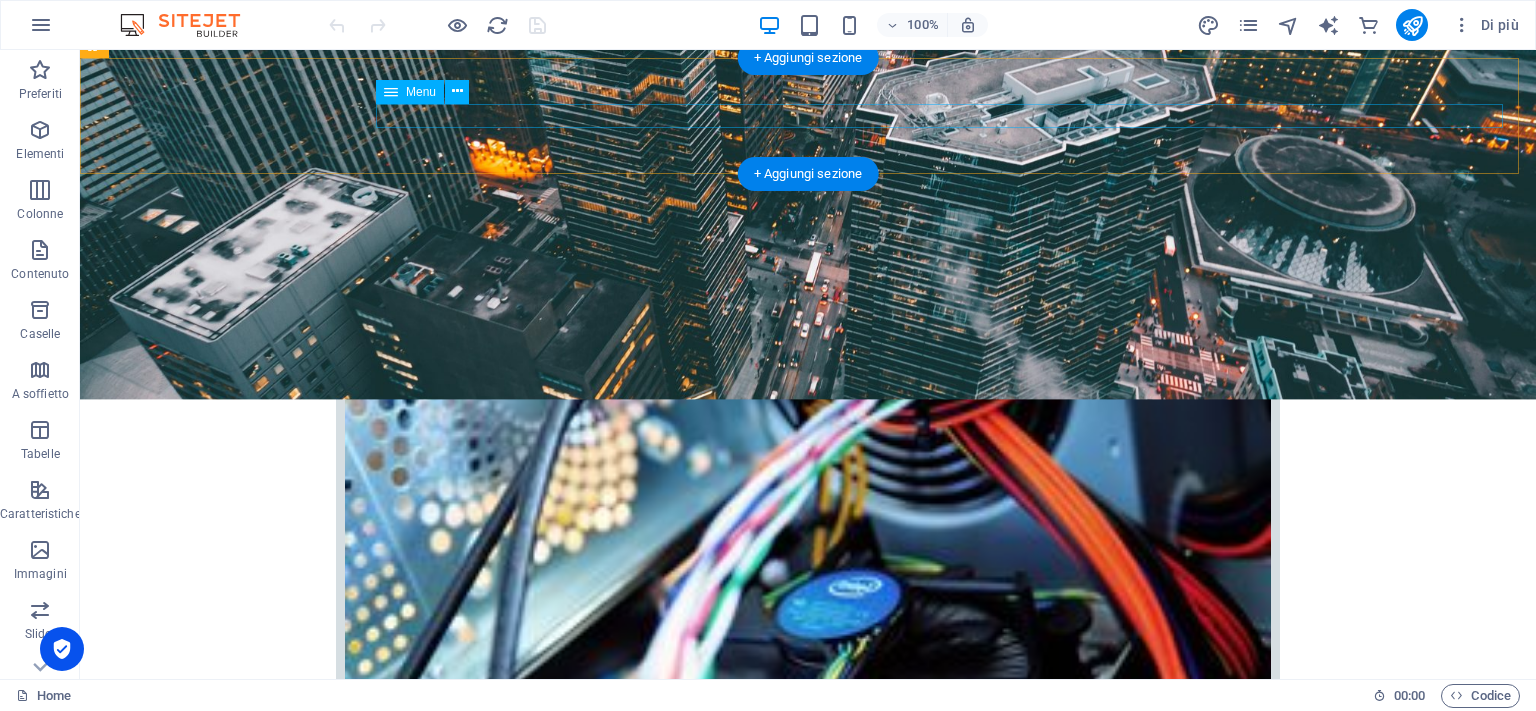 click on "Home Company IT Support Jobs & Career Contact" at bounding box center (808, 2390) 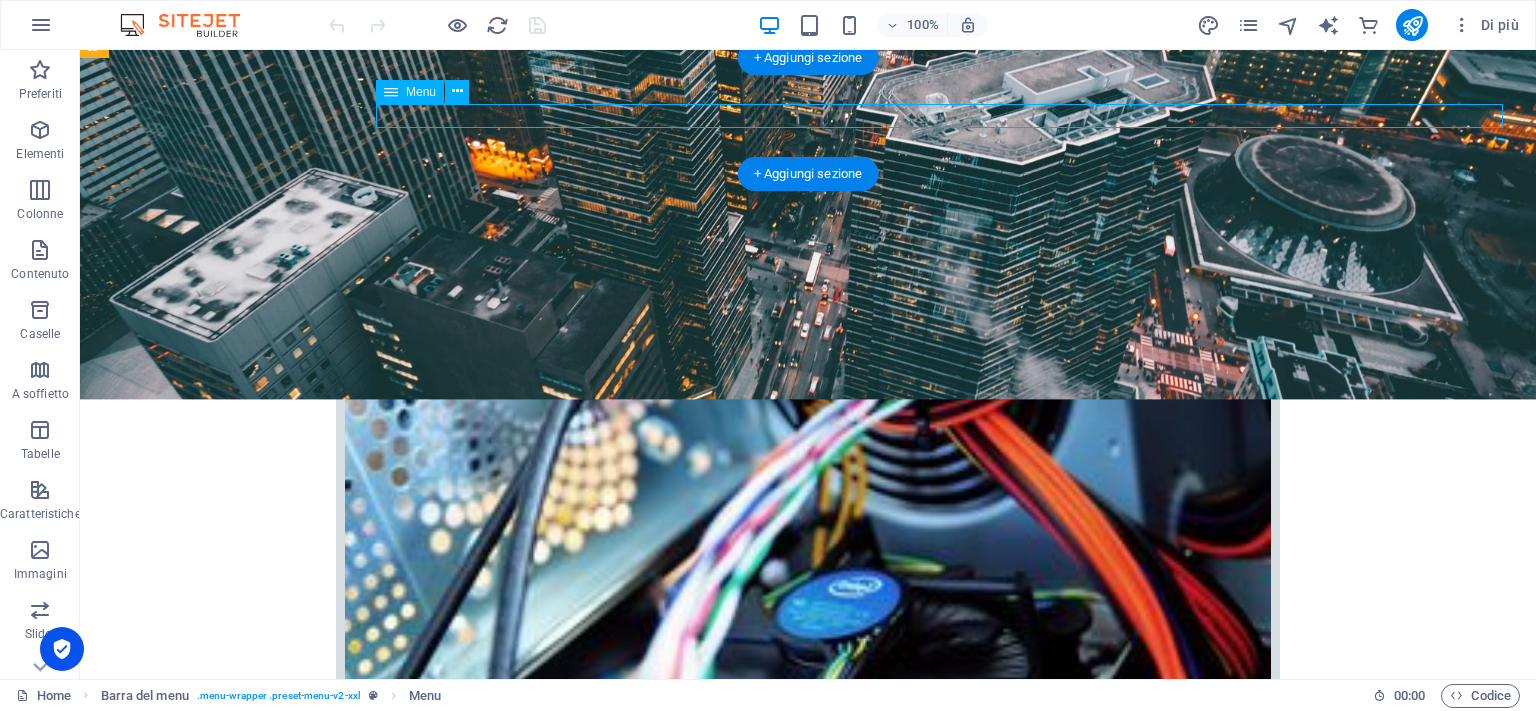 click on "Home Company IT Support Jobs & Career Contact" at bounding box center (808, 2390) 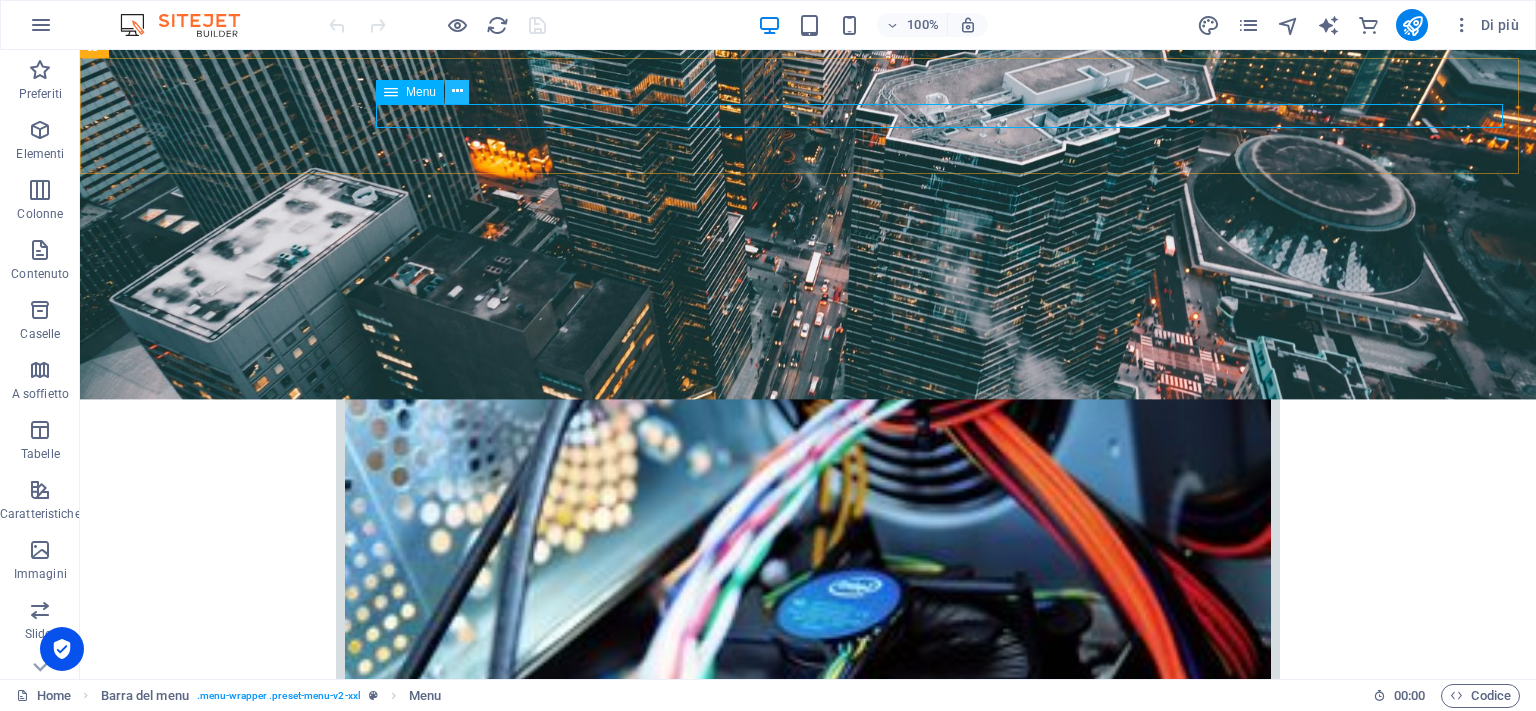 click at bounding box center [457, 91] 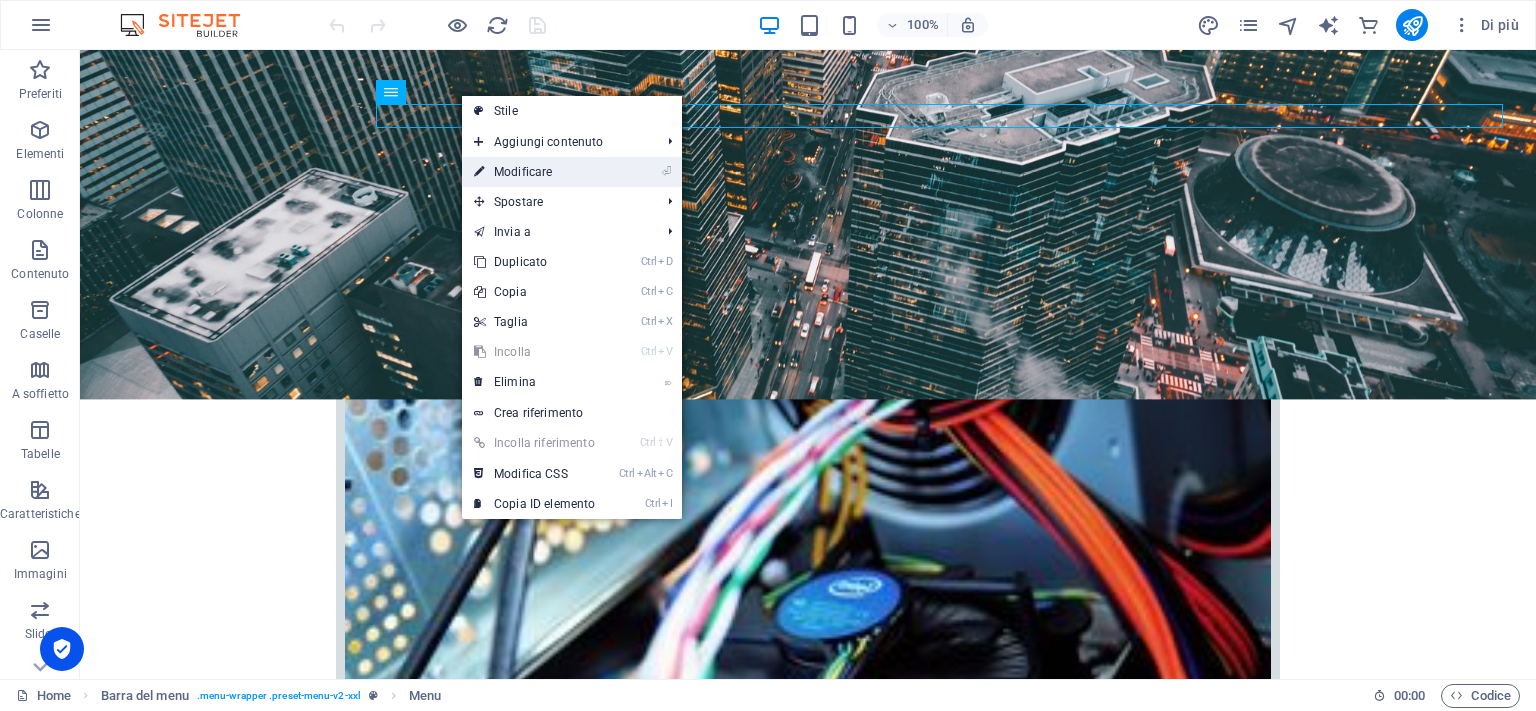click on "⏎  Modificare" at bounding box center (534, 172) 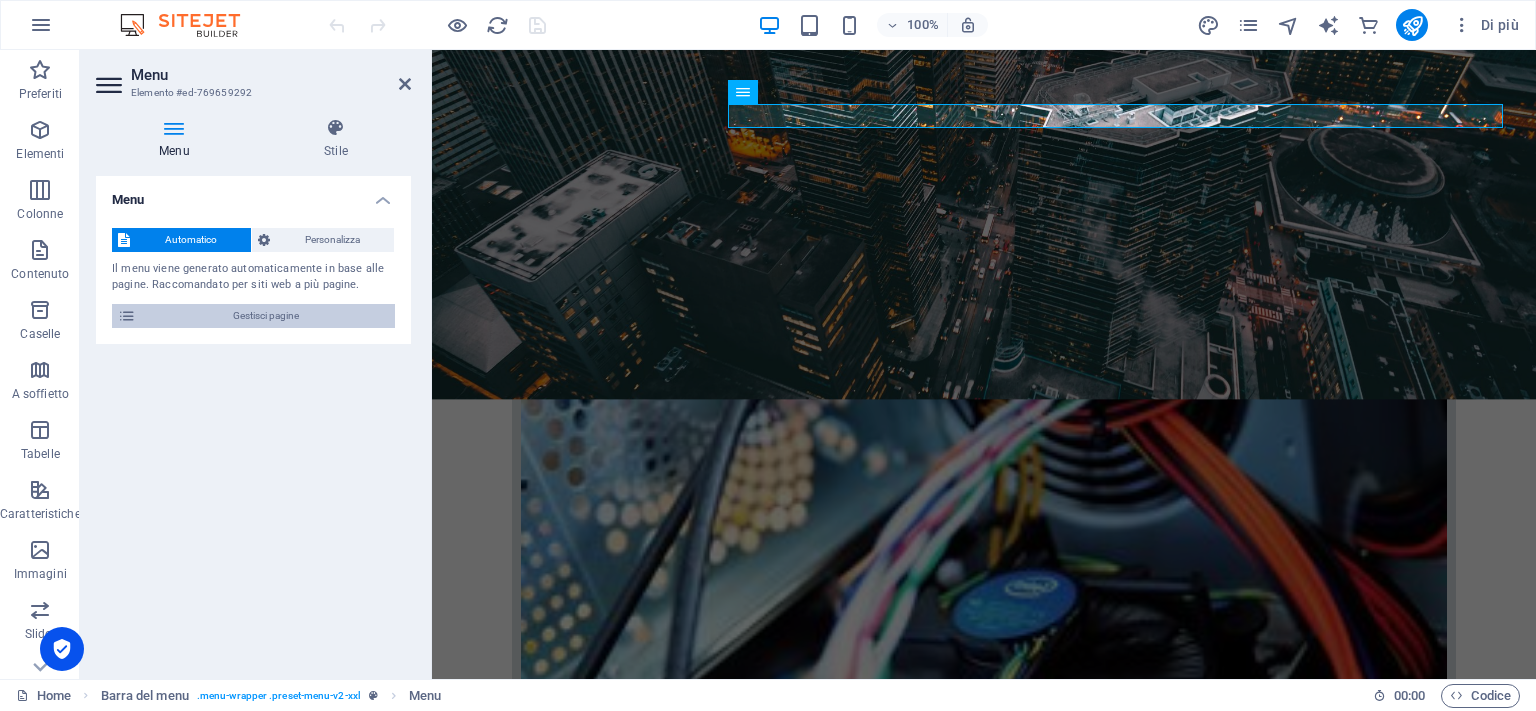 click on "Gestisci pagine" at bounding box center [265, 316] 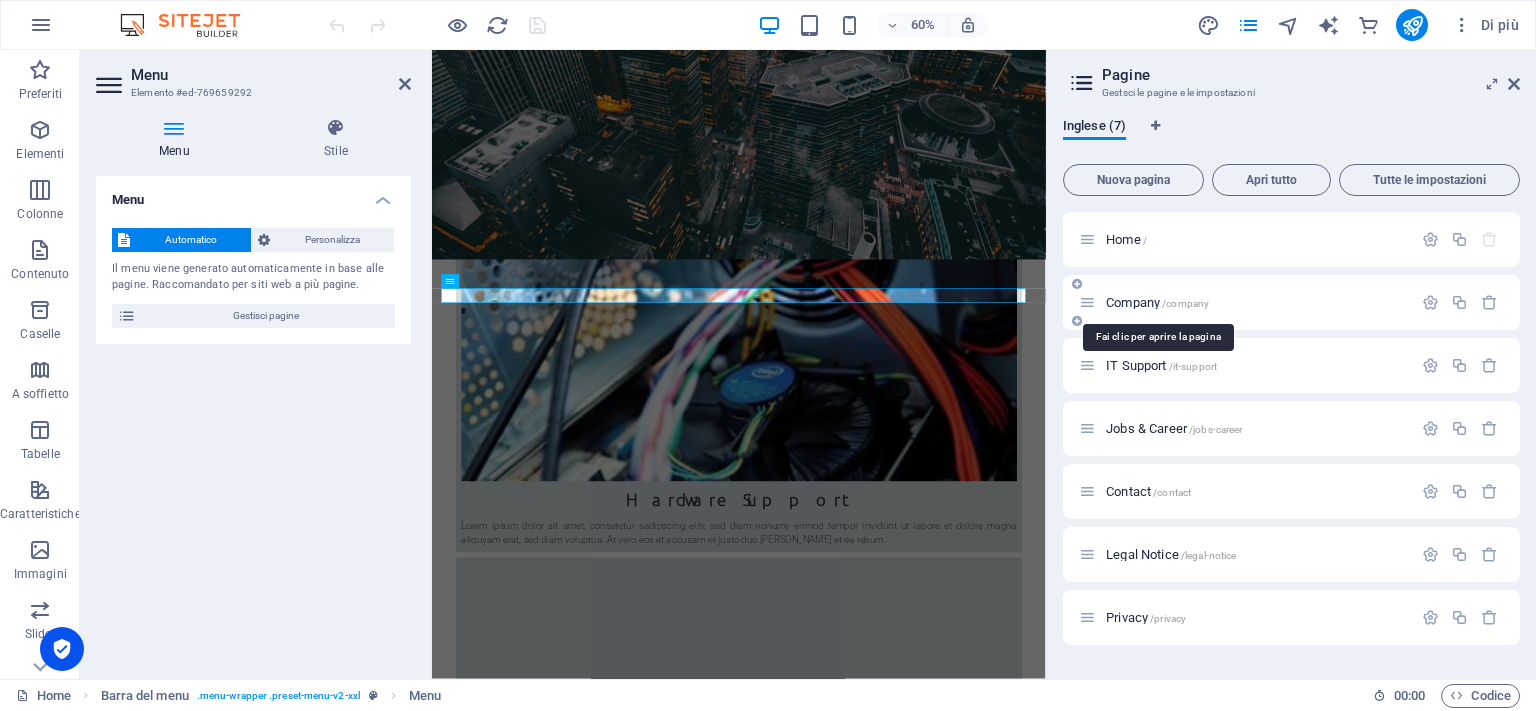click on "Company /company" at bounding box center (1157, 302) 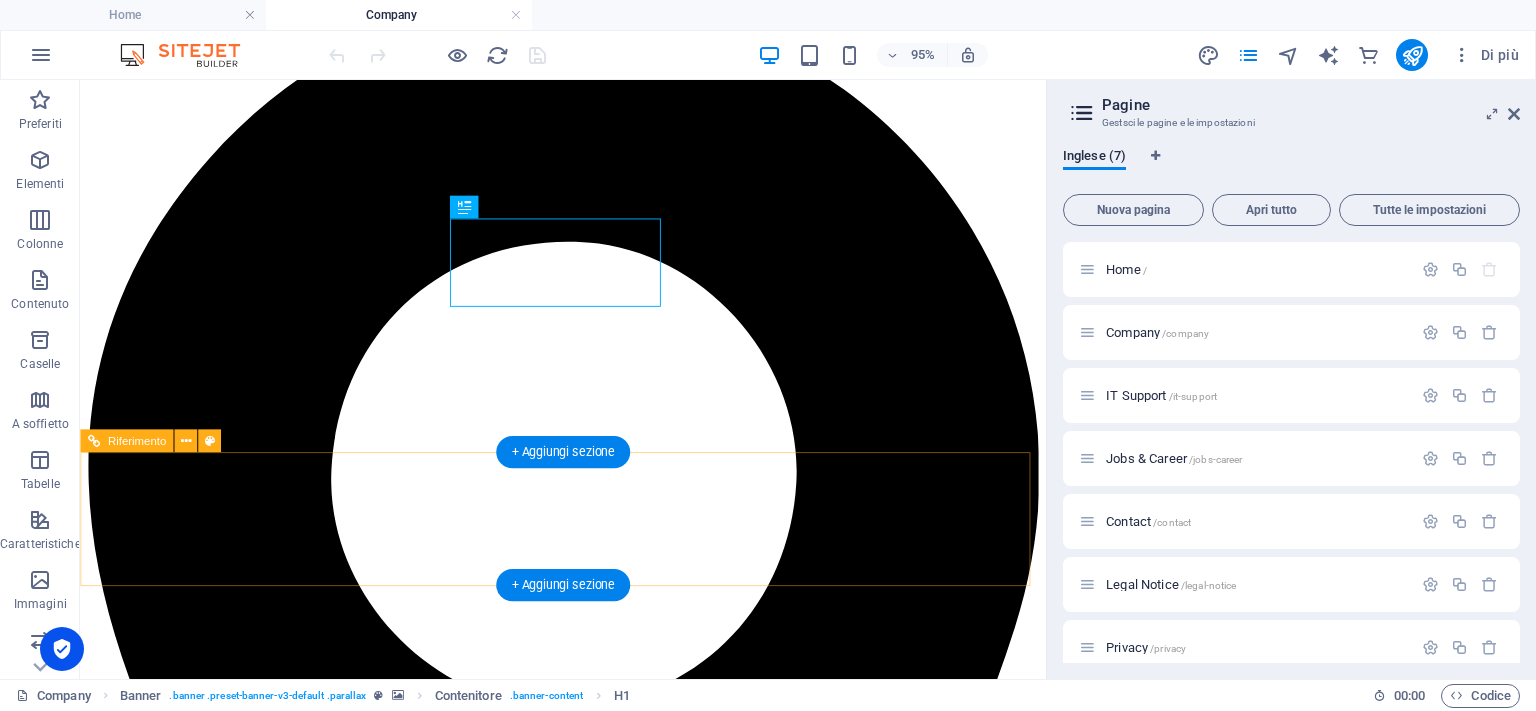 scroll, scrollTop: 211, scrollLeft: 0, axis: vertical 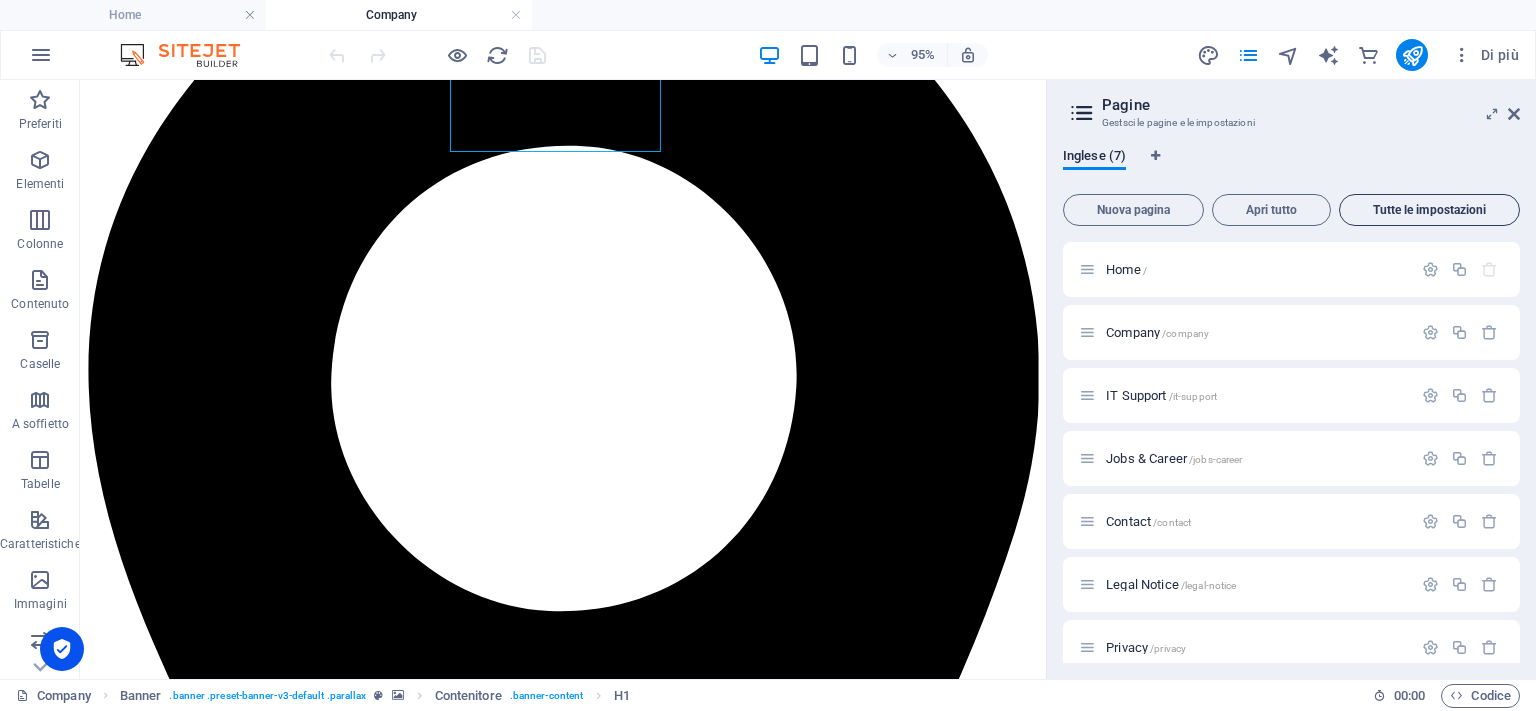 click on "Tutte le impostazioni" at bounding box center [1429, 210] 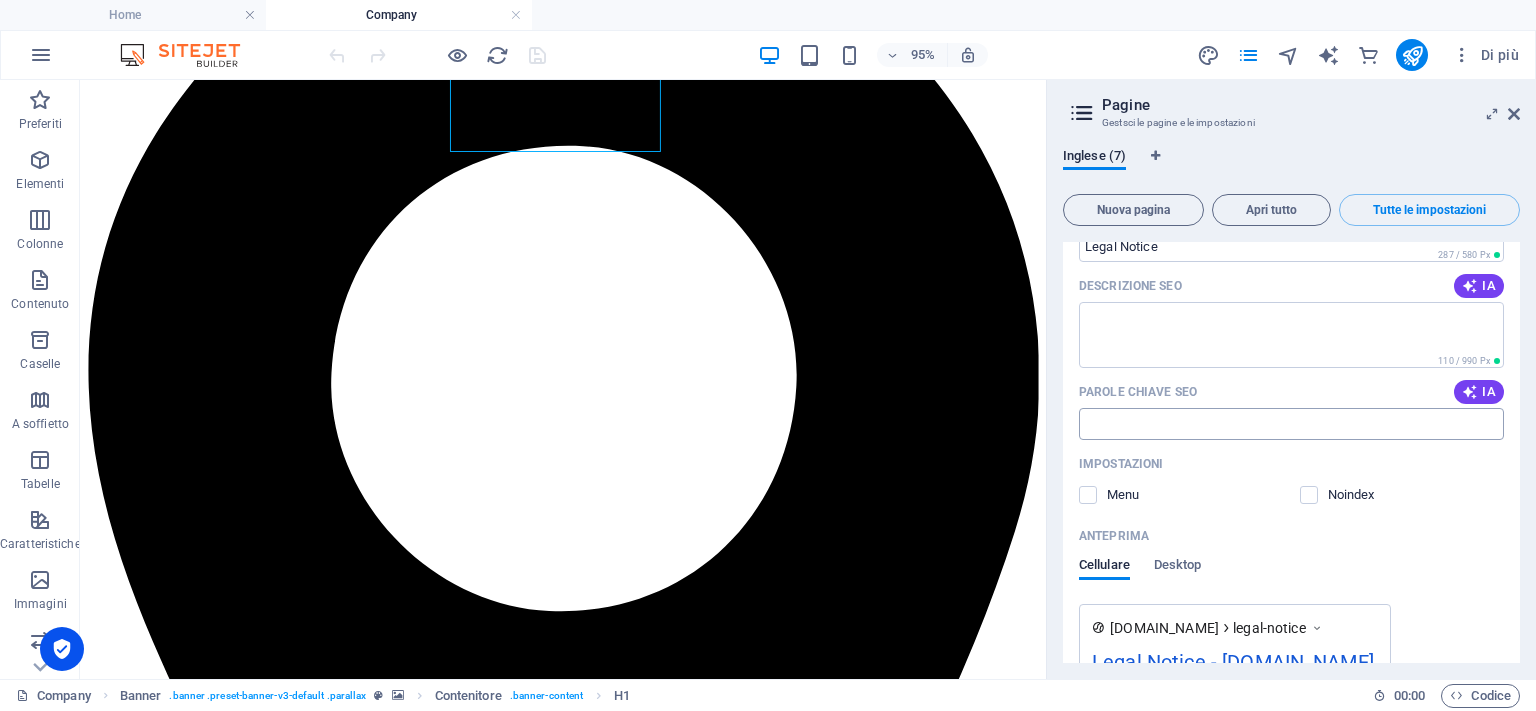 scroll, scrollTop: 4004, scrollLeft: 0, axis: vertical 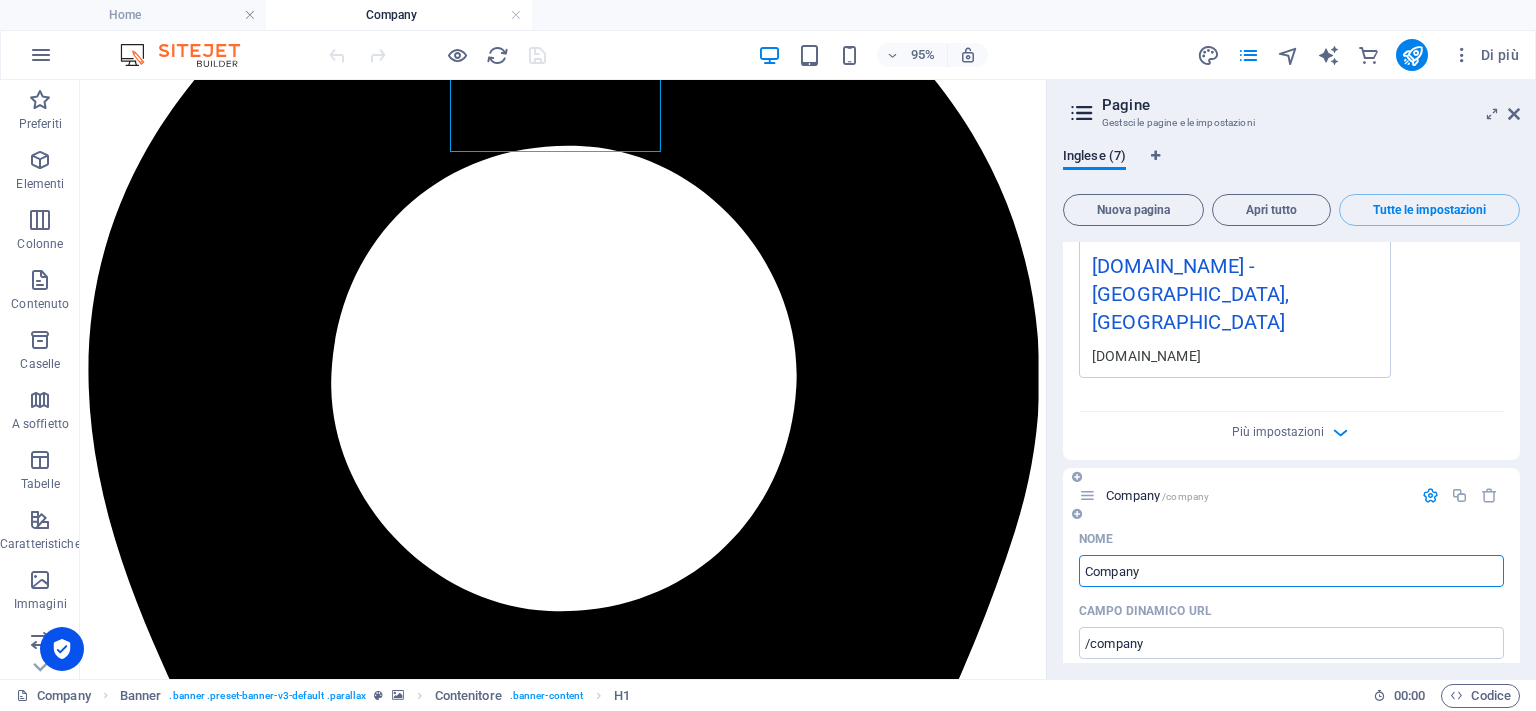 drag, startPoint x: 1154, startPoint y: 541, endPoint x: 1061, endPoint y: 530, distance: 93.64828 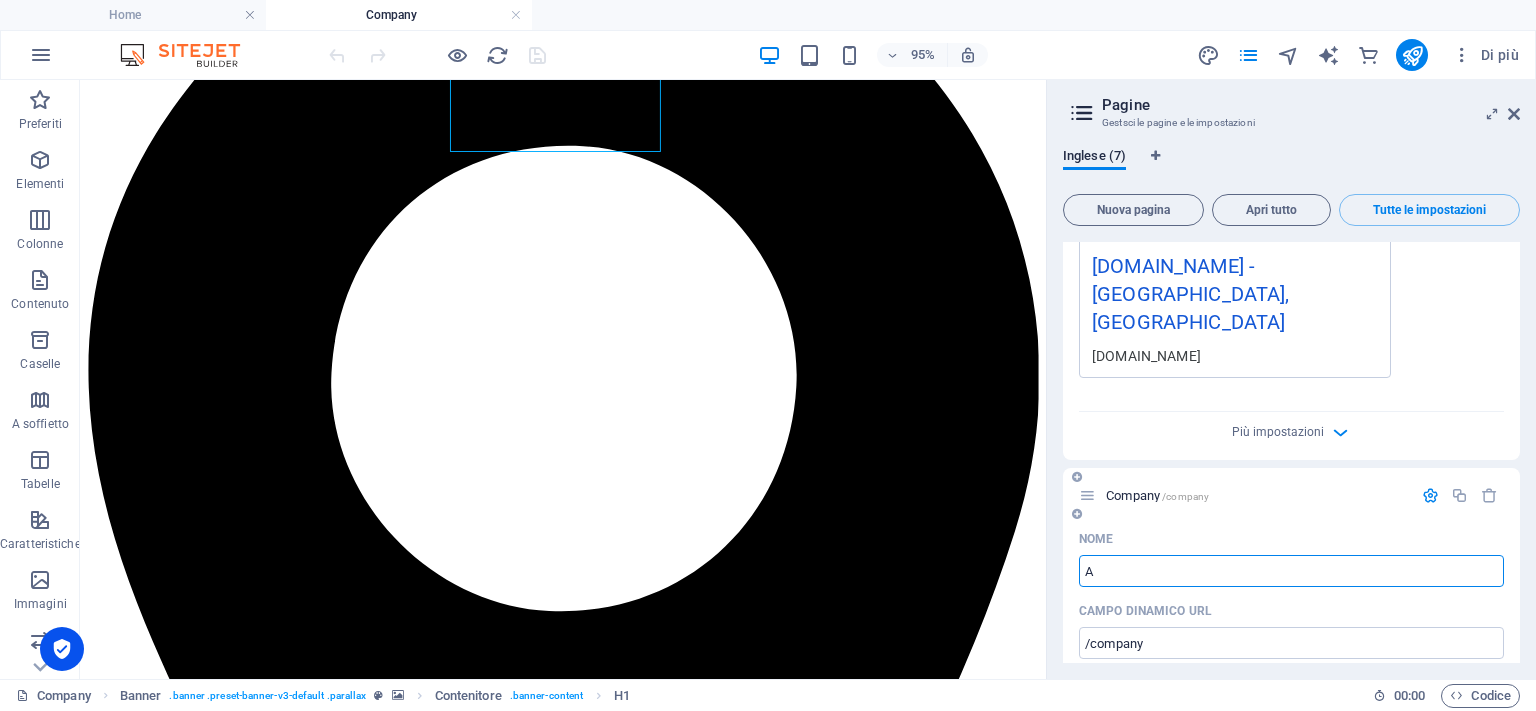 type on "Ab" 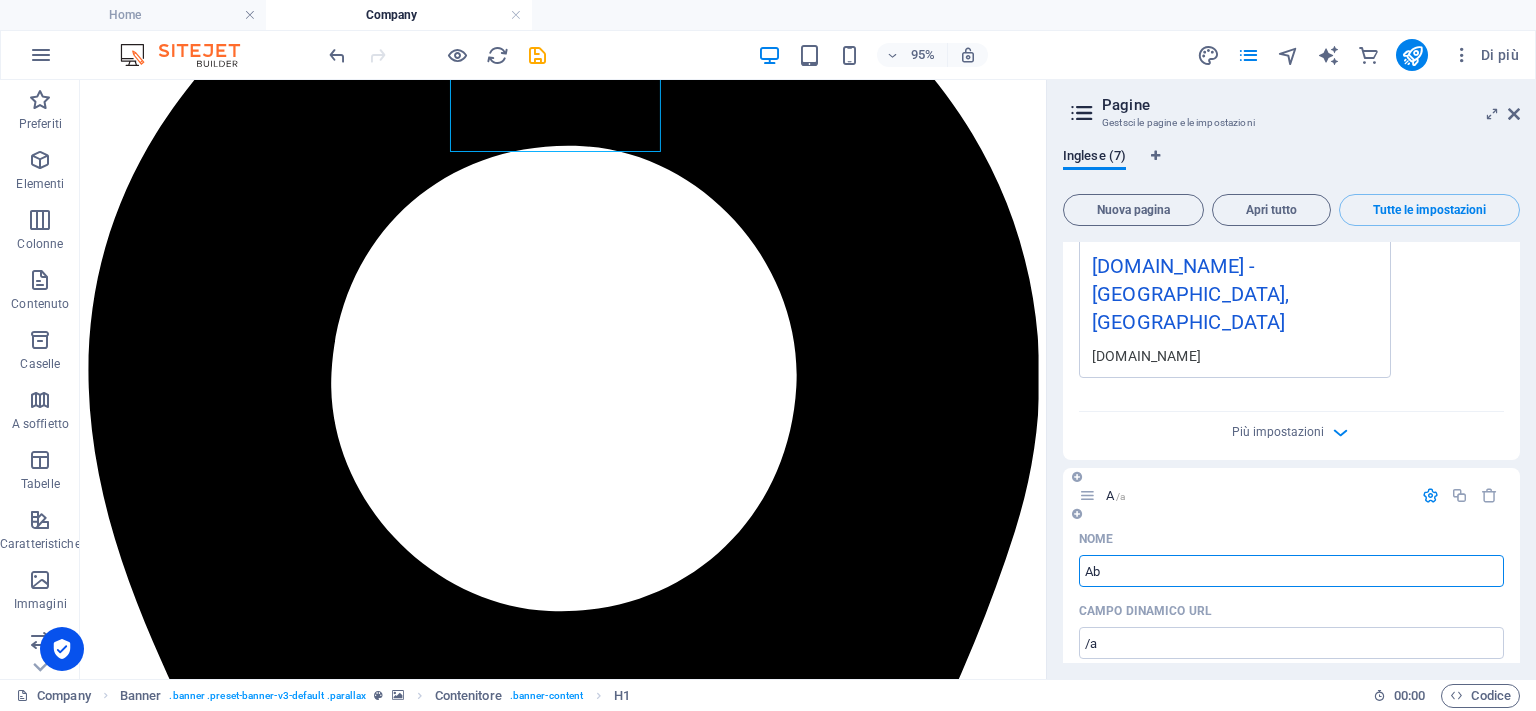type on "/a" 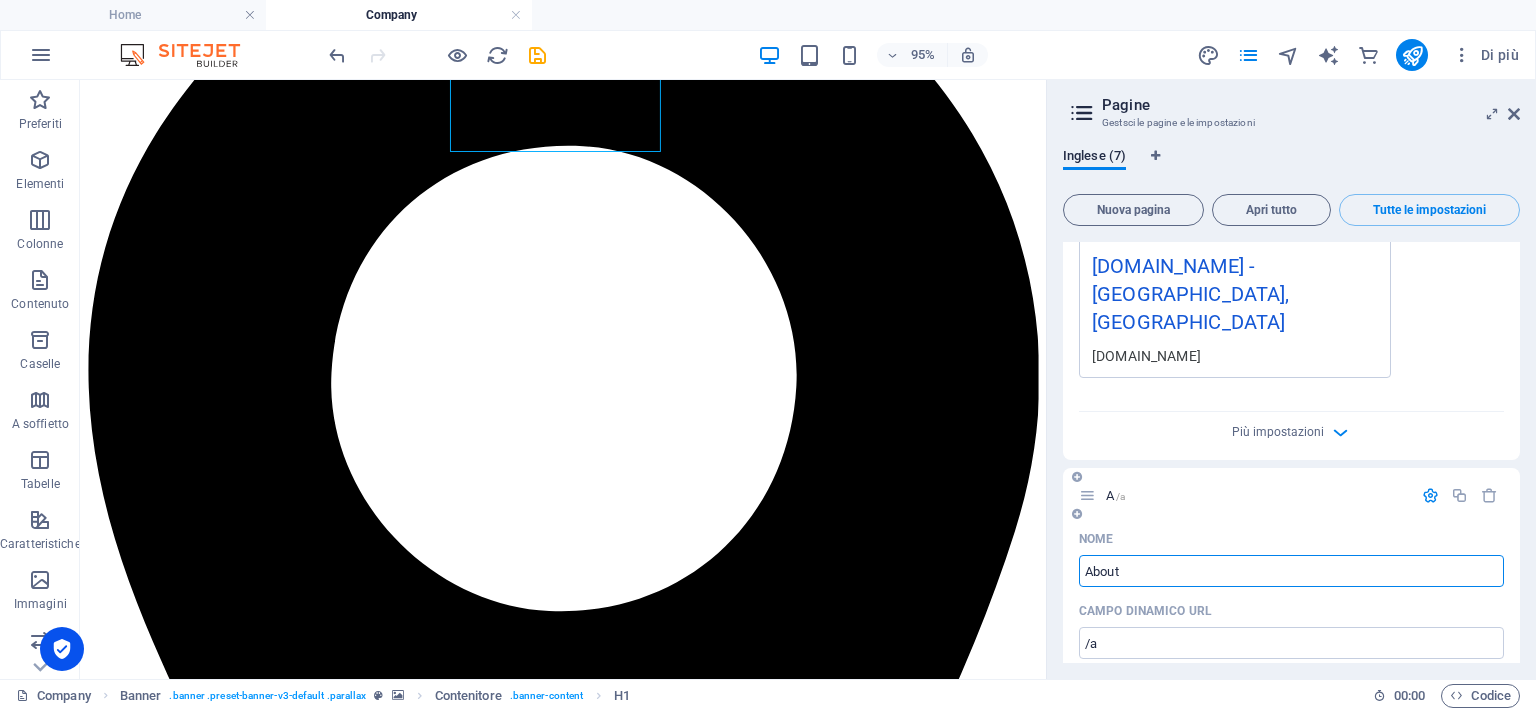 type on "About U" 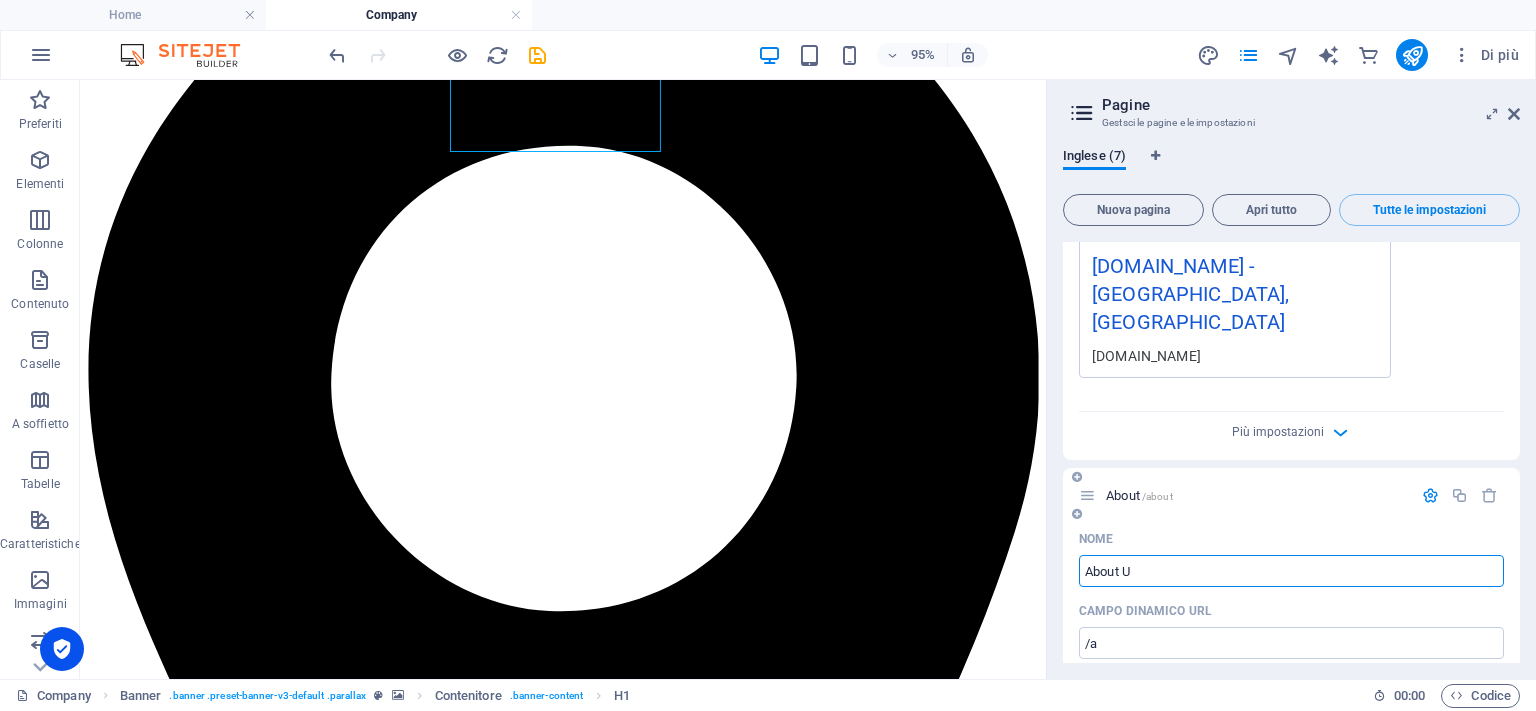 type on "/about" 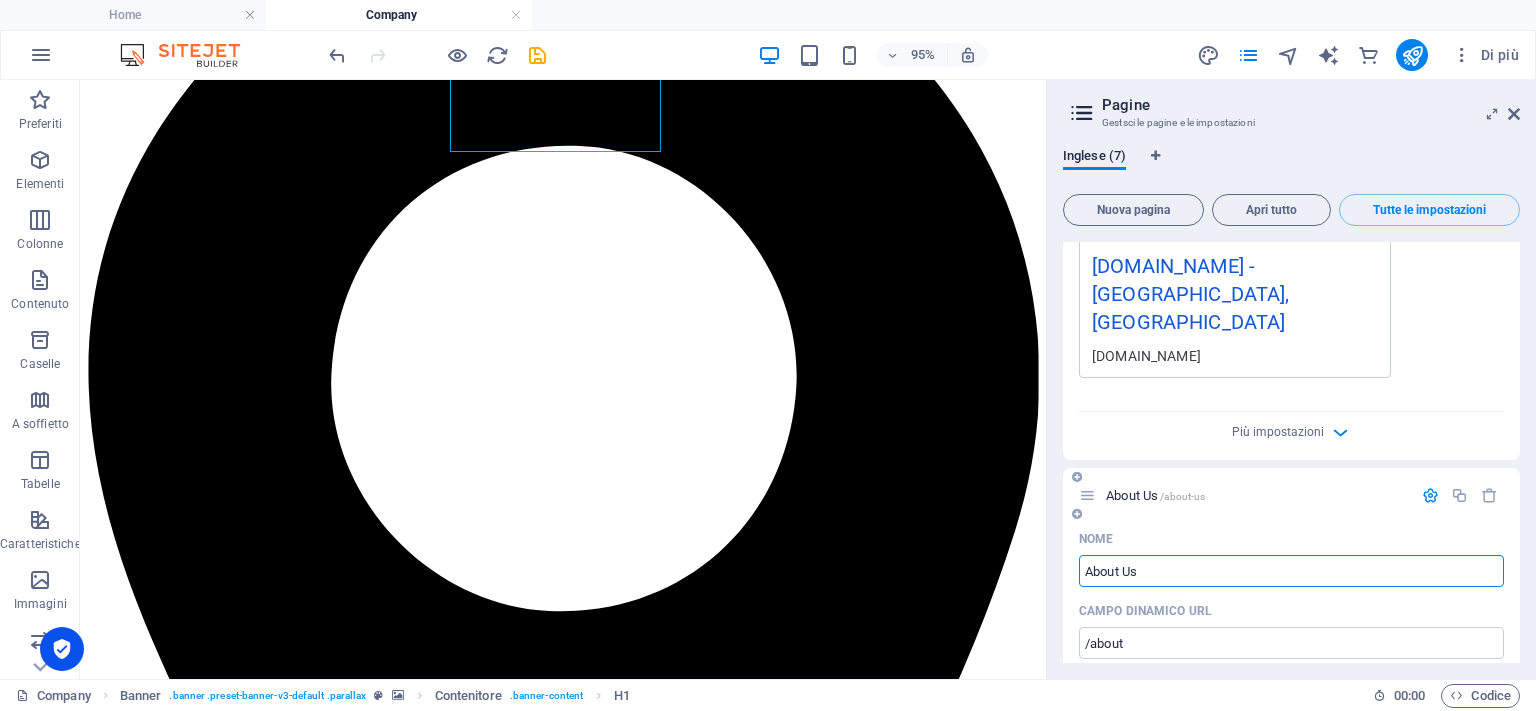 type on "About Us" 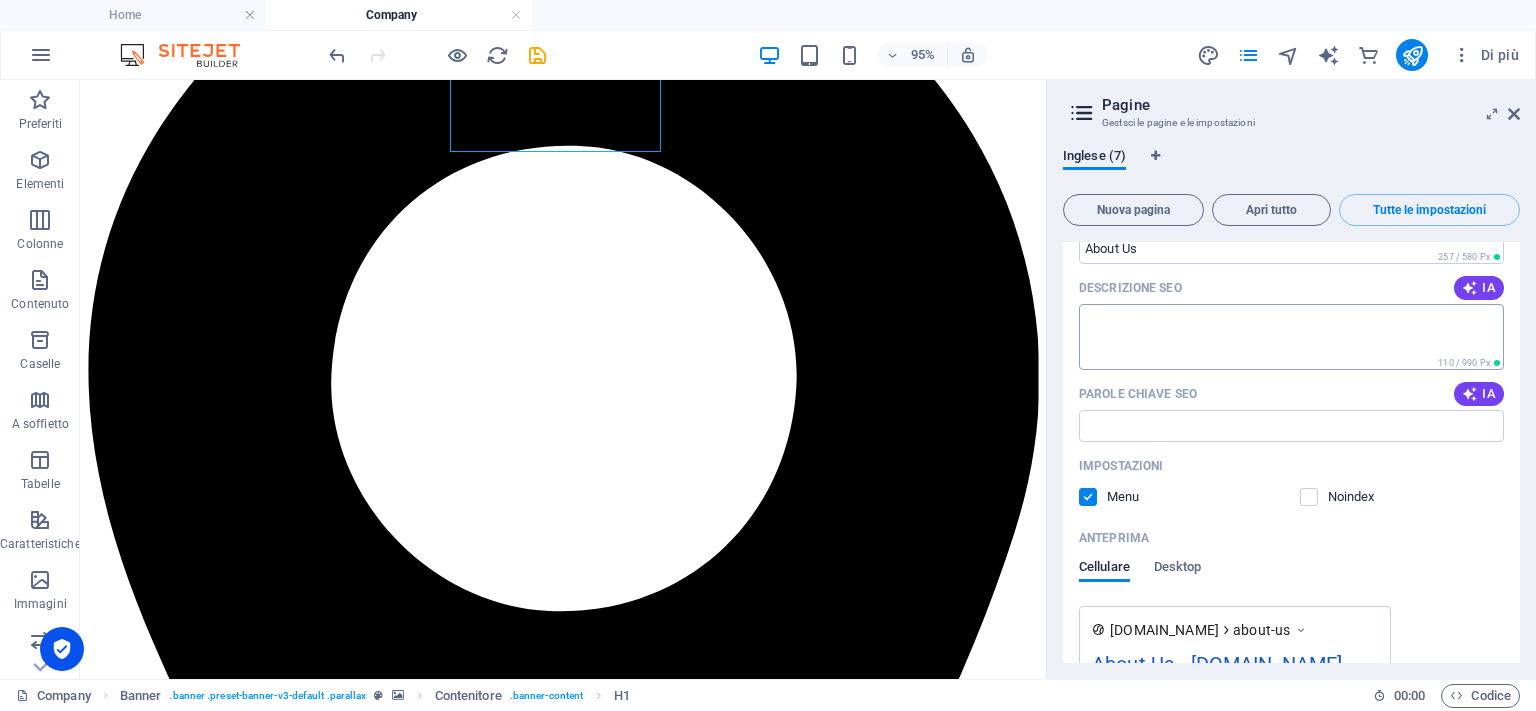 scroll, scrollTop: 1094, scrollLeft: 0, axis: vertical 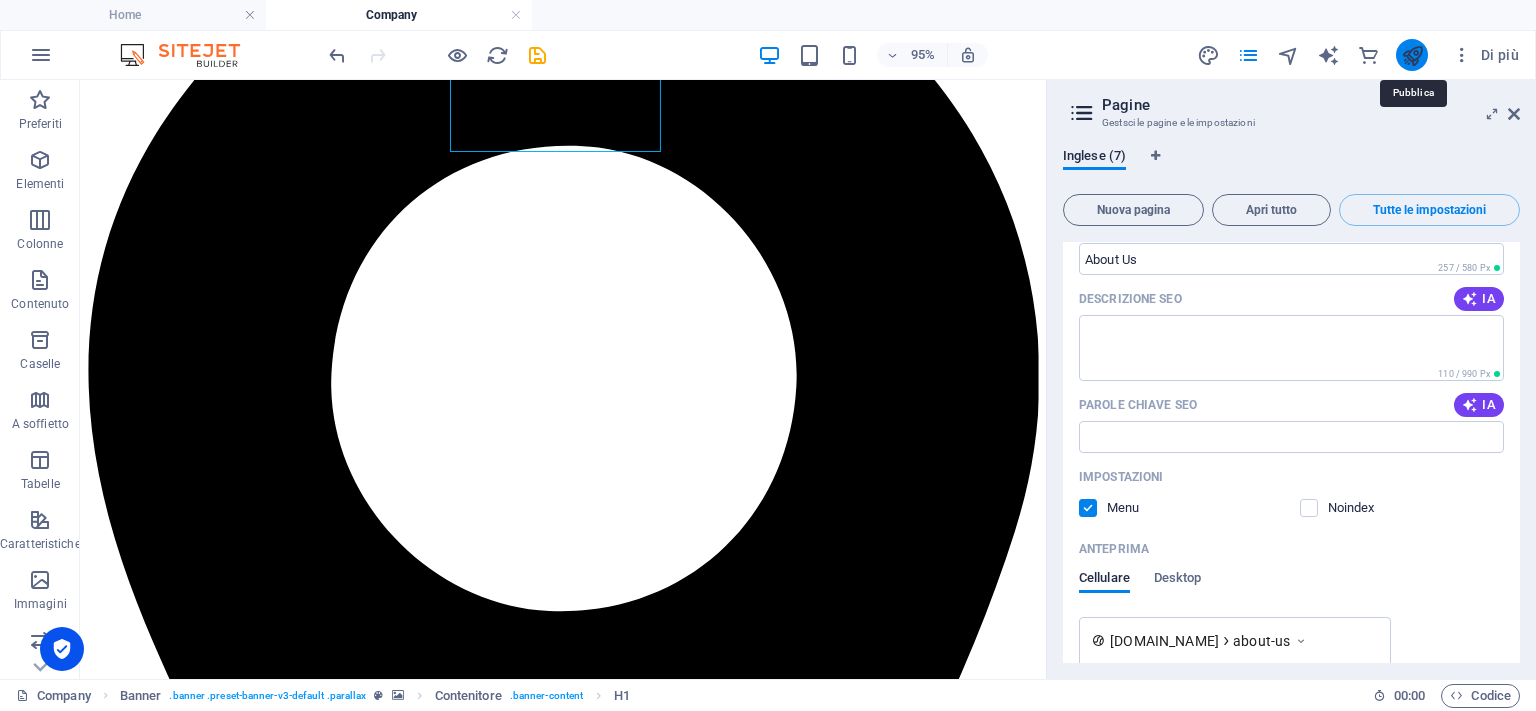 click at bounding box center [1412, 55] 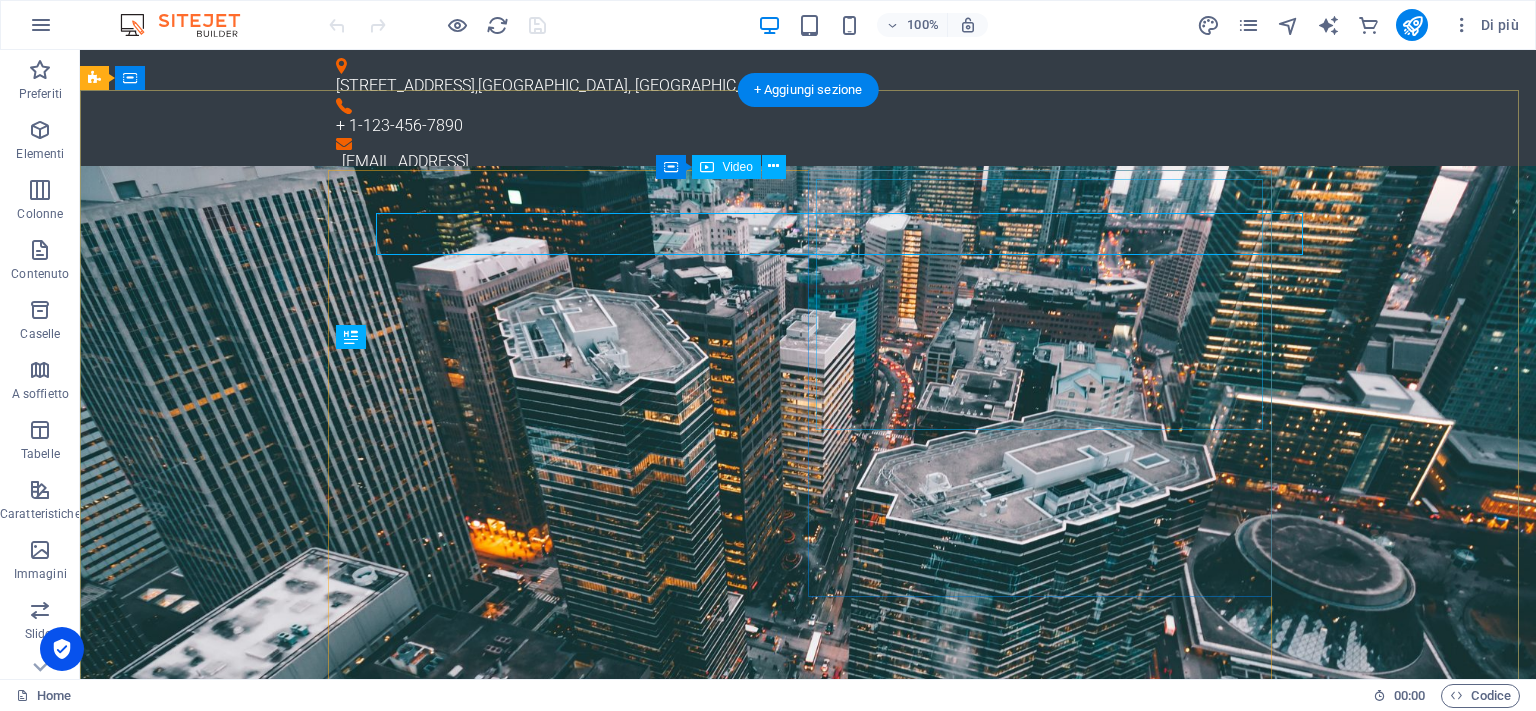 scroll, scrollTop: 0, scrollLeft: 0, axis: both 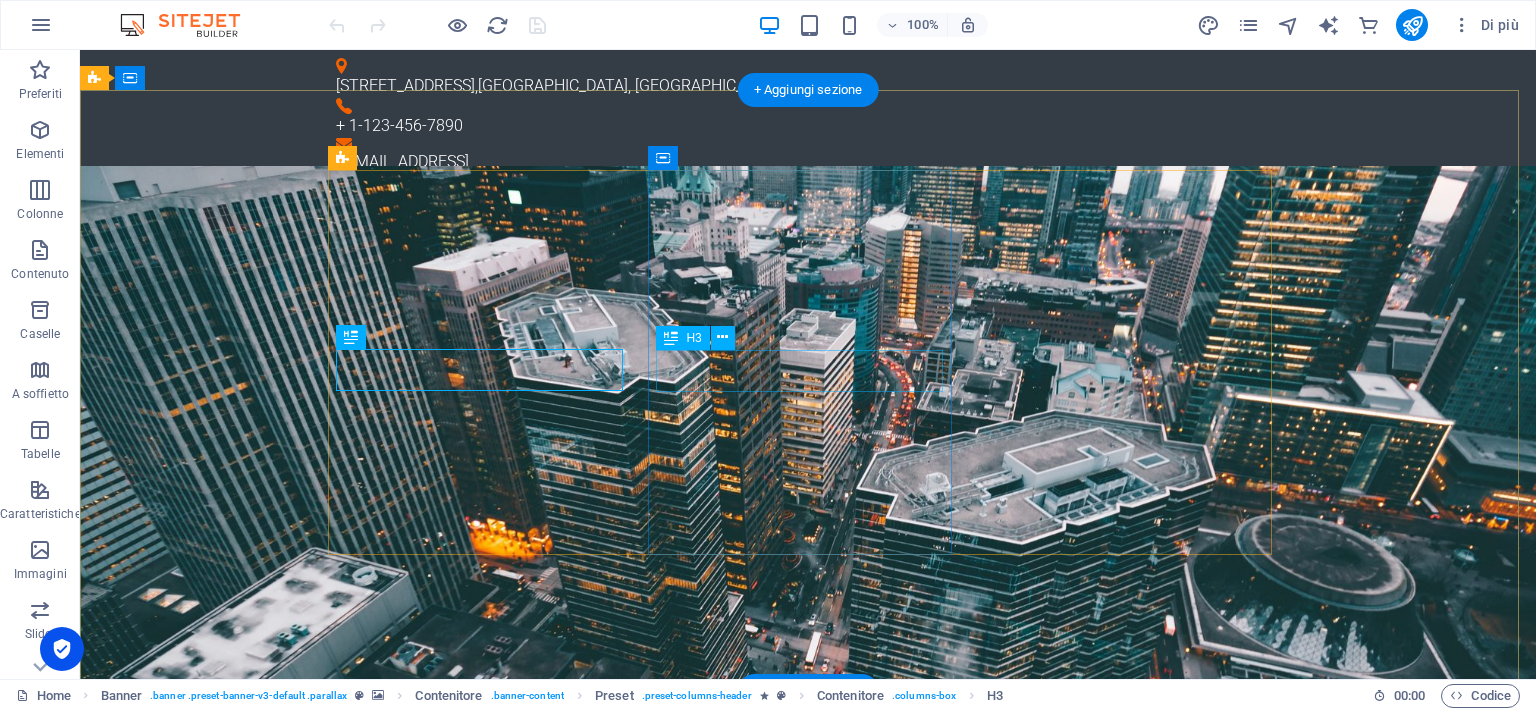 click on "Networking" at bounding box center (808, 2032) 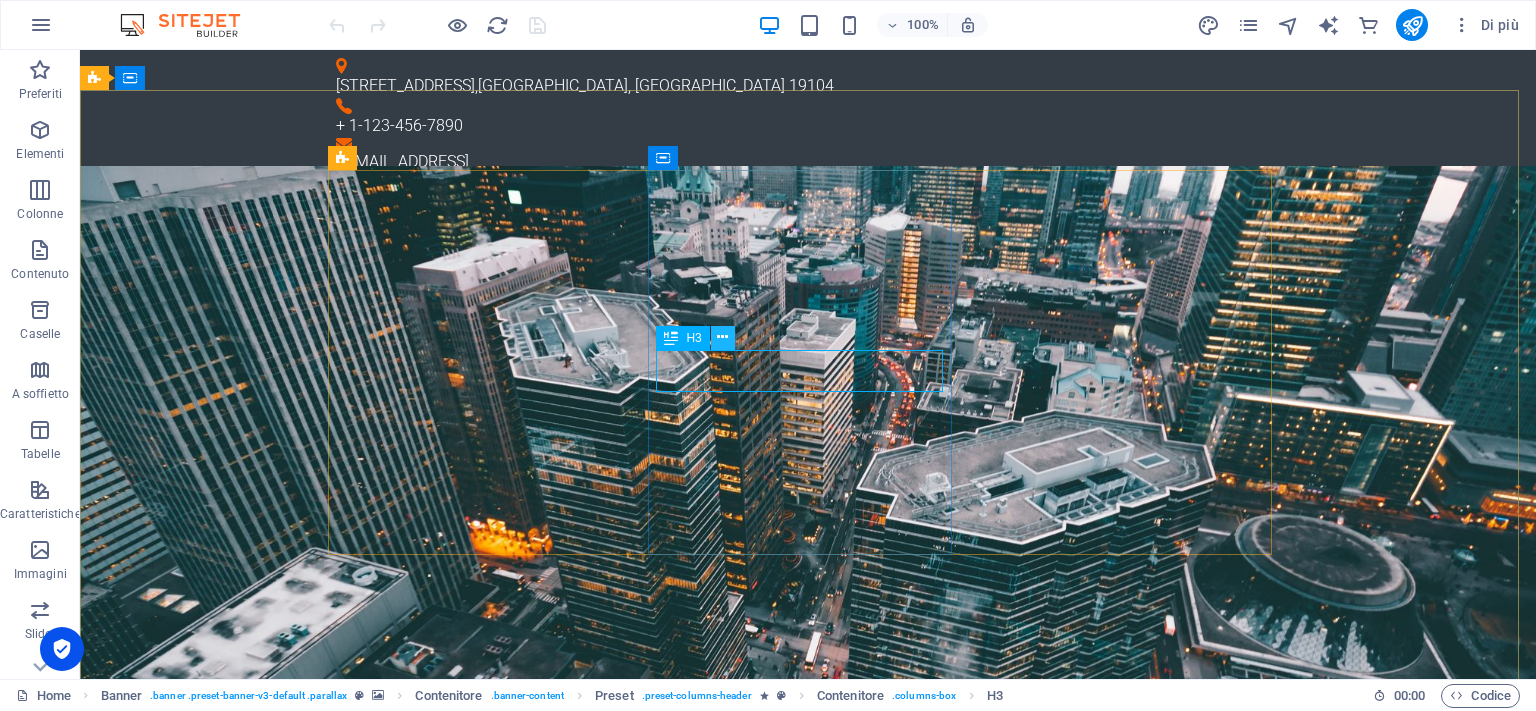click at bounding box center [722, 337] 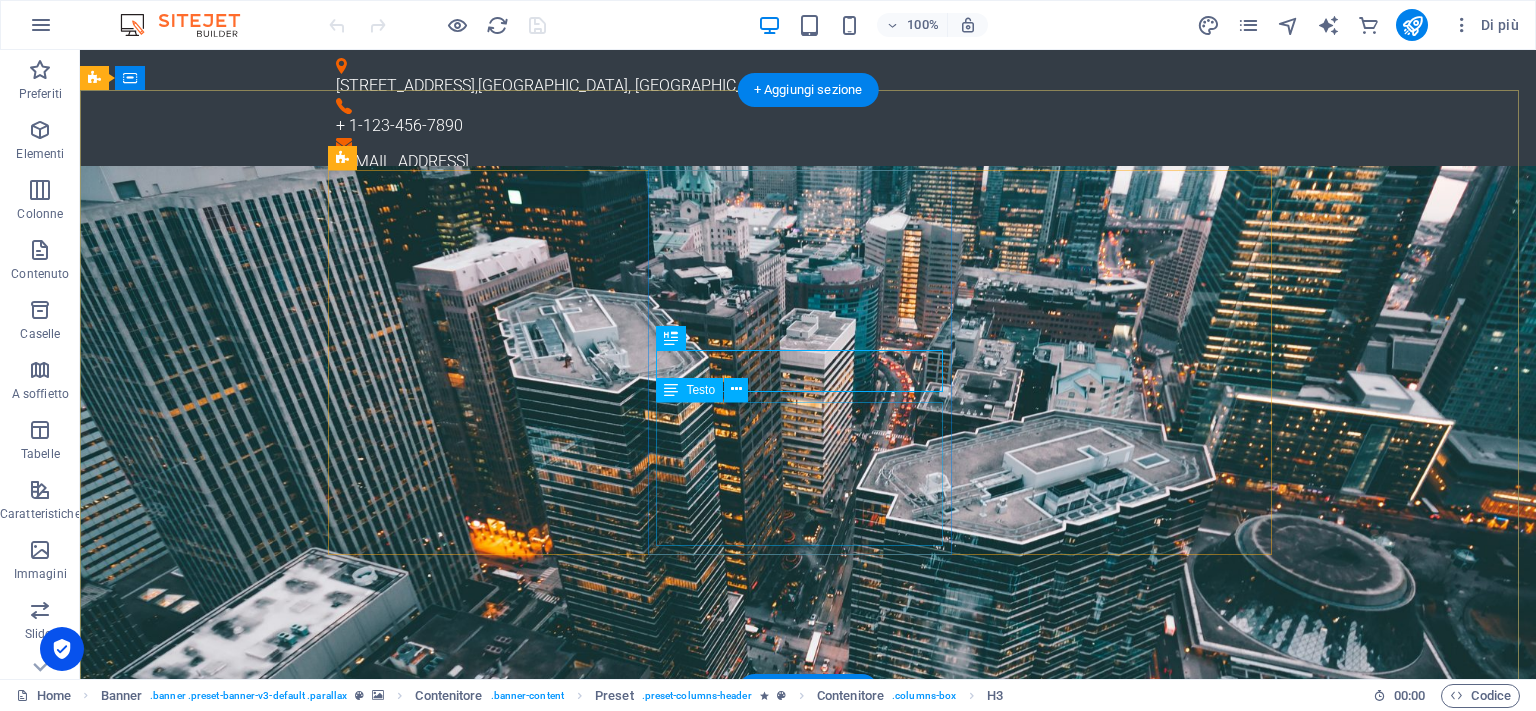 click on "Lorem ipsum dolor sit amet, consetetur sadipscing elitr, sed diam nonumy eirmod tempor invidunt ut labore et dolore magna aliquyam erat, sed diam voluptua. At vero eos et accusam et justo duo [PERSON_NAME] et ea rebum." at bounding box center [808, 2087] 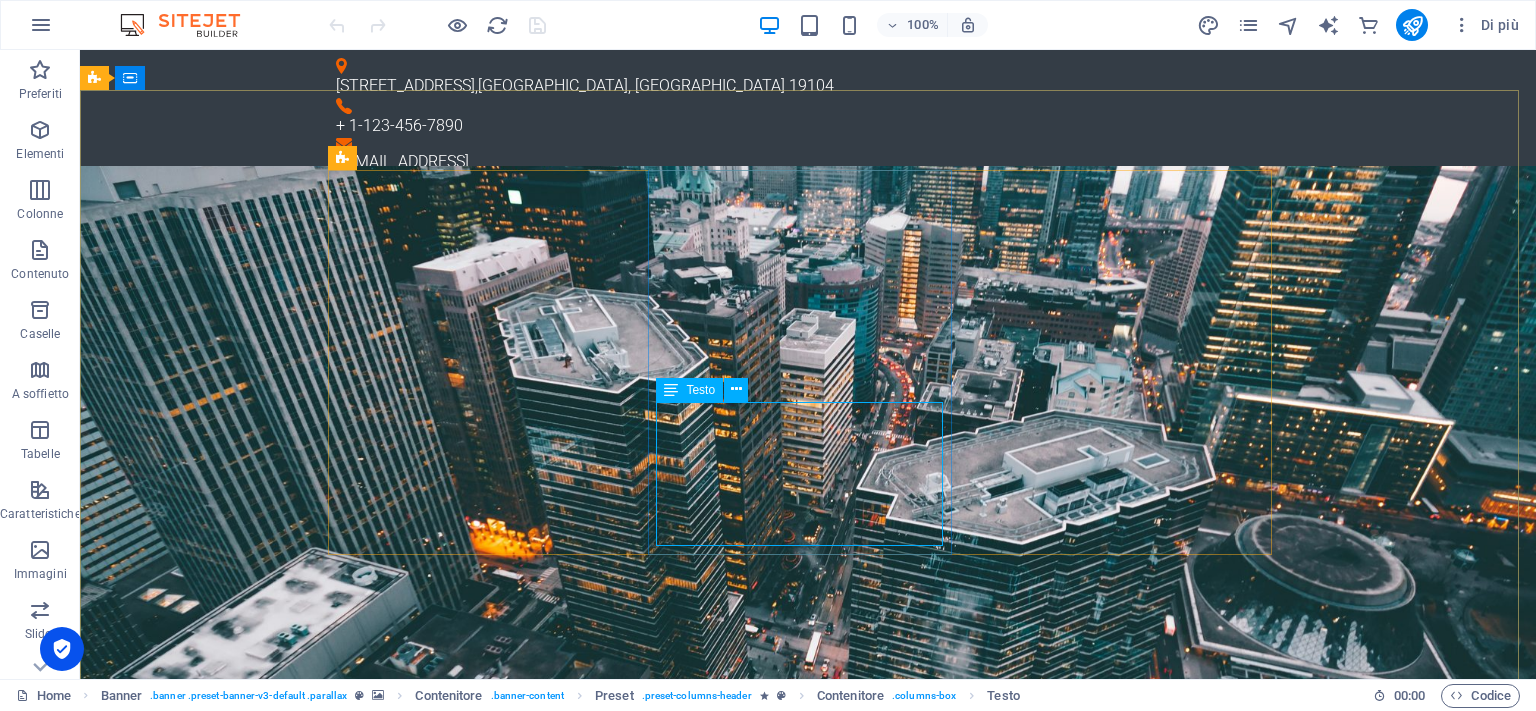 click on "Testo" at bounding box center (700, 390) 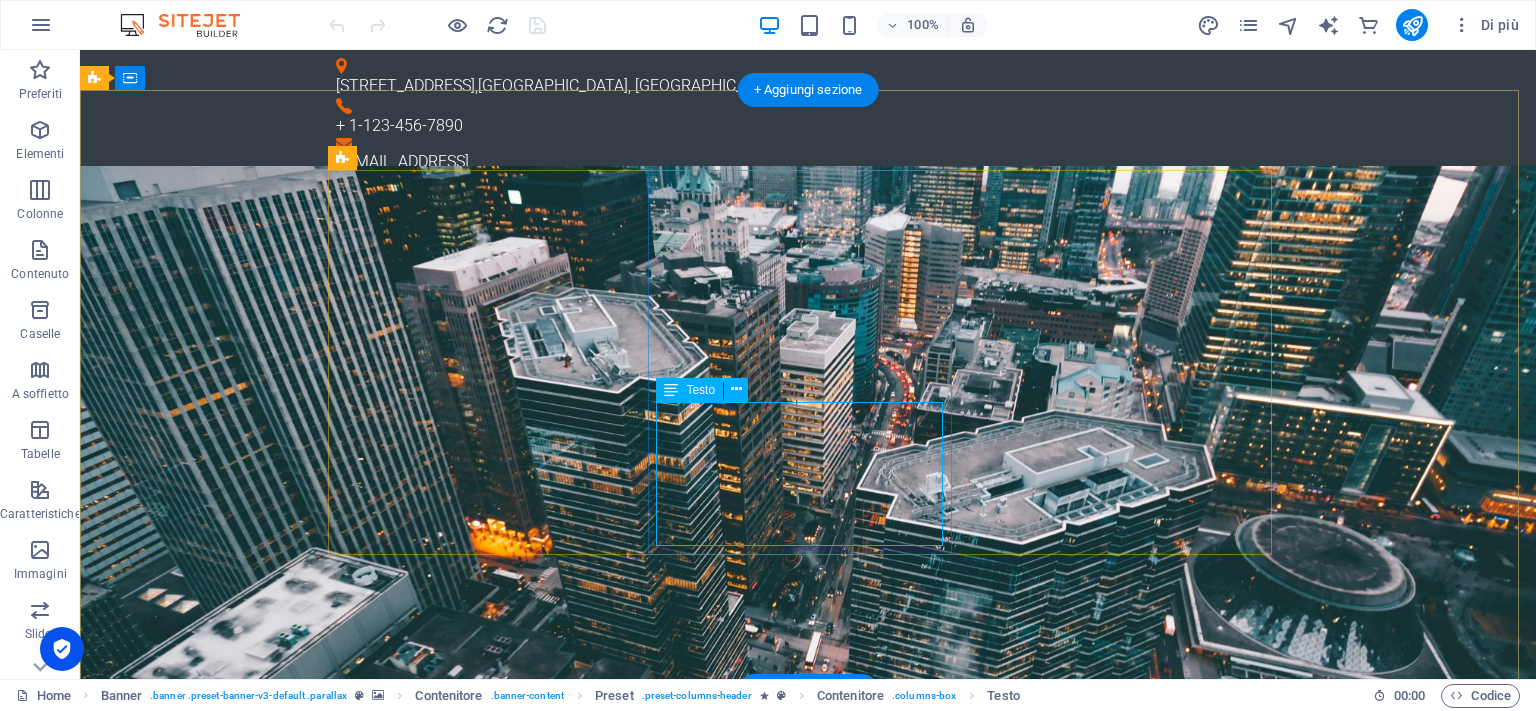 click on "Lorem ipsum dolor sit amet, consetetur sadipscing elitr, sed diam nonumy eirmod tempor invidunt ut labore et dolore magna aliquyam erat, sed diam voluptua. At vero eos et accusam et justo duo [PERSON_NAME] et ea rebum." at bounding box center [808, 2087] 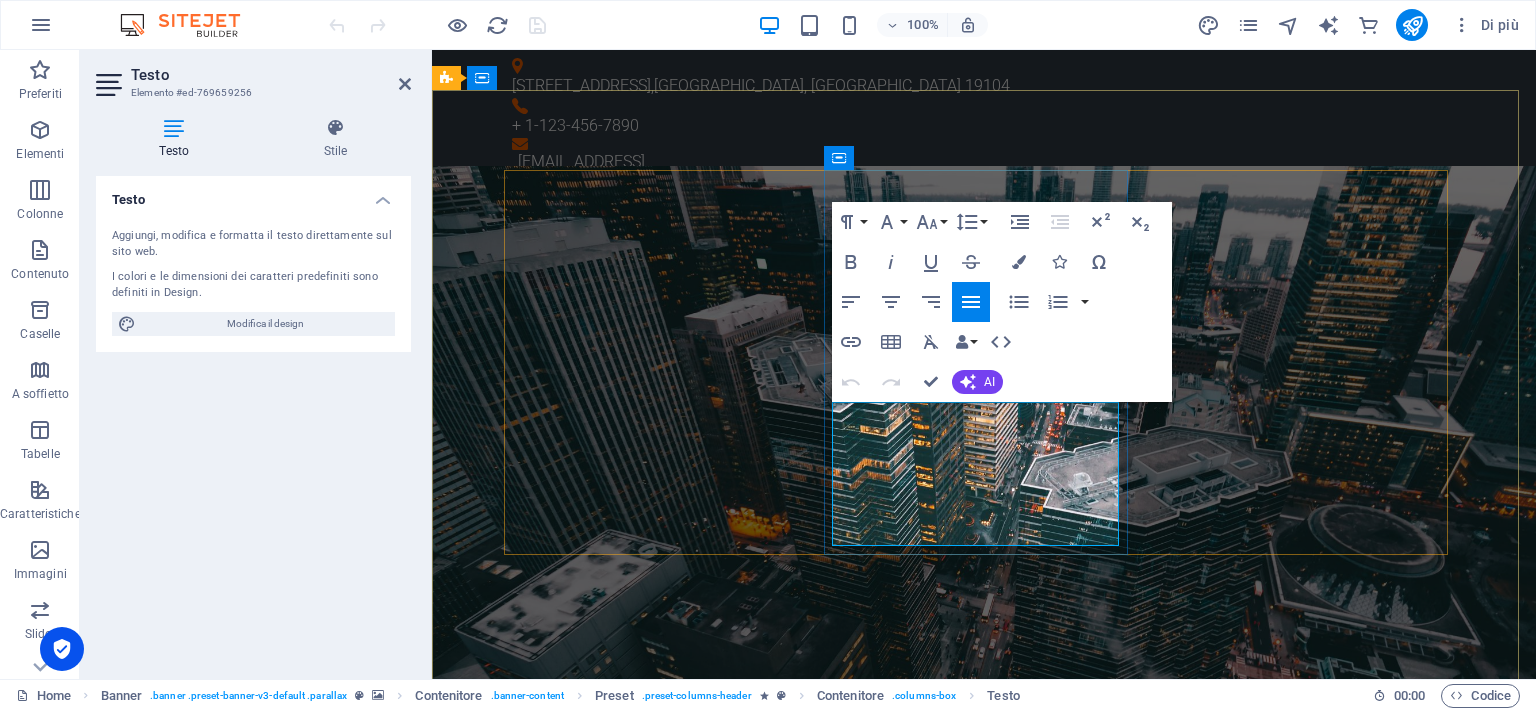 click on "Lorem ipsum dolor sit amet, consetetur sadipscing elitr, sed diam nonumy eirmod tempor invidunt ut labore et dolore magna aliquyam erat, sed diam voluptua. At vero eos et accusam et justo duo [PERSON_NAME] et ea rebum." at bounding box center [984, 2087] 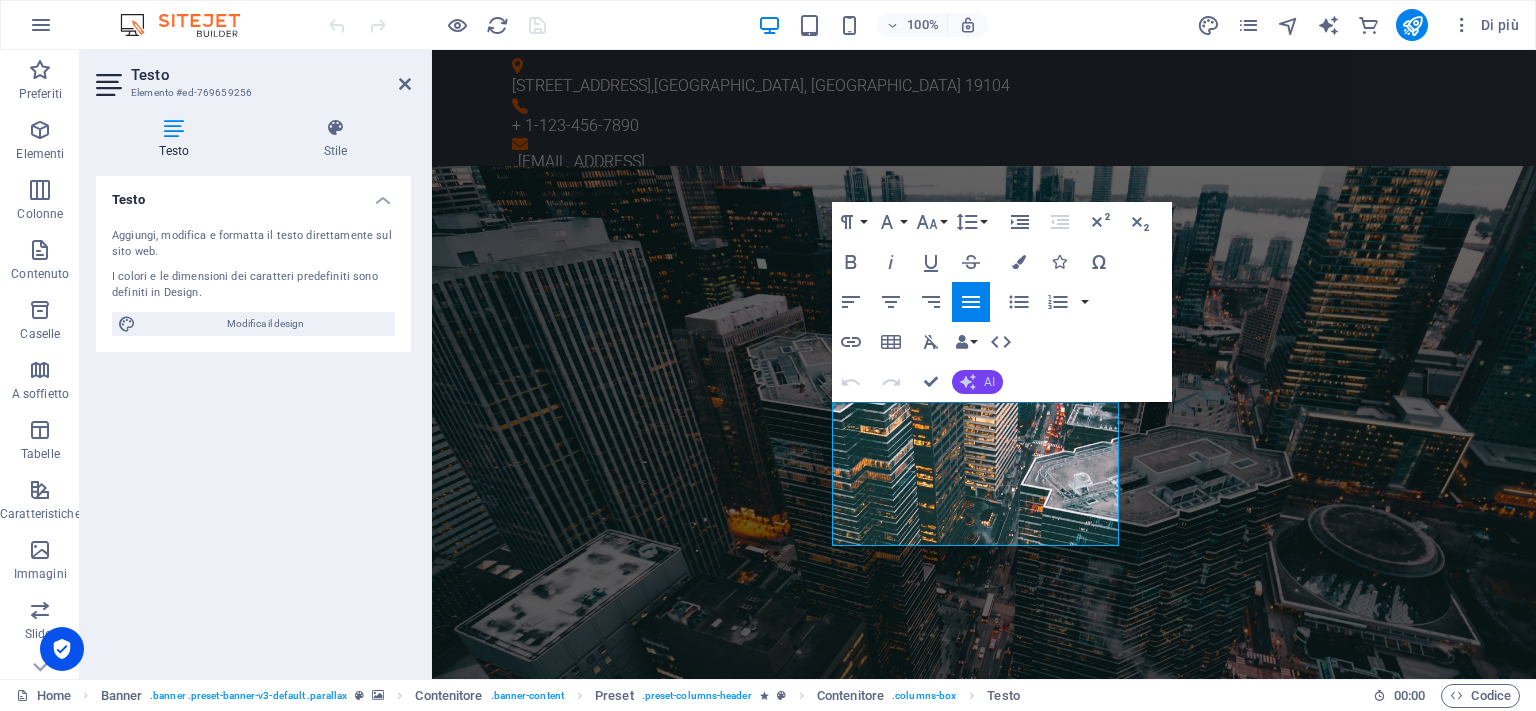 click on "AI" at bounding box center [977, 382] 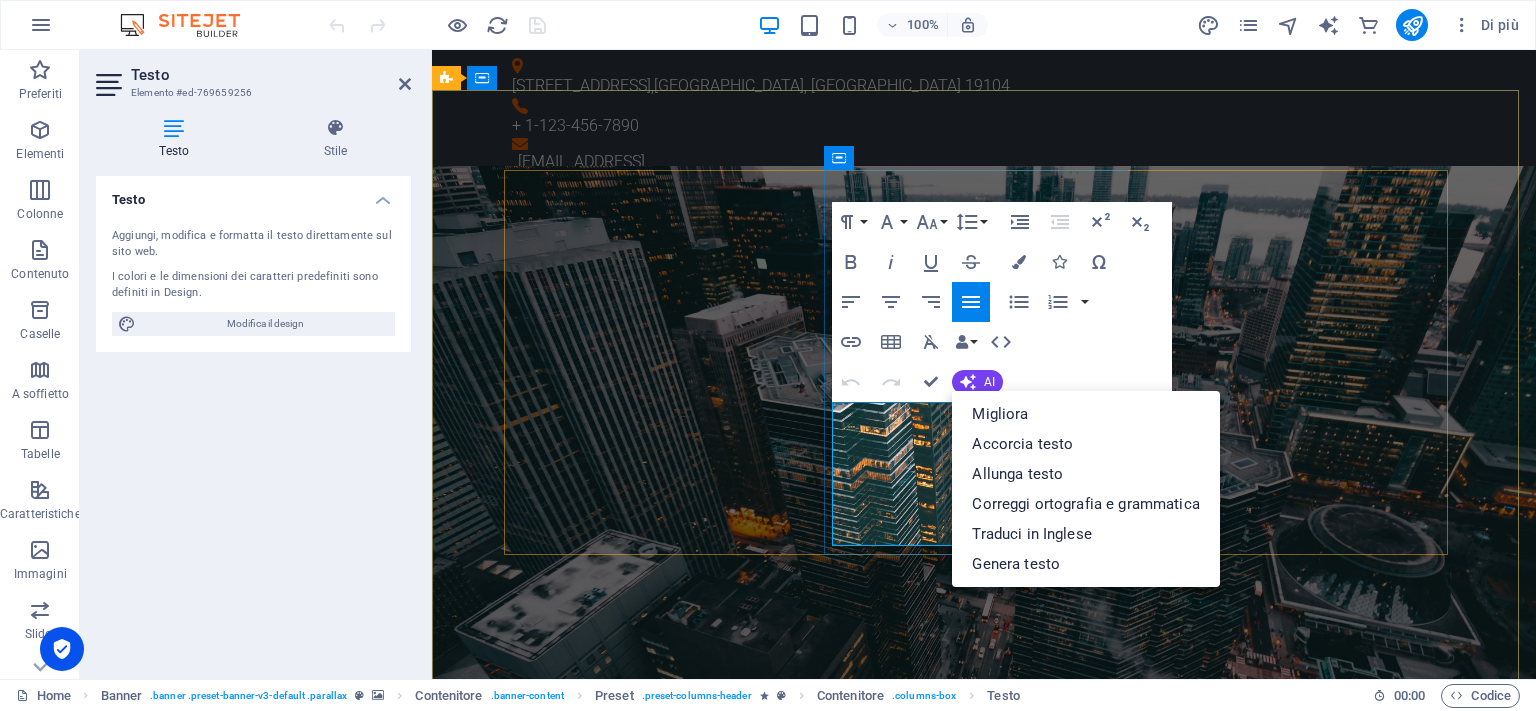 click on "Lorem ipsum dolor sit amet, consetetur sadipscing elitr, sed diam nonumy eirmod tempor invidunt ut labore et dolore magna aliquyam erat, sed diam voluptua. At vero eos et accusam et justo duo [PERSON_NAME] et ea rebum." at bounding box center [984, 2087] 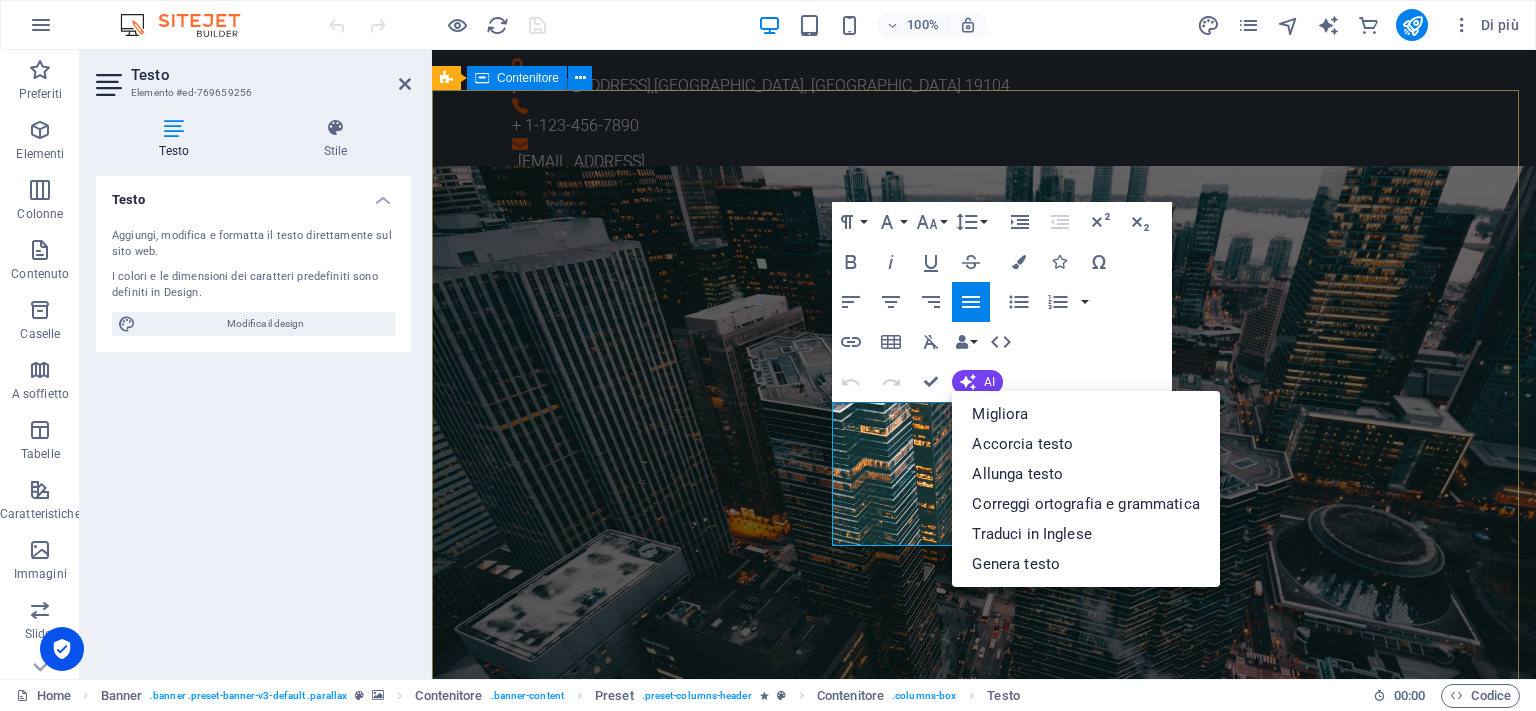 click on "Hardware Support Lorem ipsum dolor sit amet, consetetur sadipscing elitr, sed diam nonumy eirmod tempor invidunt ut labore et dolore magna aliquyam erat, sed diam voluptua. At vero eos et accusam et justo duo dolores et ea rebum. Networking Lorem ipsum dolor sit amet, consetetur sadipscing elitr, sed diam nonumy eirmod tempor invidunt ut labore et dolore magna aliquyam erat, sed diam voluptua. At vero eos et accusam et justo duo dolores et ea rebum. Circuit Boards Lorem ipsum dolor sit amet, consetetur sadipscing elitr, sed diam nonumy eirmod tempor invidunt ut labore et dolore magna aliquyam erat, sed diam voluptua. At vero eos et accusam et justo duo dolores et ea rebum. Learn more" at bounding box center [984, 1853] 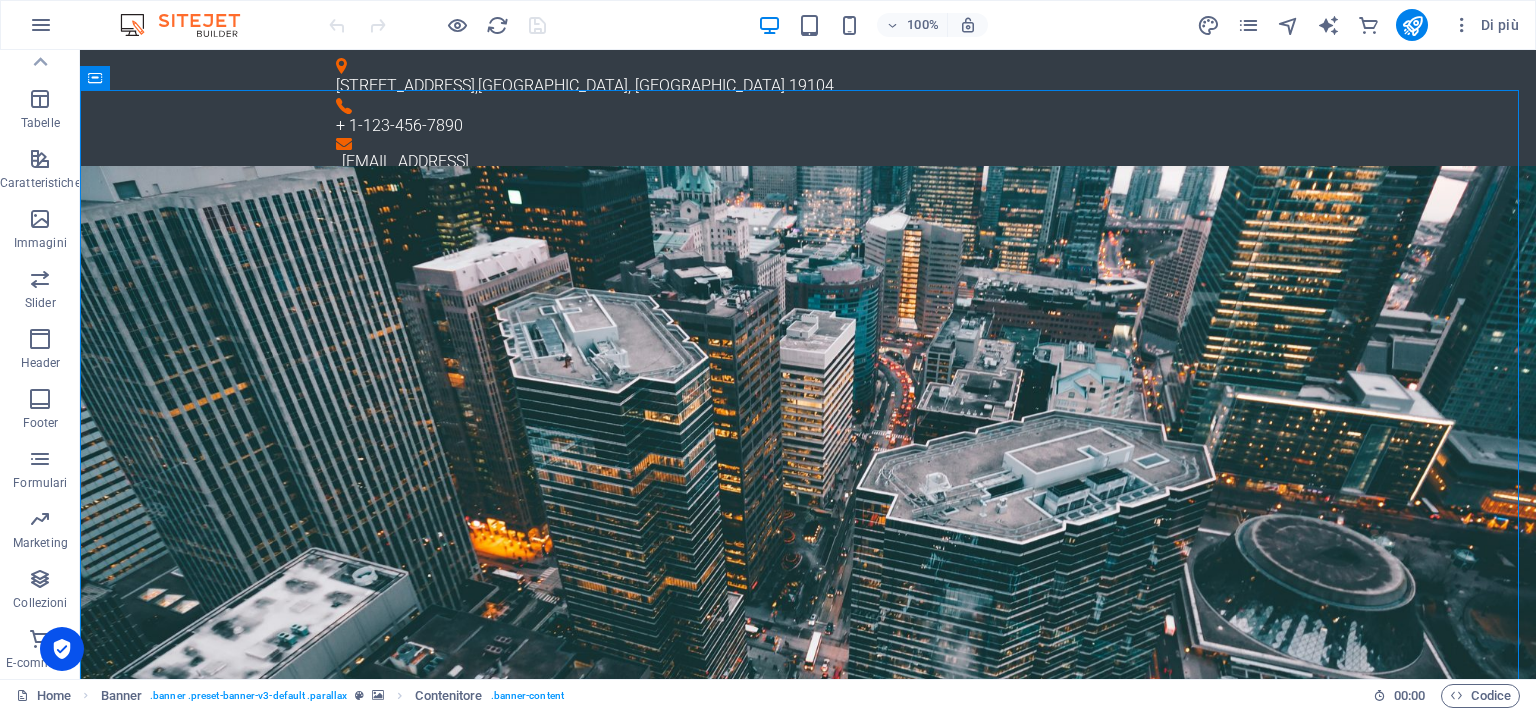 scroll, scrollTop: 0, scrollLeft: 0, axis: both 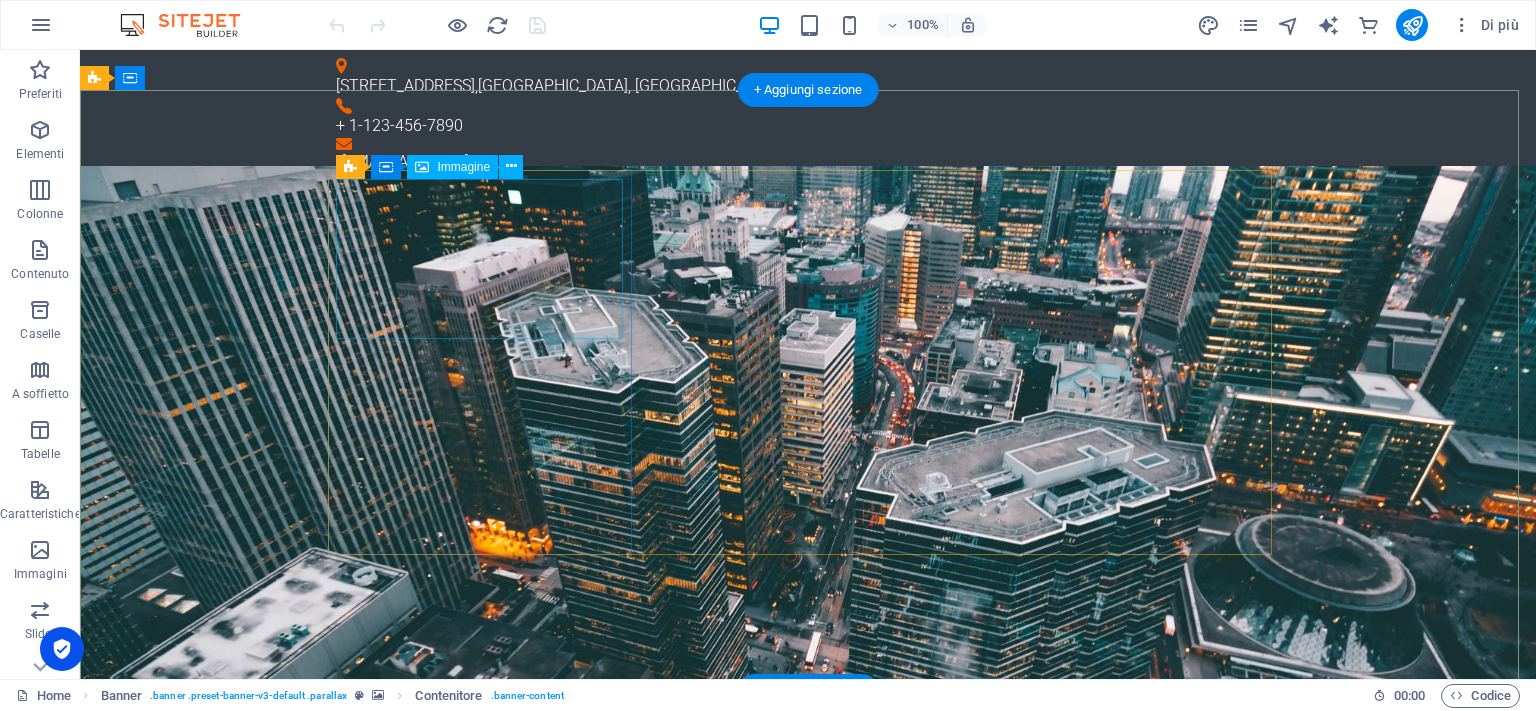 click at bounding box center [808, 1143] 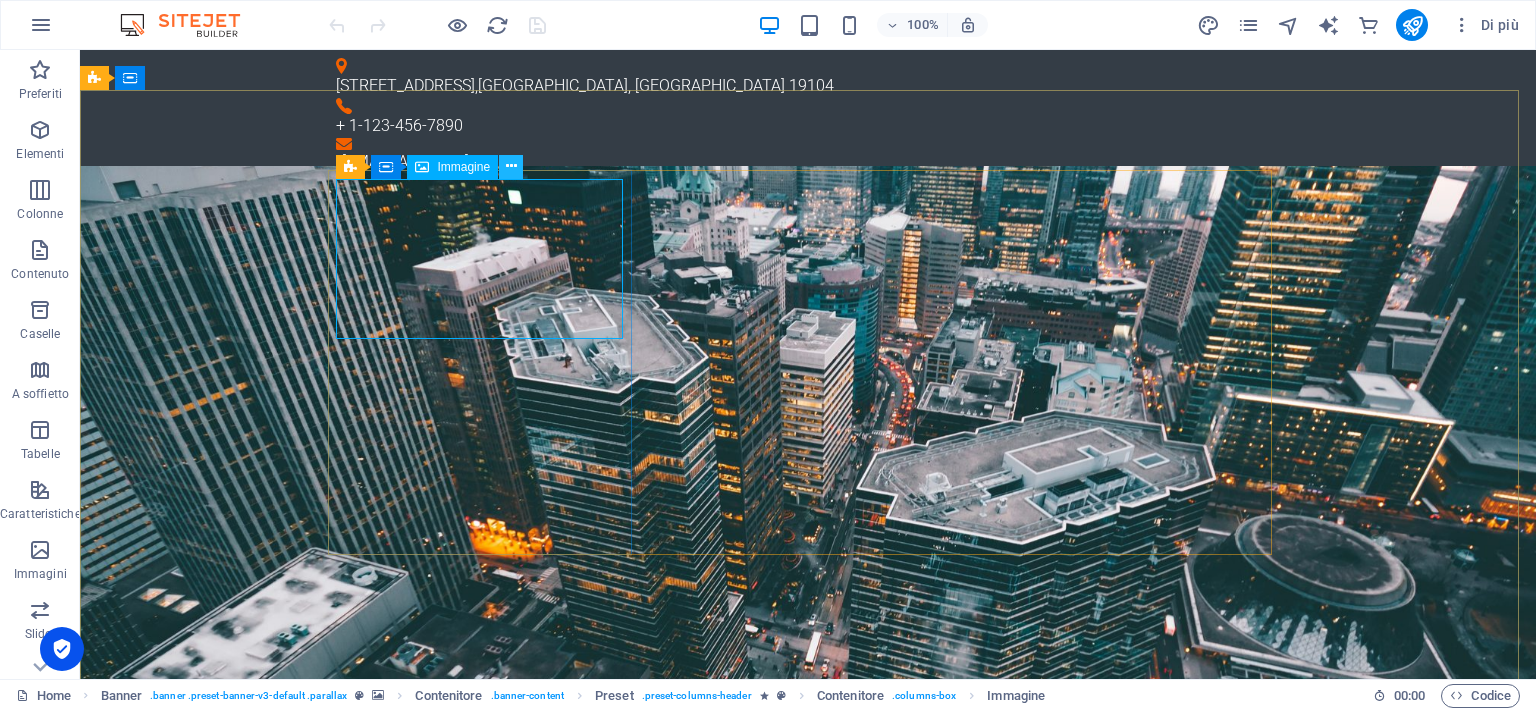 click at bounding box center (511, 166) 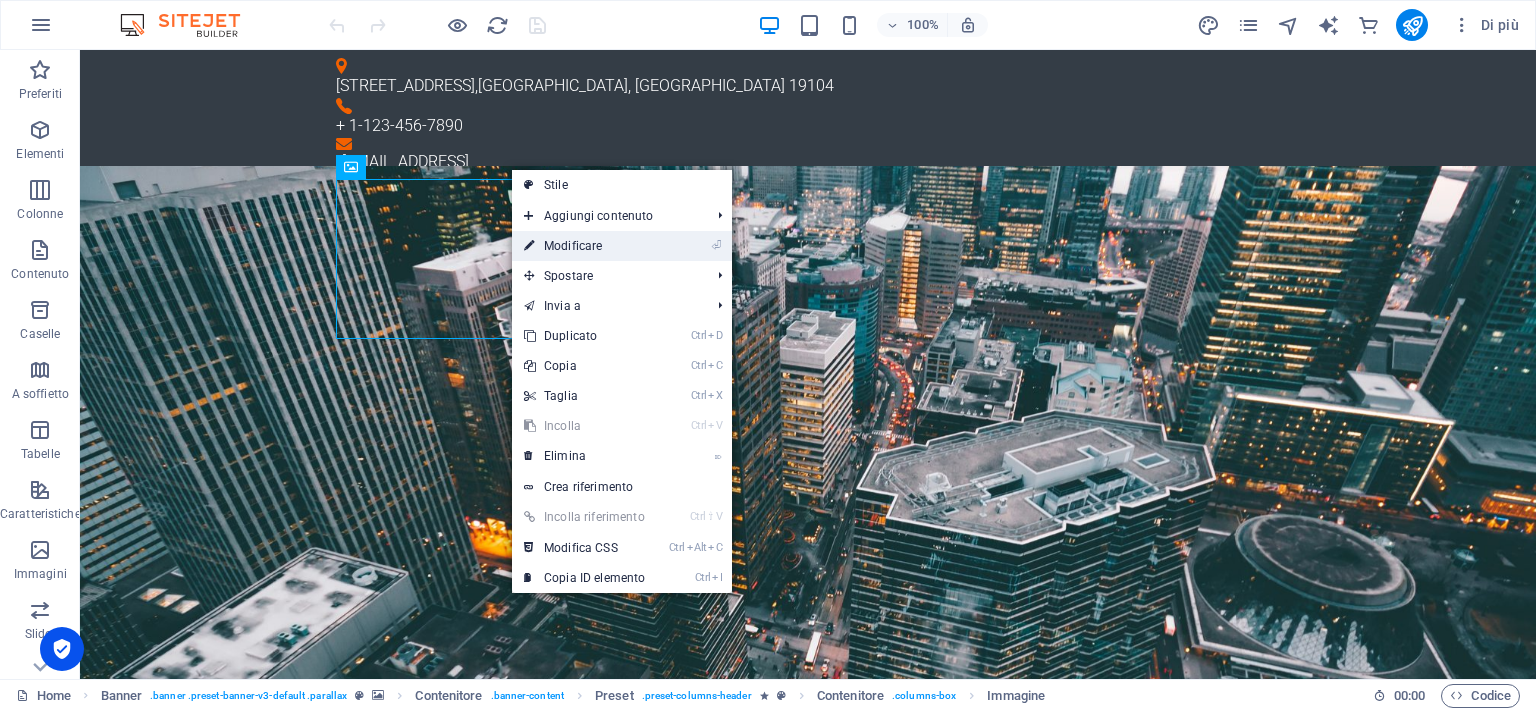 click on "⏎  Modificare" at bounding box center [584, 246] 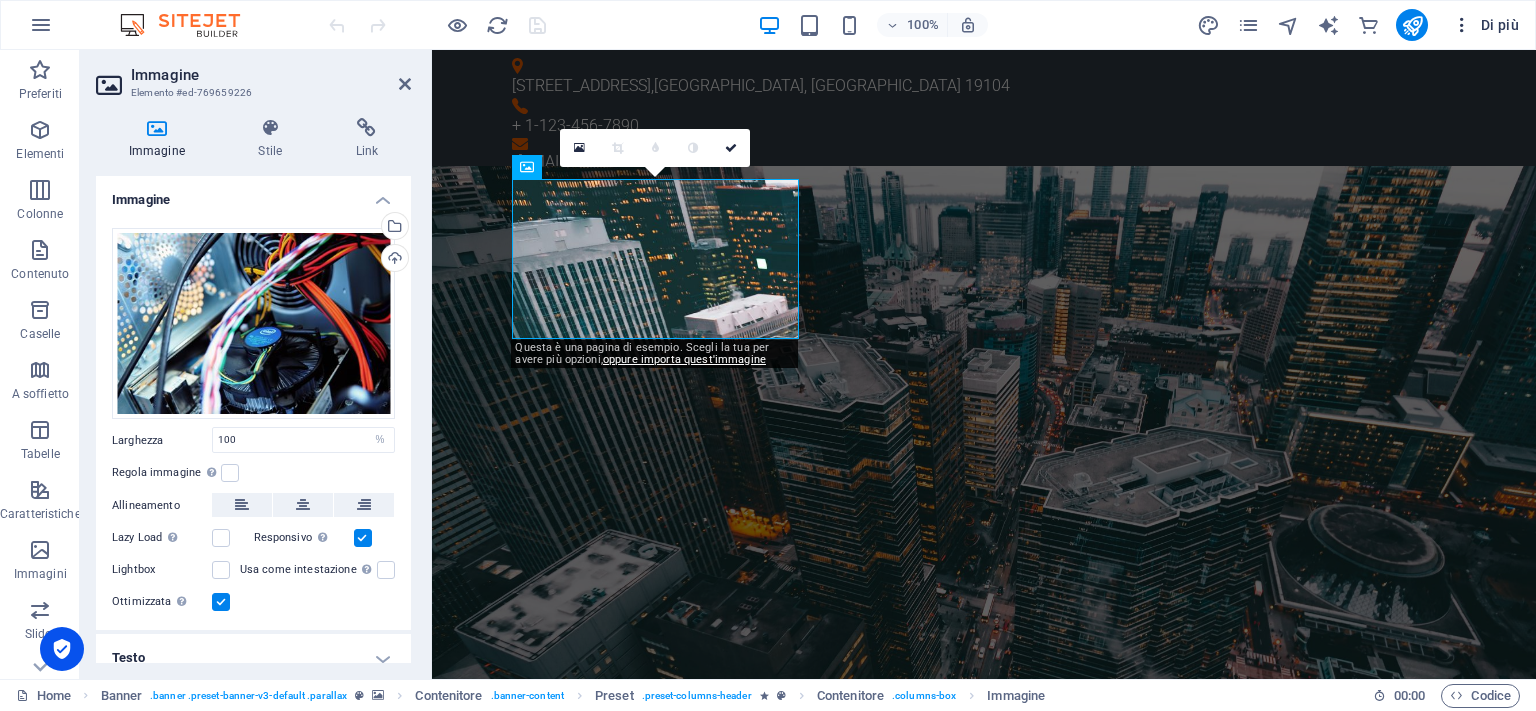 click at bounding box center [1462, 25] 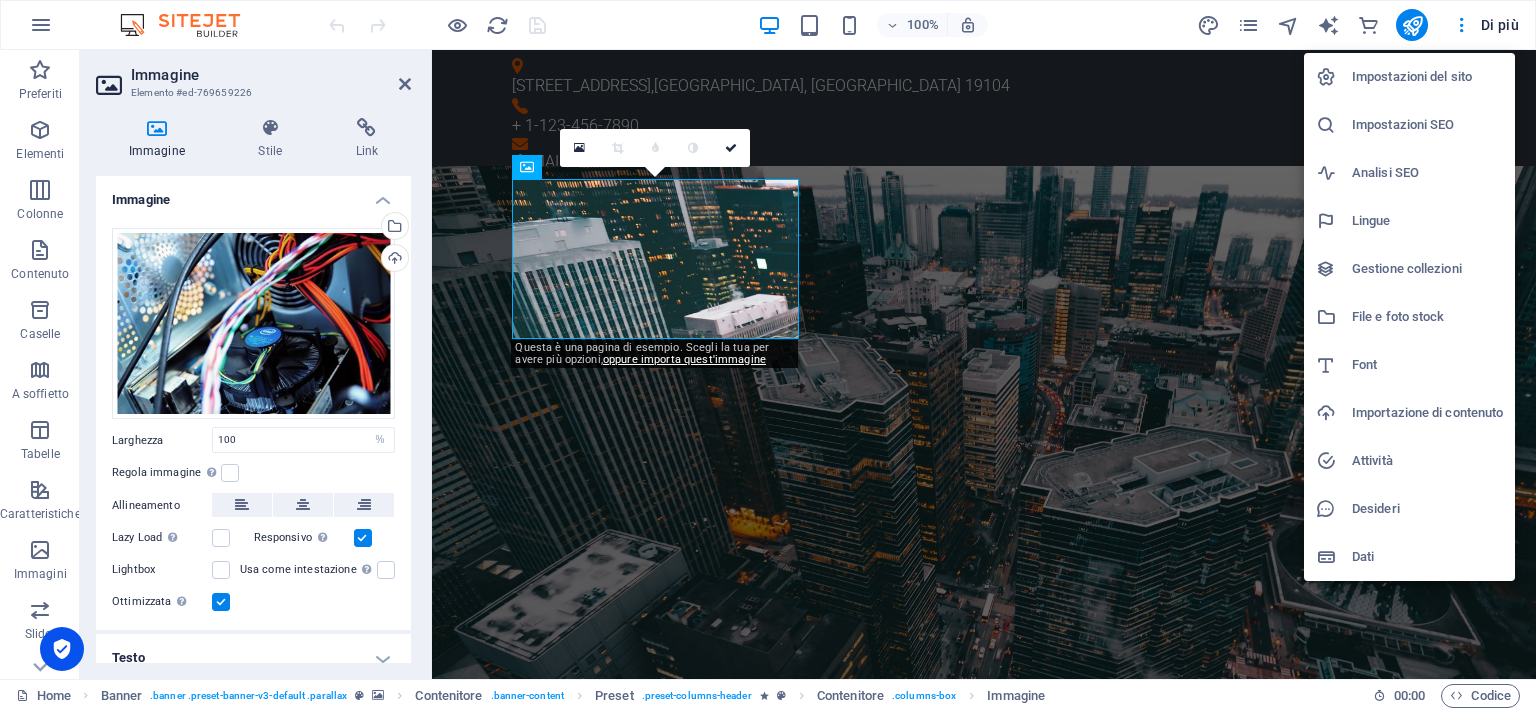 click at bounding box center [768, 355] 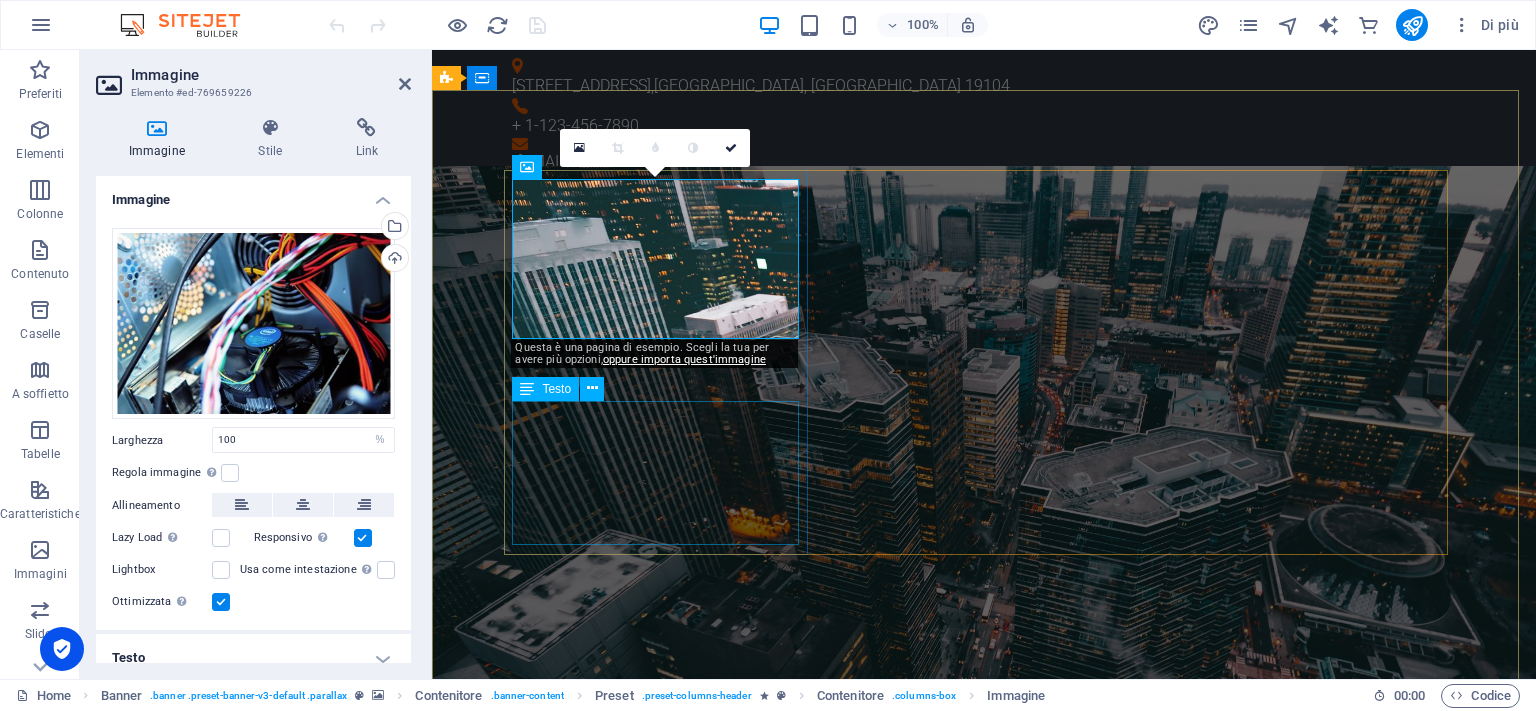 click on "Lorem ipsum dolor sit amet, consetetur sadipscing elitr, sed diam nonumy eirmod tempor invidunt ut labore et dolore magna aliquyam erat, sed diam voluptua. At vero eos et accusam et justo duo [PERSON_NAME] et ea rebum." at bounding box center [984, 1488] 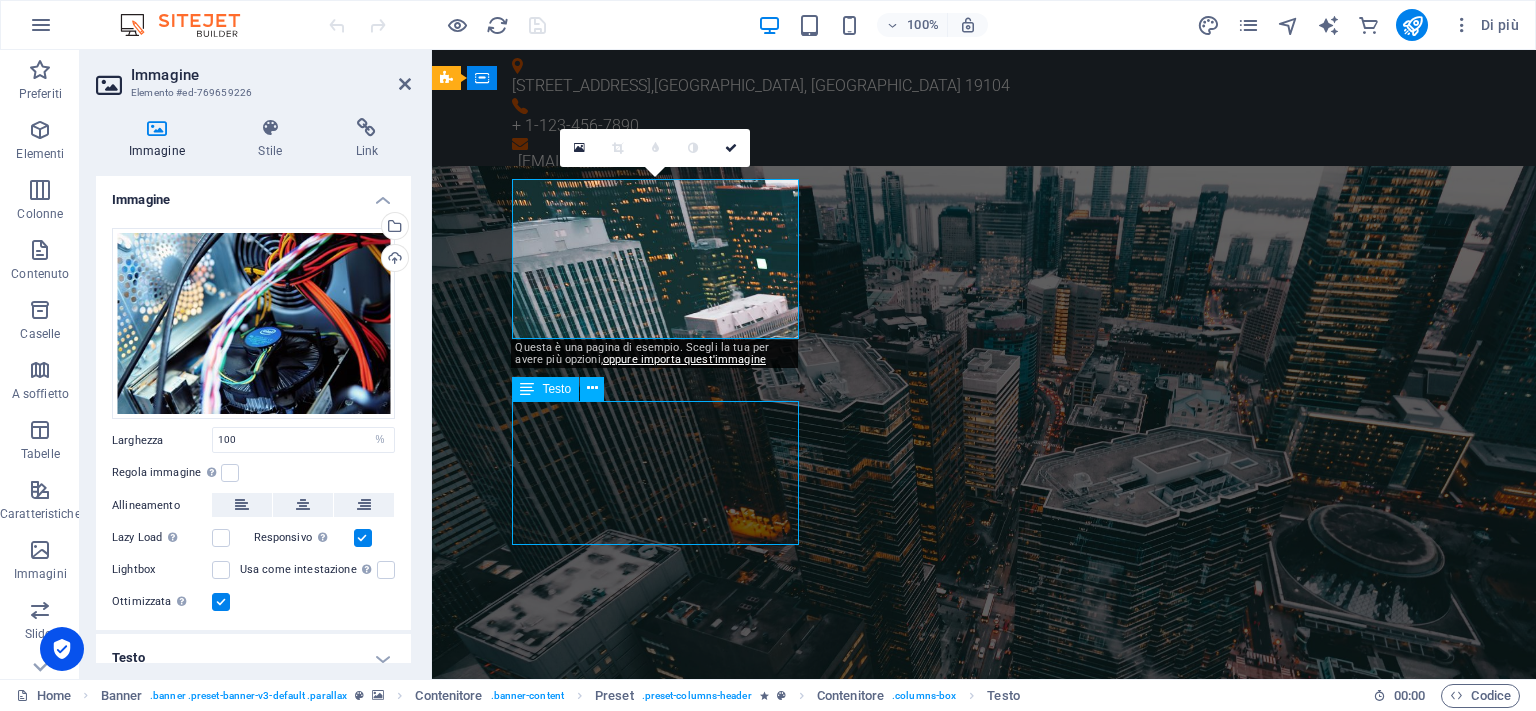 click on "Lorem ipsum dolor sit amet, consetetur sadipscing elitr, sed diam nonumy eirmod tempor invidunt ut labore et dolore magna aliquyam erat, sed diam voluptua. At vero eos et accusam et justo duo [PERSON_NAME] et ea rebum." at bounding box center (984, 1488) 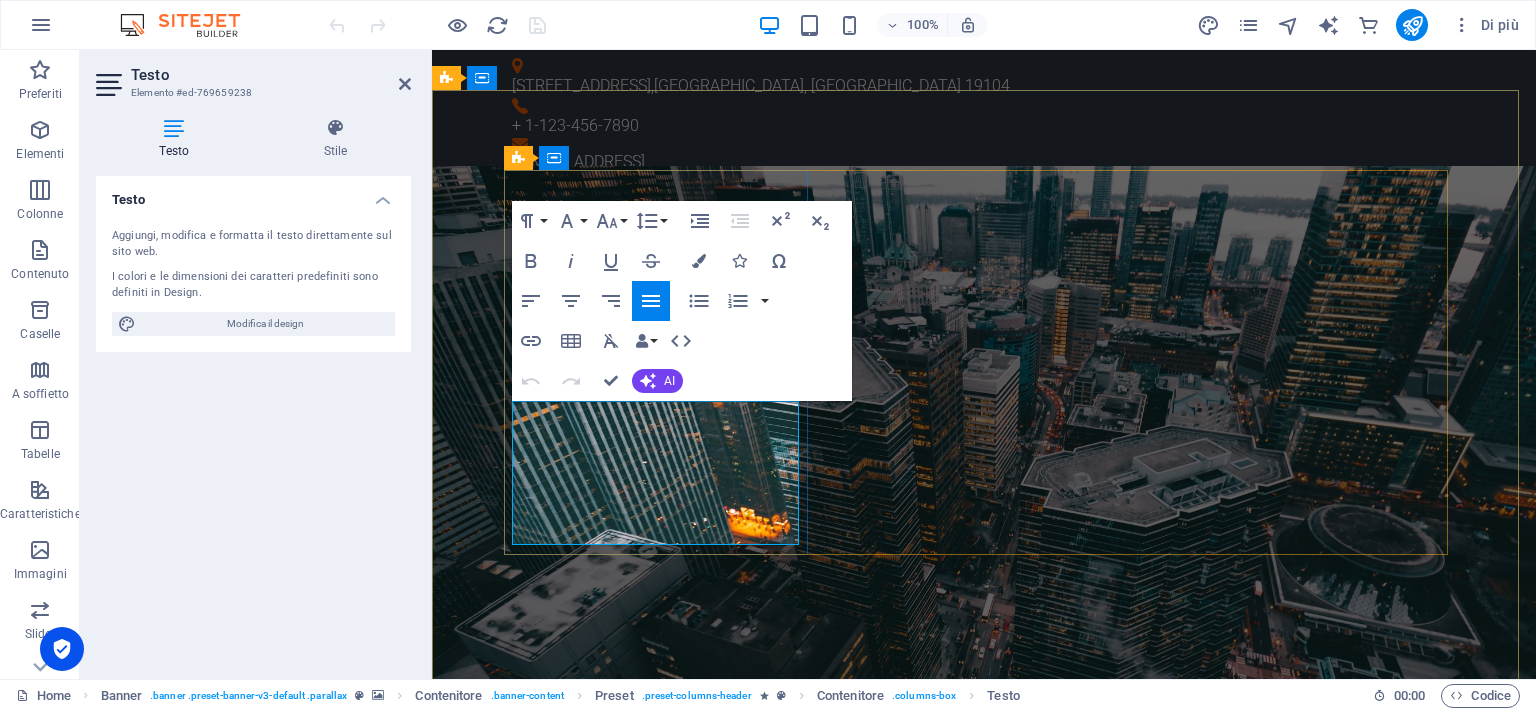 click on "Lorem ipsum dolor sit amet, consetetur sadipscing elitr, sed diam nonumy eirmod tempor invidunt ut labore et dolore magna aliquyam erat, sed diam voluptua. At vero eos et accusam et justo duo [PERSON_NAME] et ea rebum." at bounding box center (984, 1488) 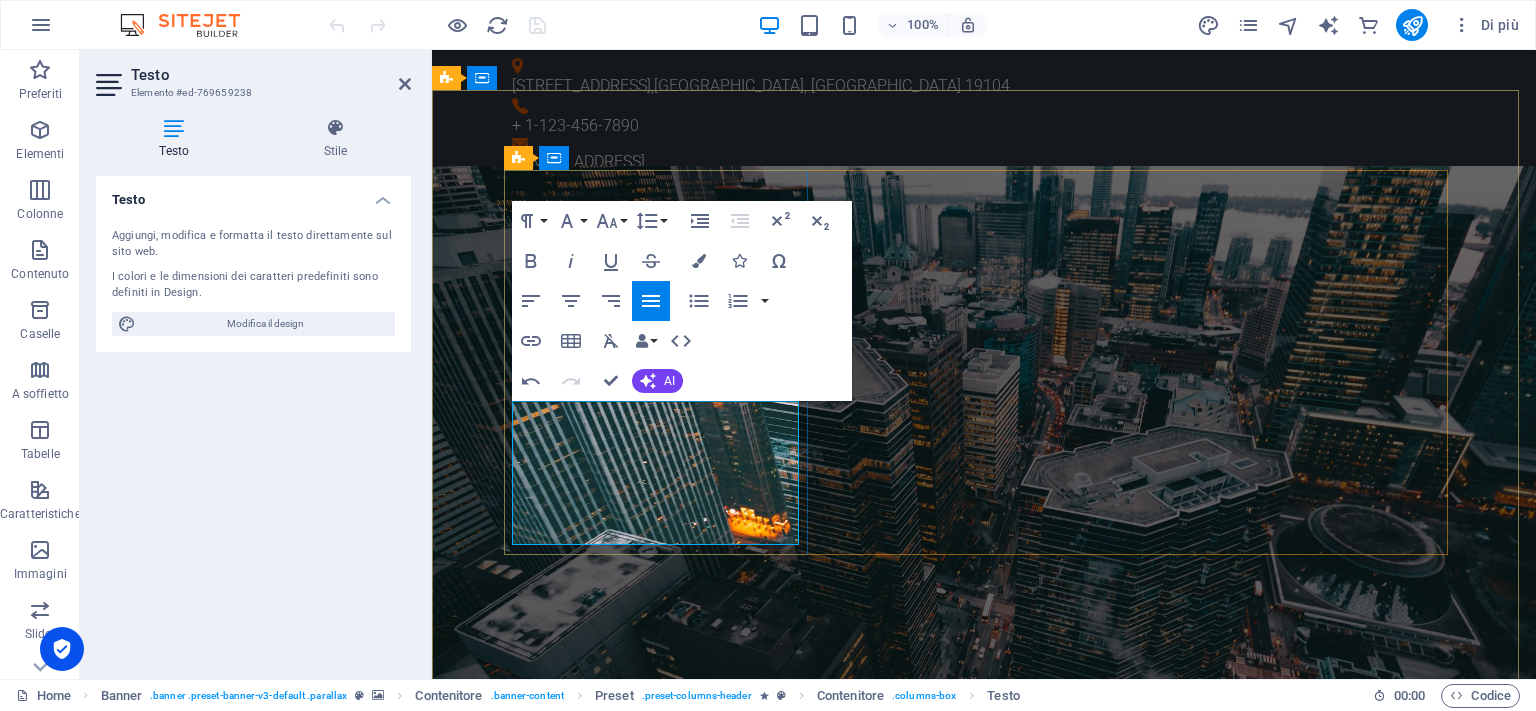 click on "Lorem ipsum dolor sit amet, consetetur sadipscing elitr, seed diam nonumy eirmod tempor invidunt ut labore et dolore magna aliquyam erat, sed diam voluptua. At vero eos et accusam et justo duo dolores et ea rebum." at bounding box center (984, 1488) 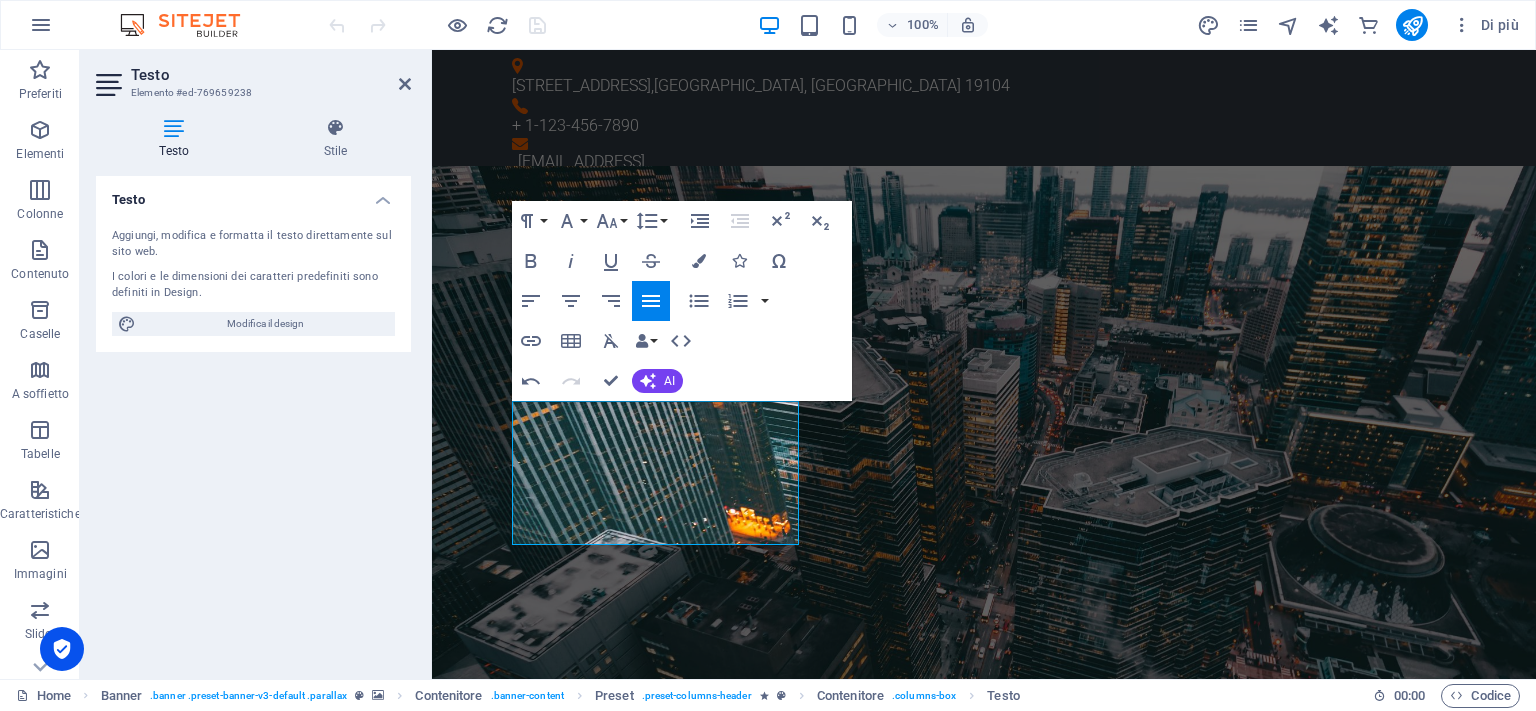 click on "Testo Aggiungi, modifica e formatta il testo direttamente sul sito web. I colori e le dimensioni dei caratteri predefiniti sono definiti in Design. Modifica il design Allineamento Allineato a sinistra Centrato Allineato a destra" at bounding box center [253, 419] 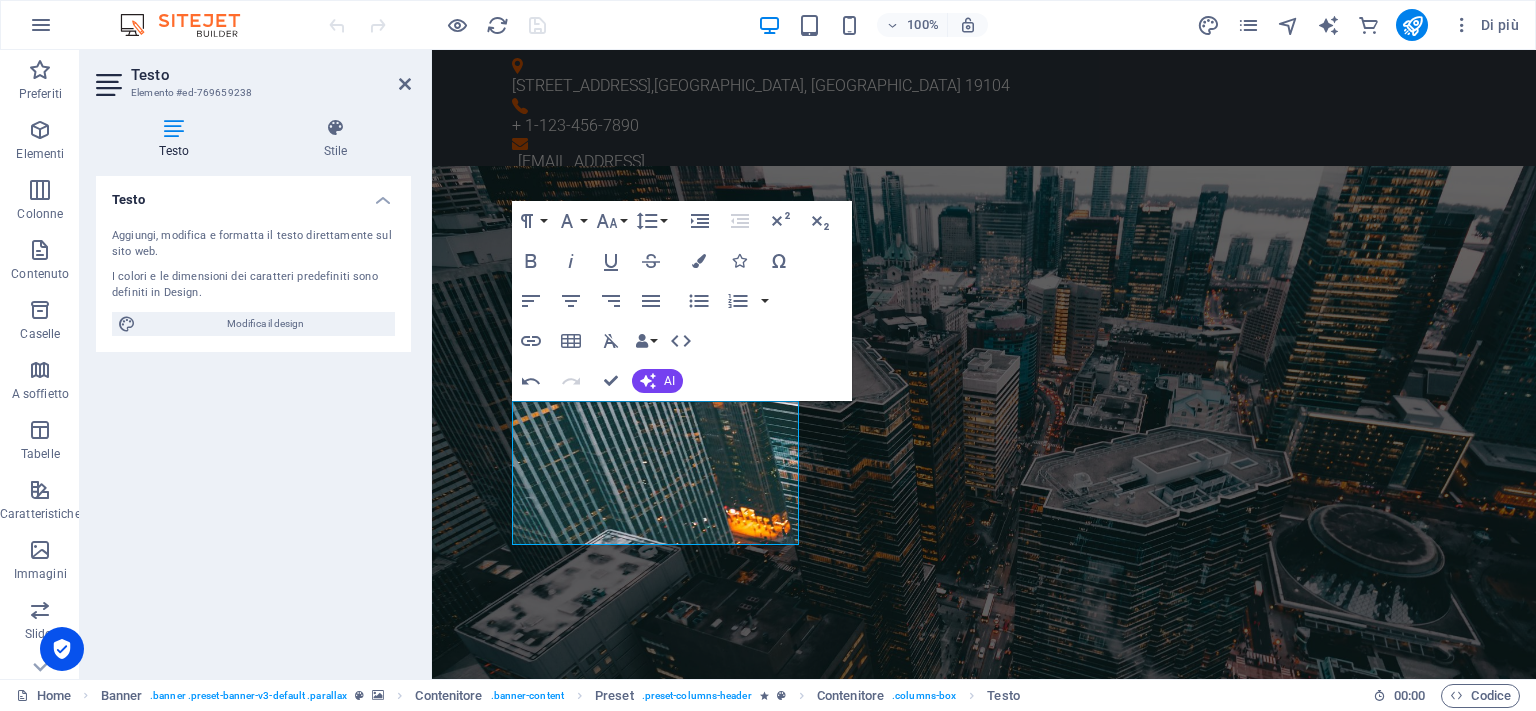 click on "Testo Aggiungi, modifica e formatta il testo direttamente sul sito web. I colori e le dimensioni dei caratteri predefiniti sono definiti in Design. Modifica il design Allineamento Allineato a sinistra Centrato Allineato a destra" at bounding box center (253, 419) 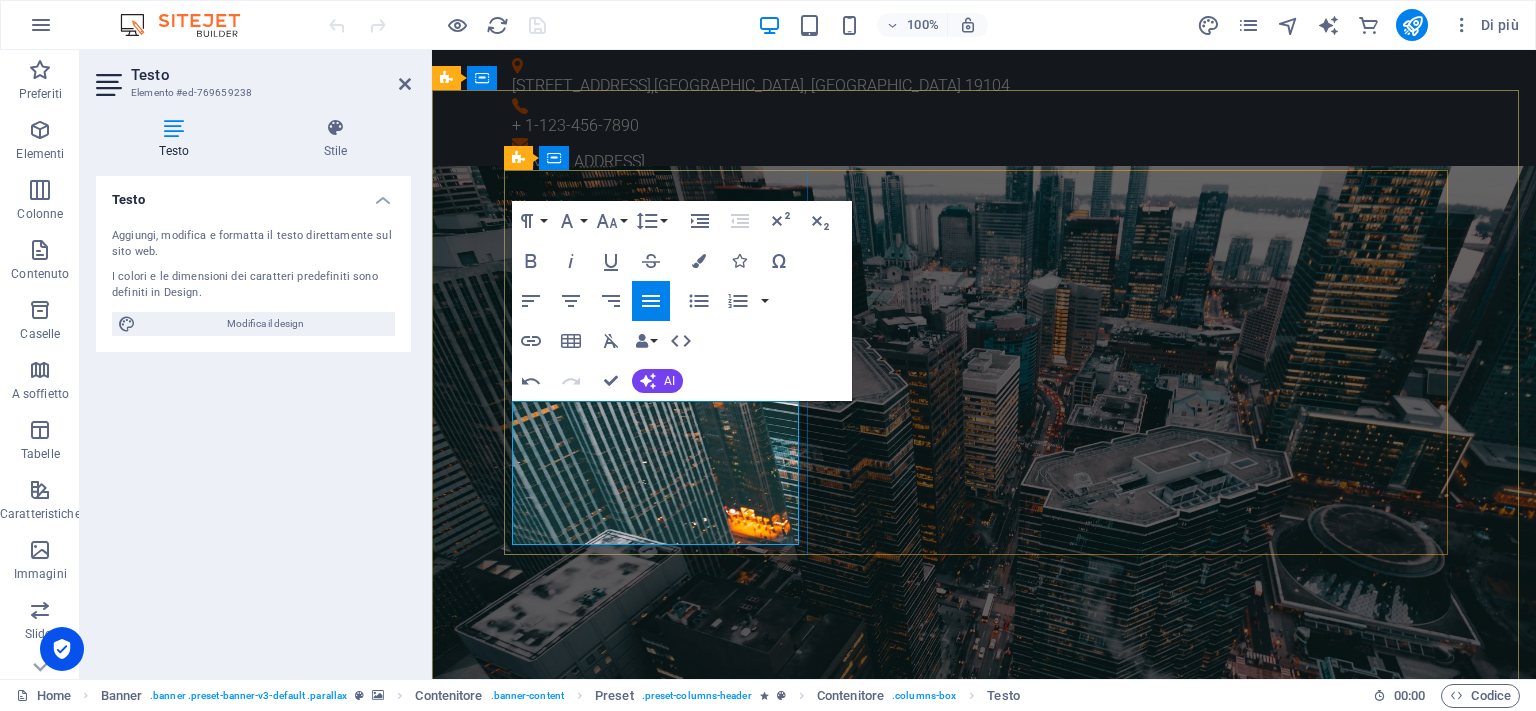 click on "Lorem ipsum dolor sit amet, consetetur sadipscing elitr, seed diam nonumy eirmod tempor invidunt ut labore et dolore magna aliquyam erat, sed diam voluptua. At vero eos et accusam et justo duo dolores et ea rebum." at bounding box center [984, 1488] 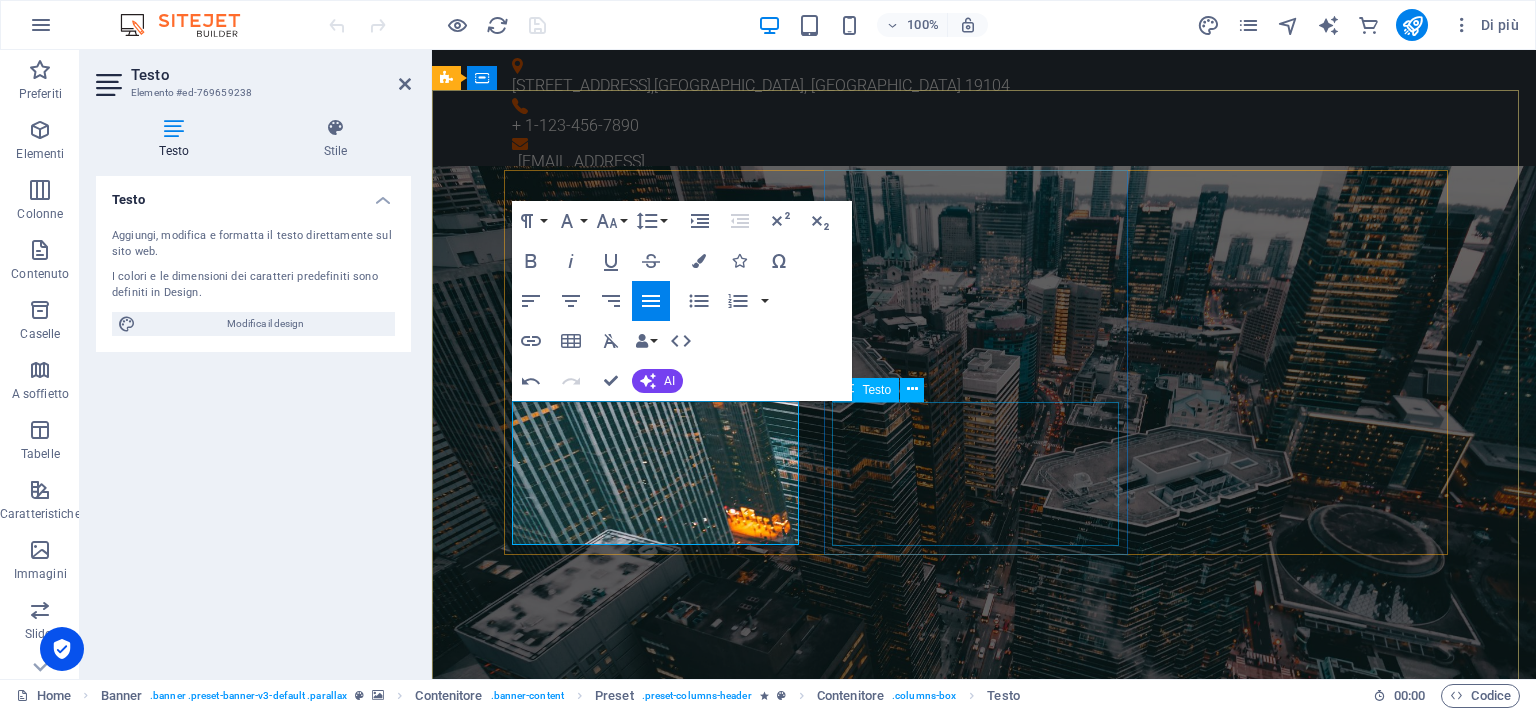 click on "Lorem ipsum dolor sit amet, consetetur sadipscing elitr, sed diam nonumy eirmod tempor invidunt ut labore et dolore magna aliquyam erat, sed diam voluptua. At vero eos et accusam et justo duo [PERSON_NAME] et ea rebum." at bounding box center [984, 2087] 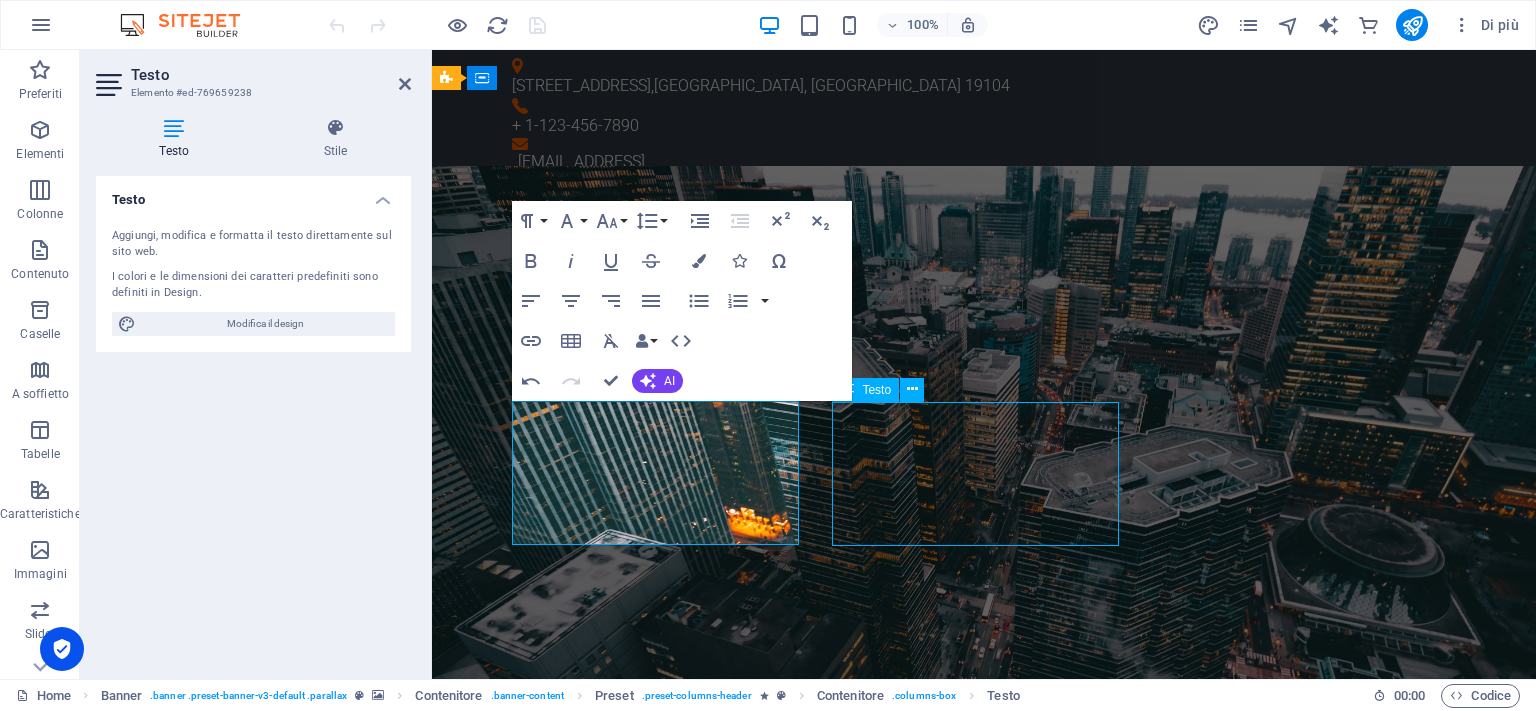 click on "Lorem ipsum dolor sit amet, consetetur sadipscing elitr, sed diam nonumy eirmod tempor invidunt ut labore et dolore magna aliquyam erat, sed diam voluptua. At vero eos et accusam et justo duo [PERSON_NAME] et ea rebum." at bounding box center [984, 2087] 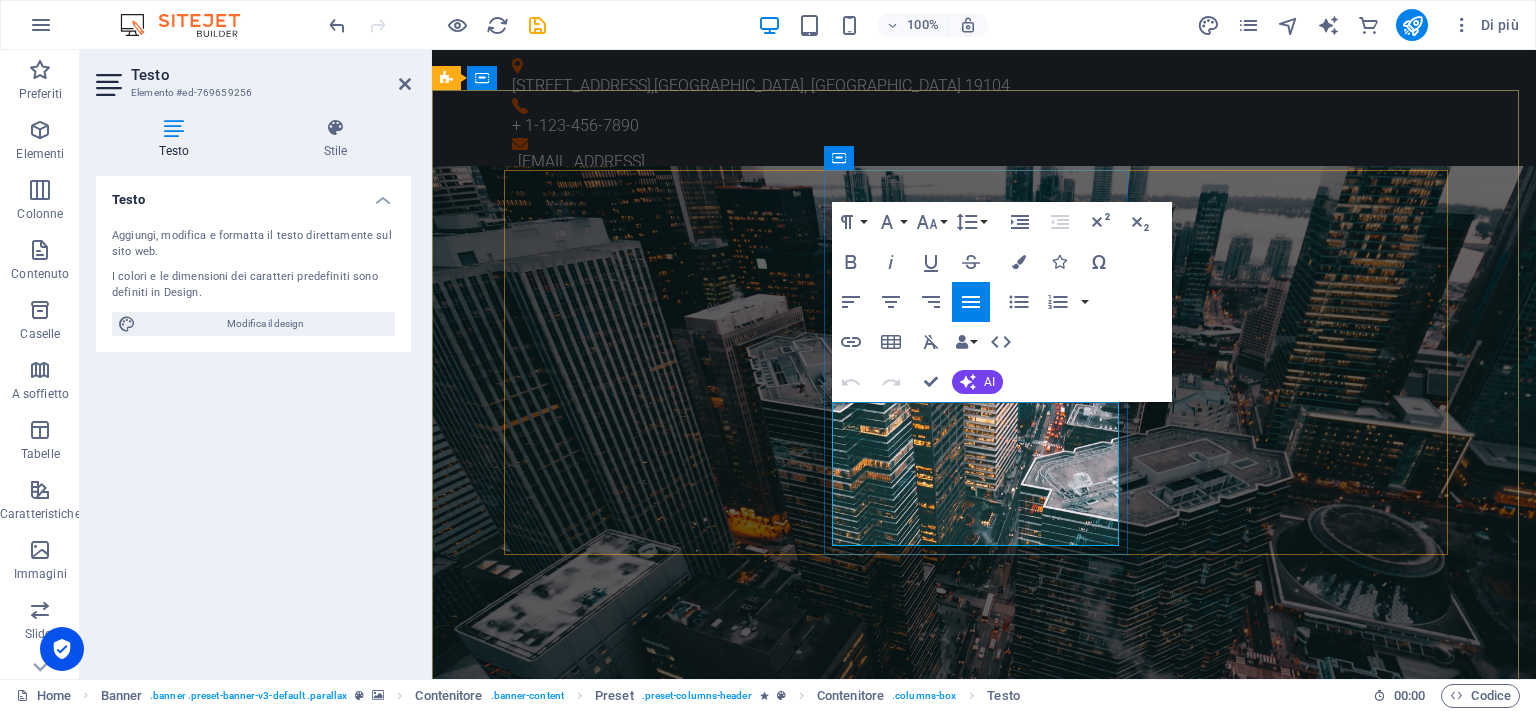 click on "Lorem ipsum dolor sit amet, consetetur sadipscing elitr, sed diam nonumy eirmod tempor invidunt ut labore et dolore magna aliquyam erat, sed diam voluptua. At vero eos et accusam et justo duo [PERSON_NAME] et ea rebum." at bounding box center [984, 2087] 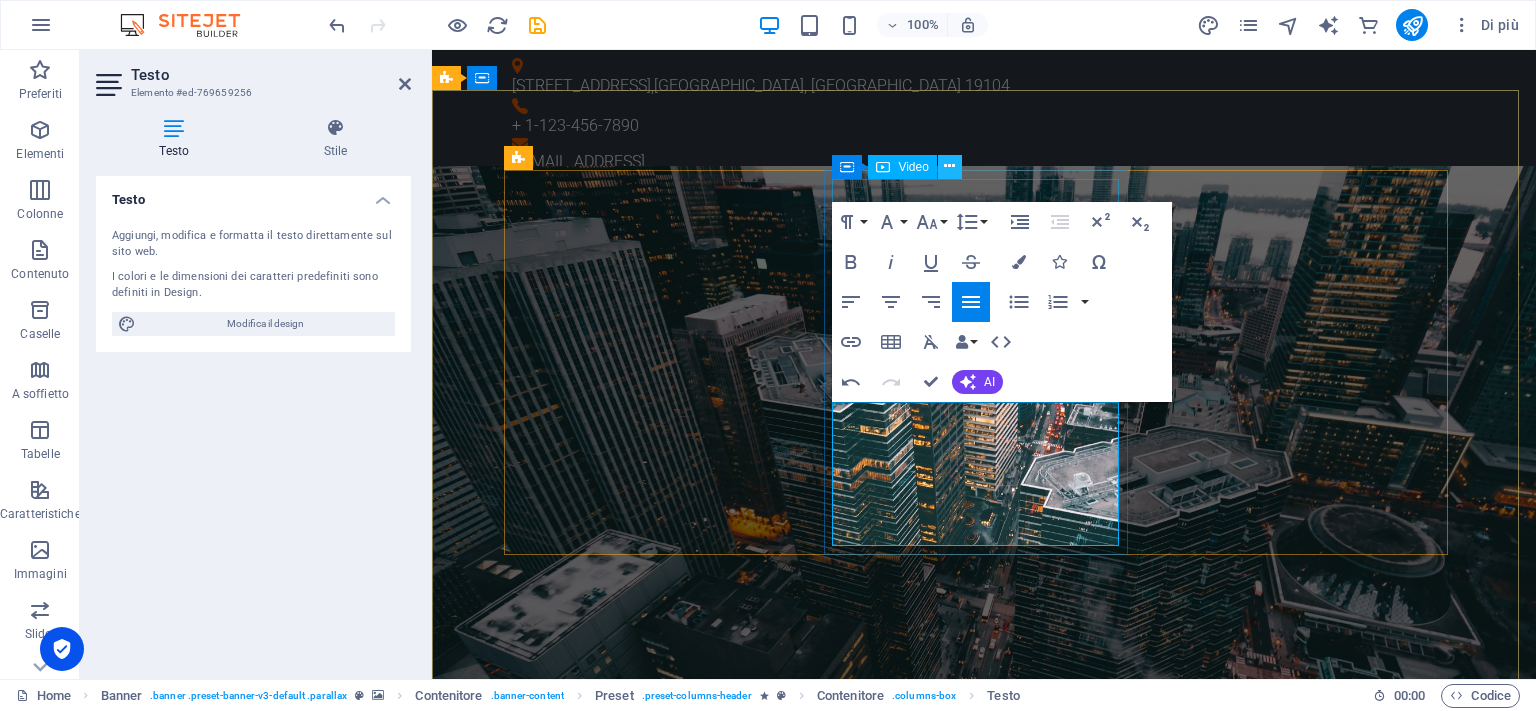 click at bounding box center (950, 167) 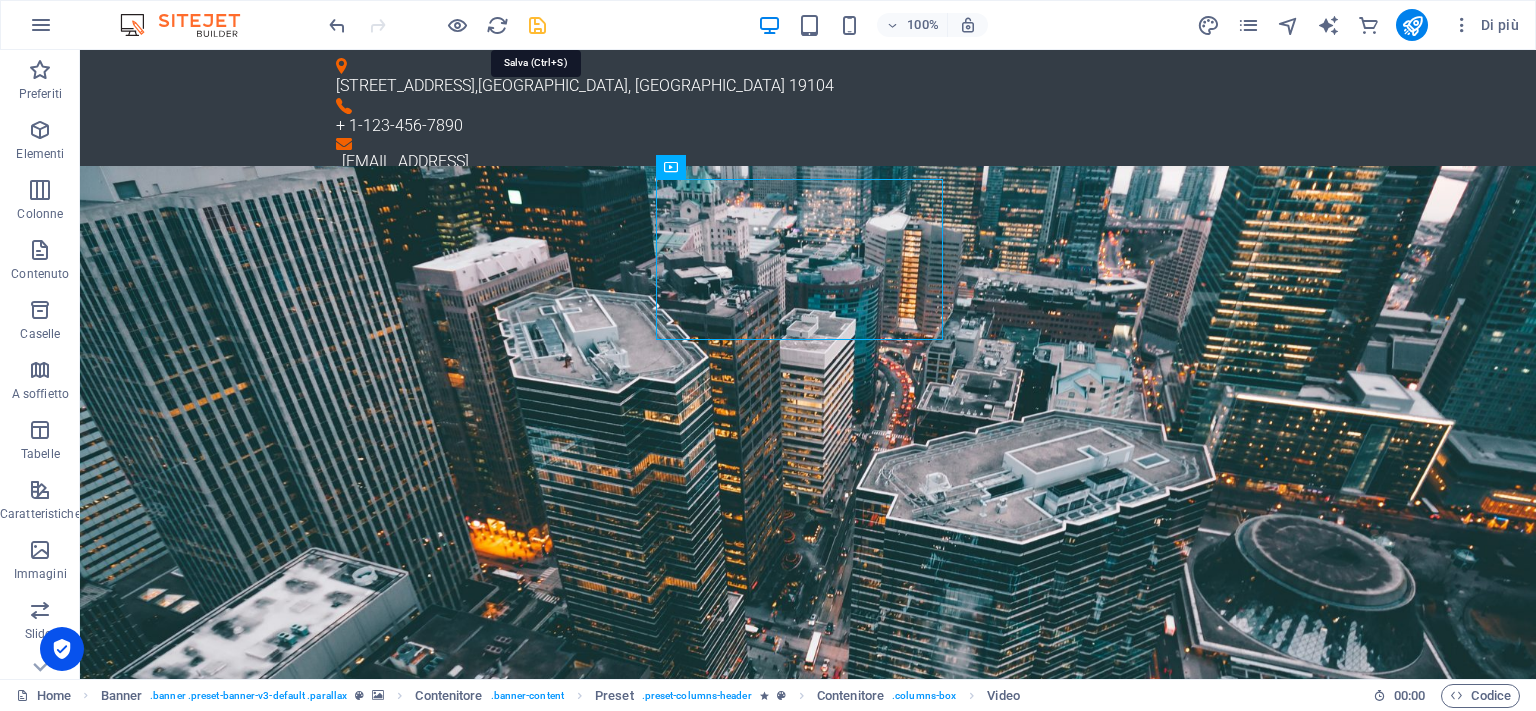 click at bounding box center (537, 25) 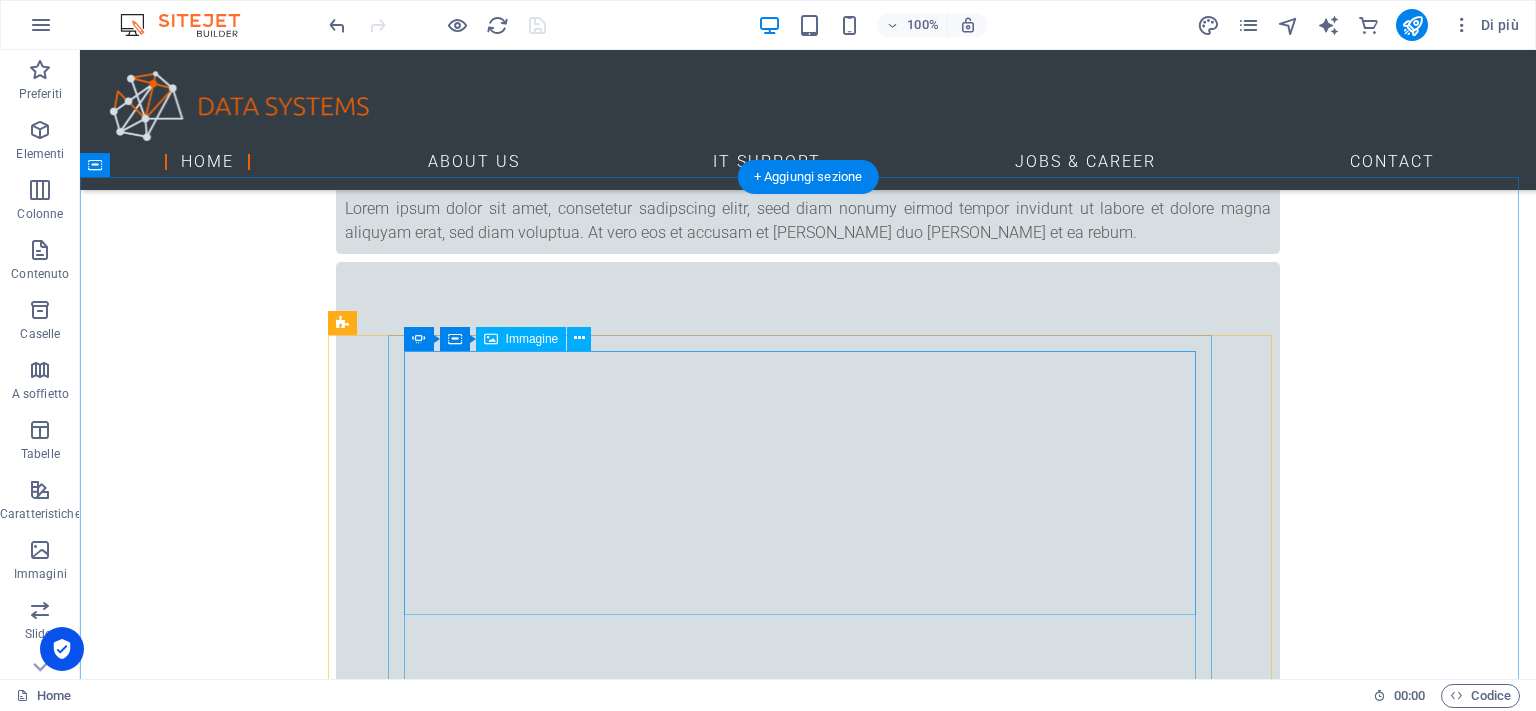 scroll, scrollTop: 1900, scrollLeft: 0, axis: vertical 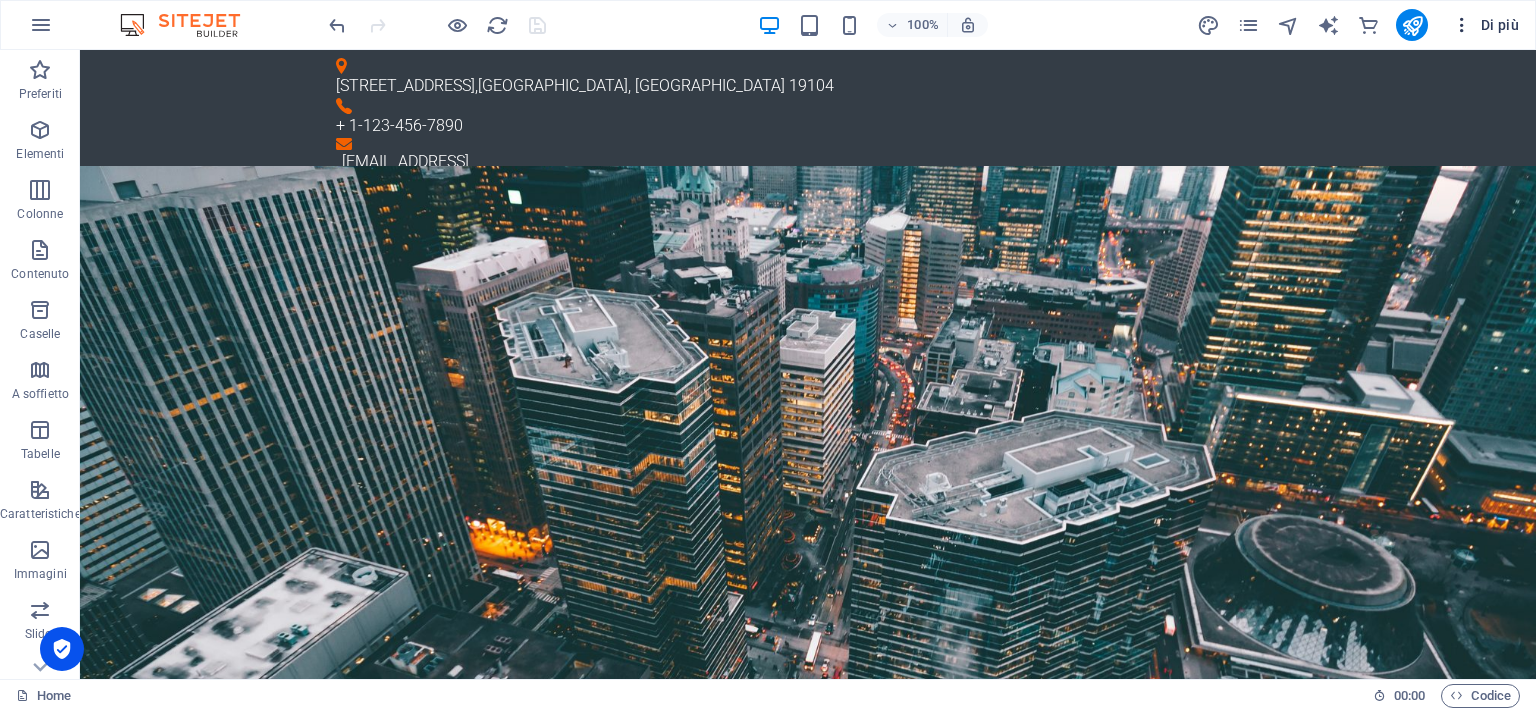 click on "Di più" at bounding box center (1485, 25) 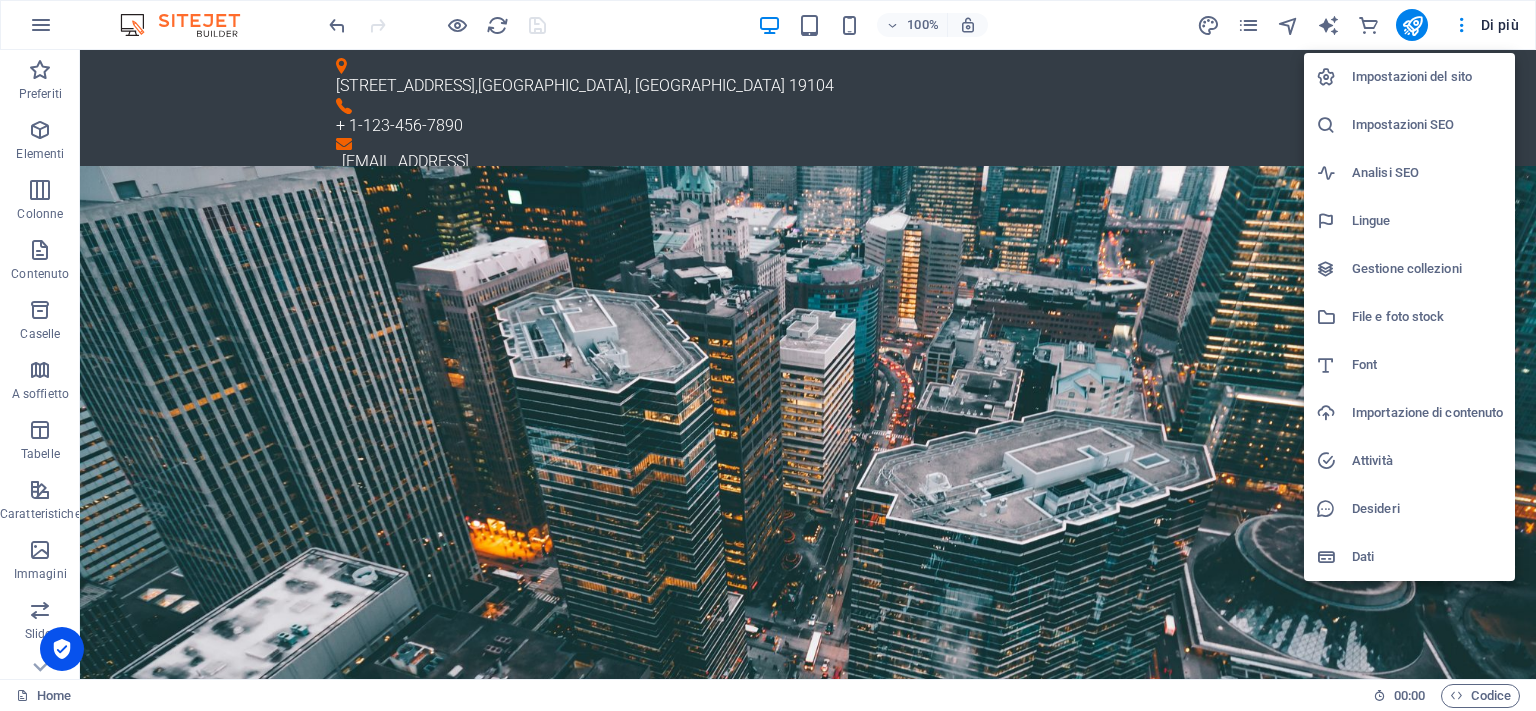 click at bounding box center (768, 355) 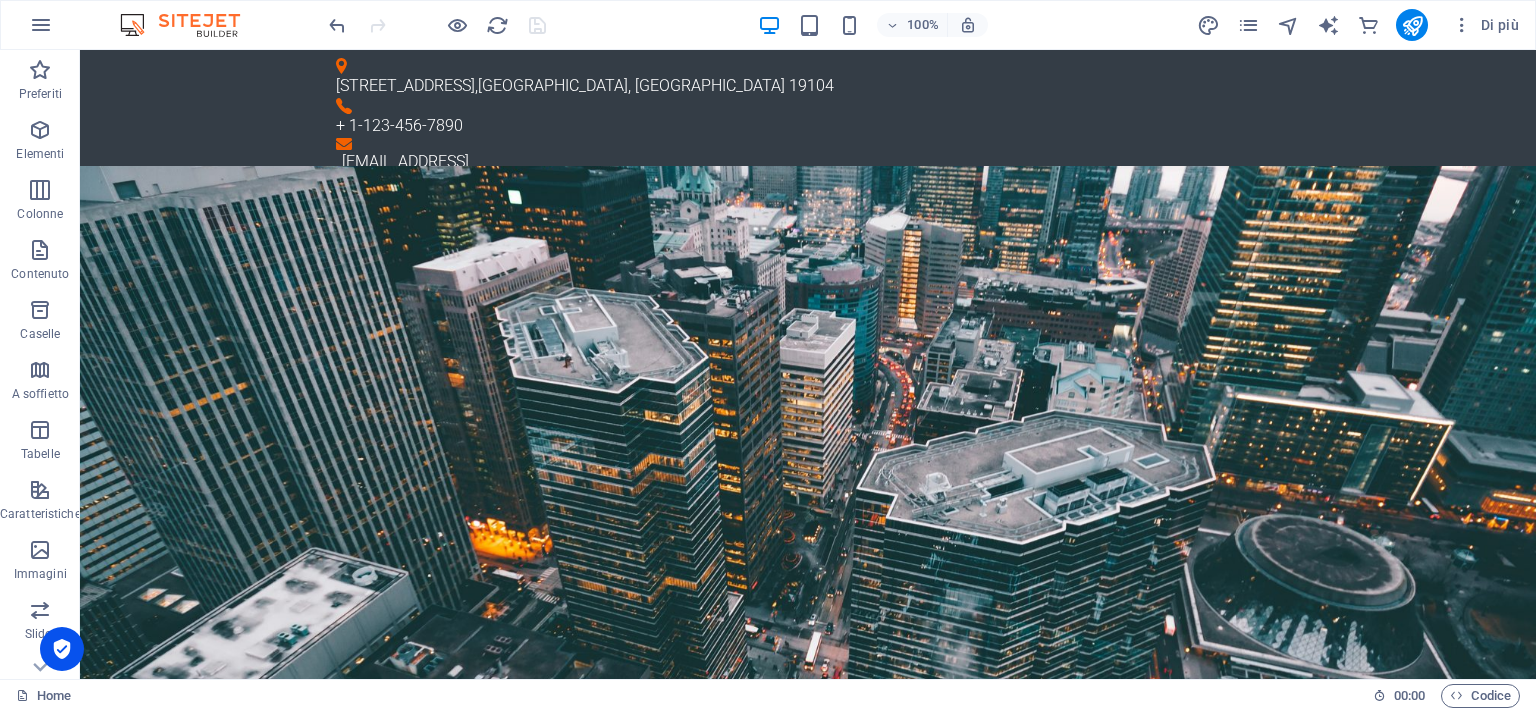click at bounding box center (1462, 25) 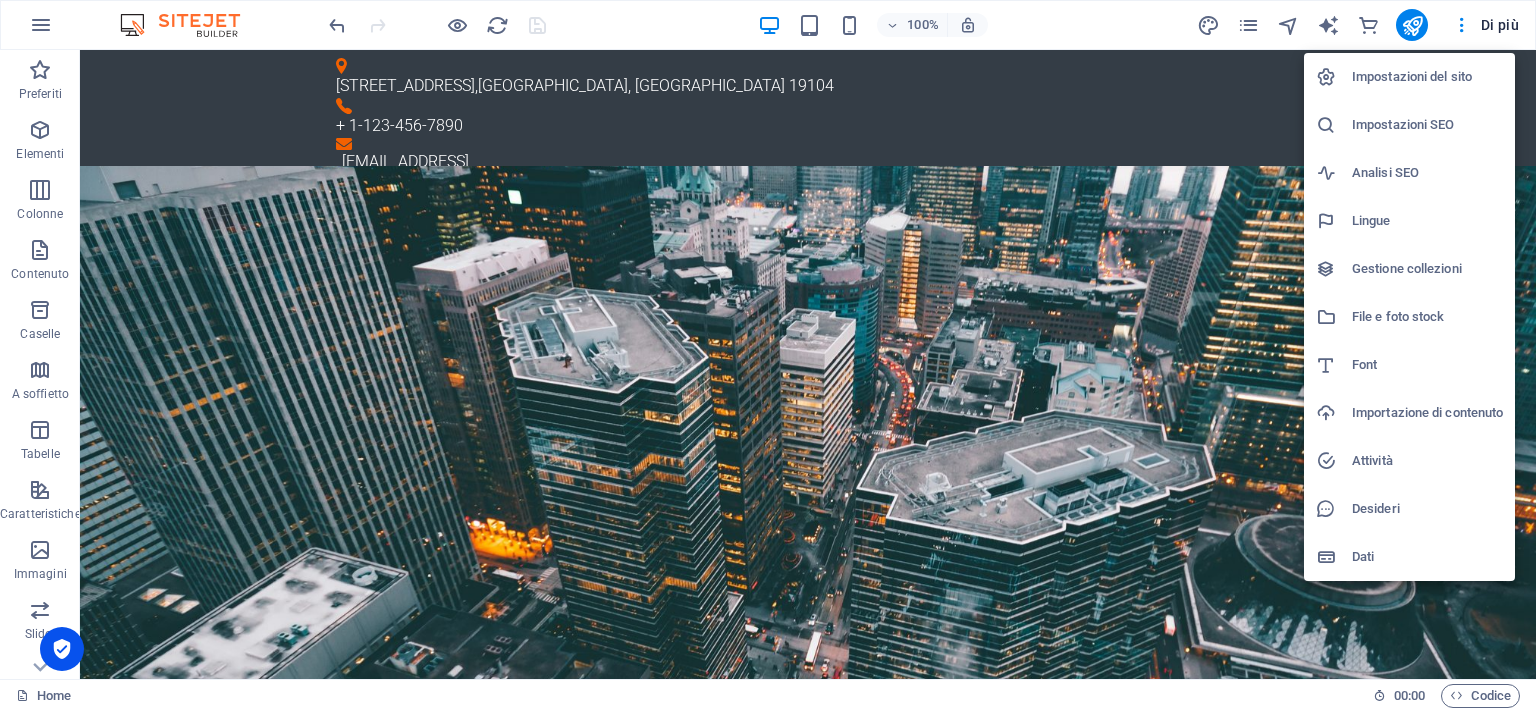 click at bounding box center [768, 355] 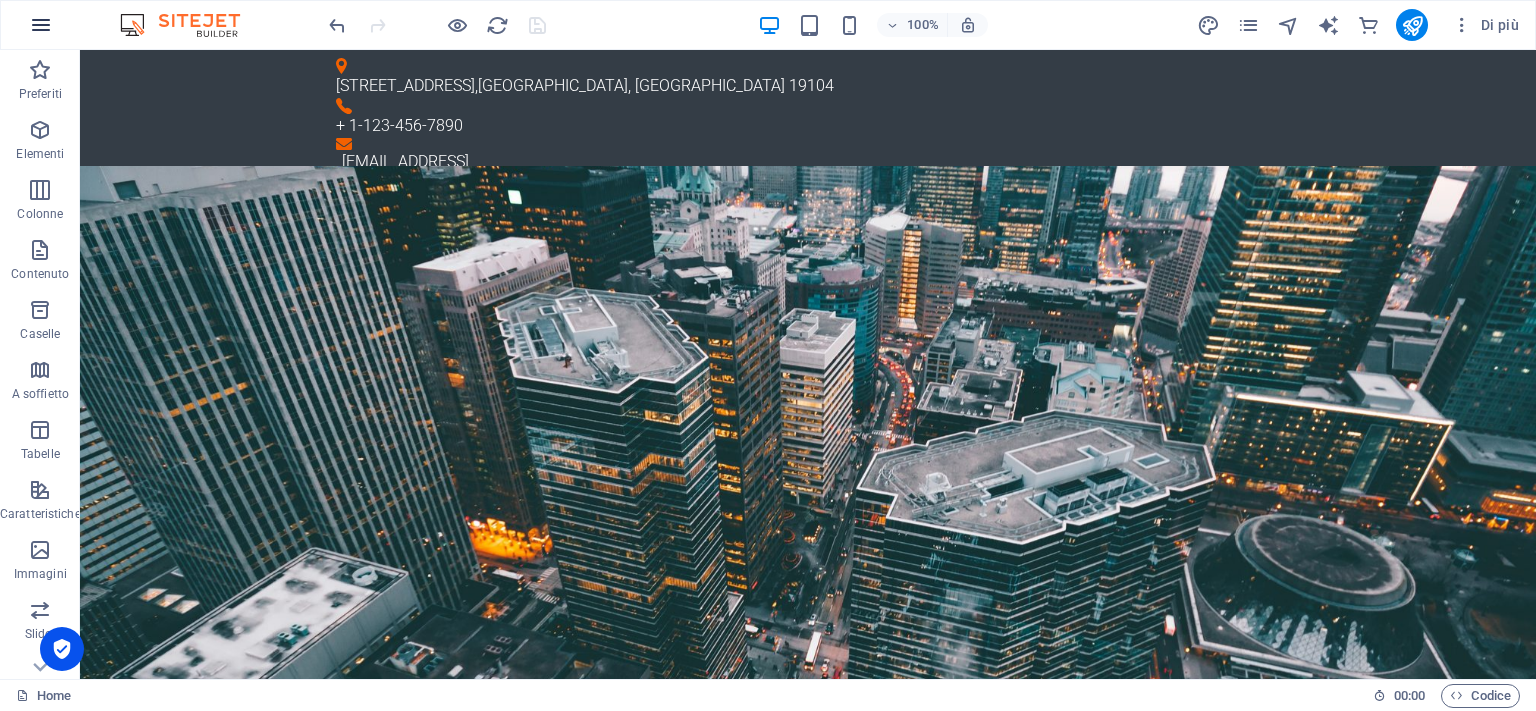 click at bounding box center (41, 25) 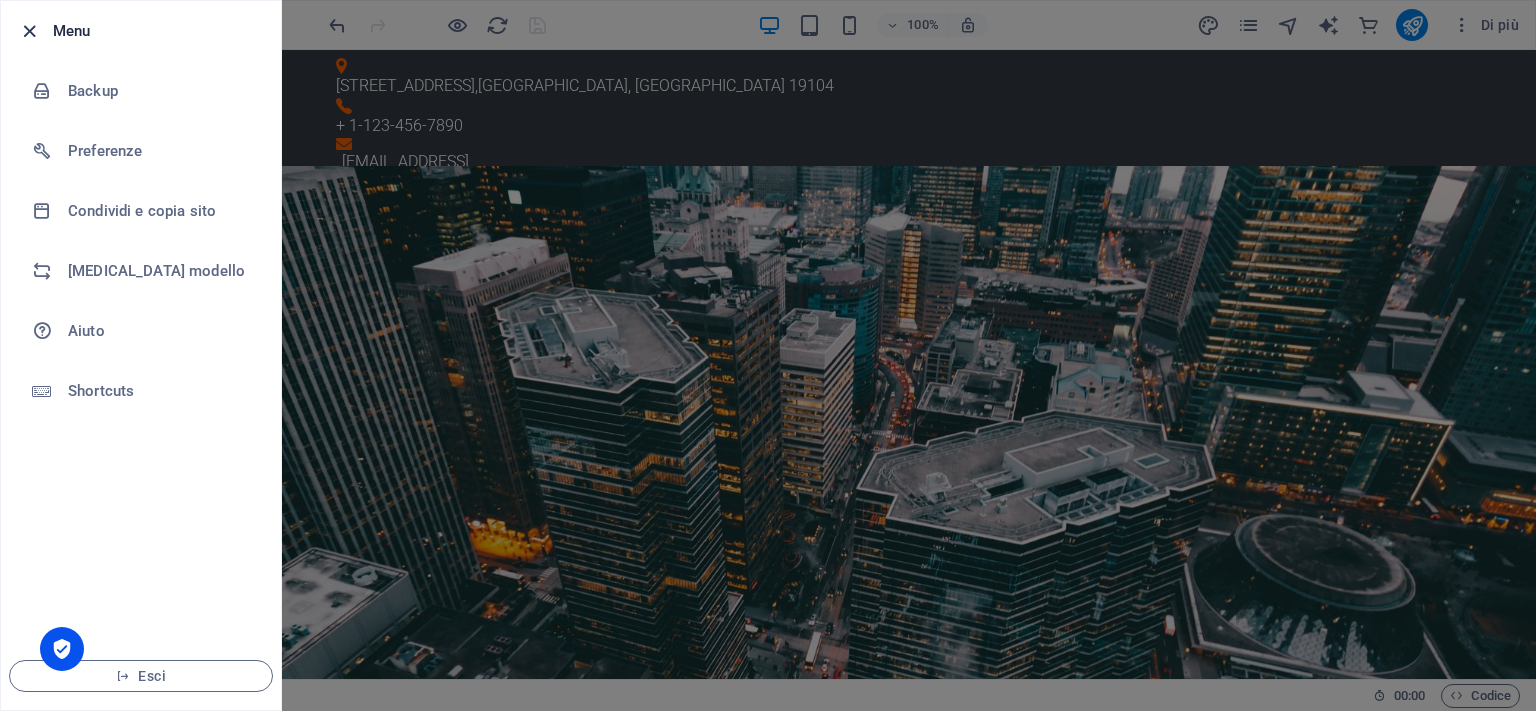 click at bounding box center (29, 31) 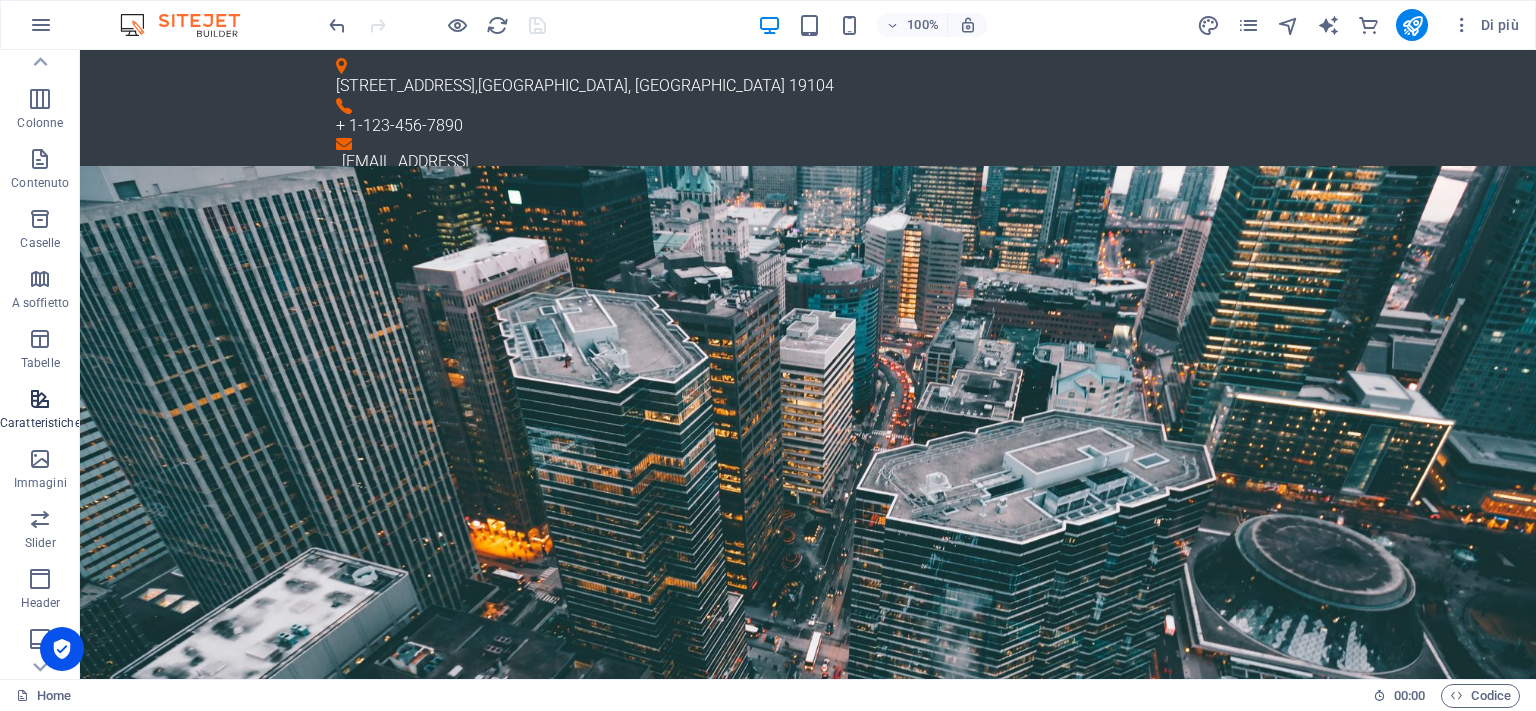 scroll, scrollTop: 0, scrollLeft: 0, axis: both 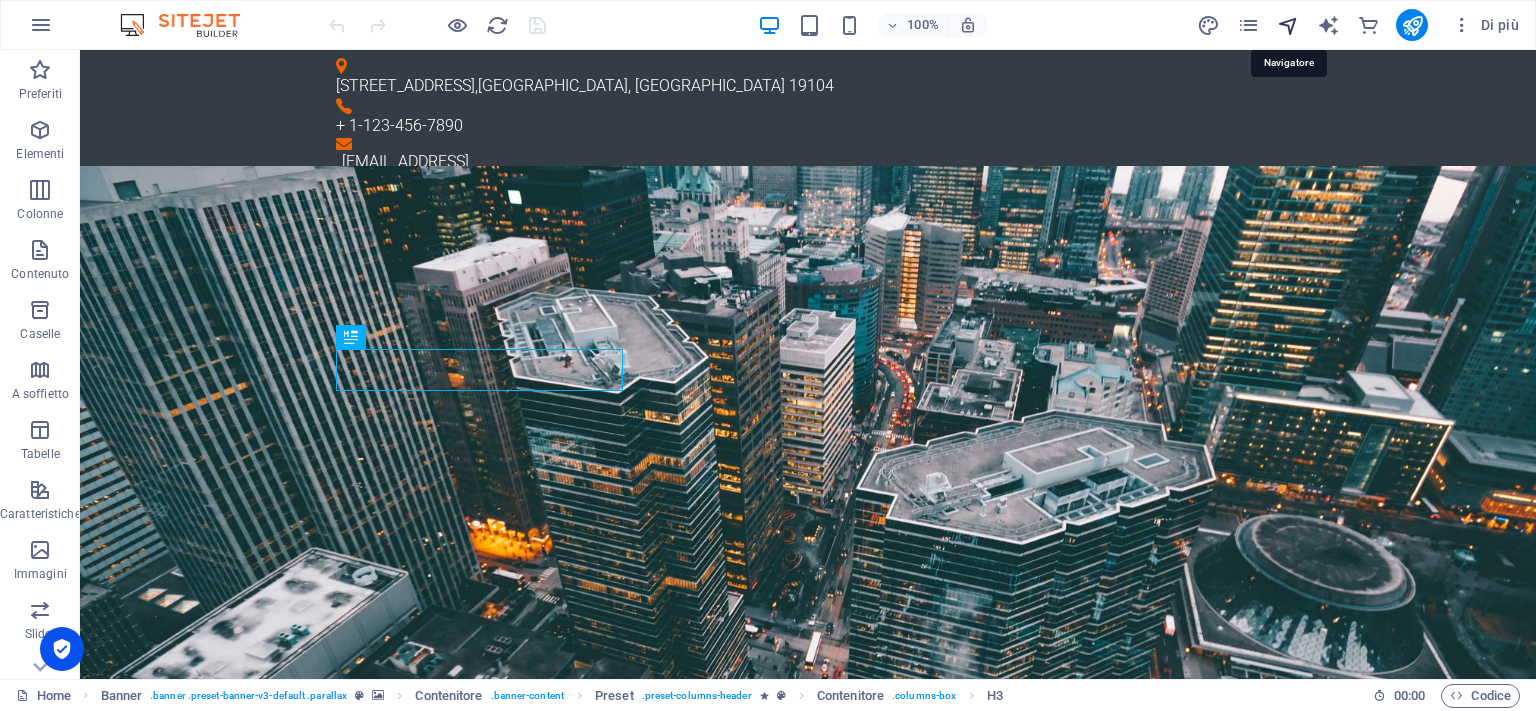 click at bounding box center [1288, 25] 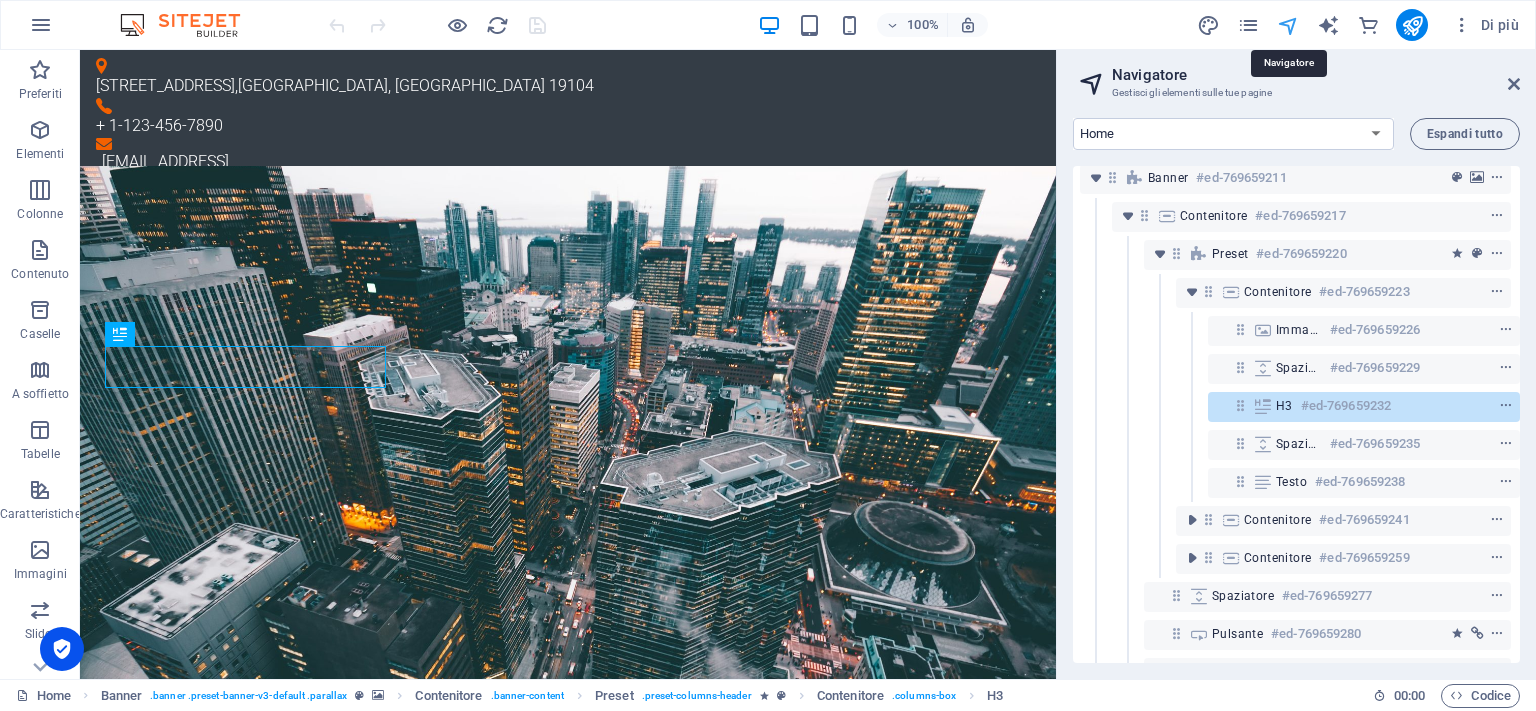 scroll, scrollTop: 49, scrollLeft: 18, axis: both 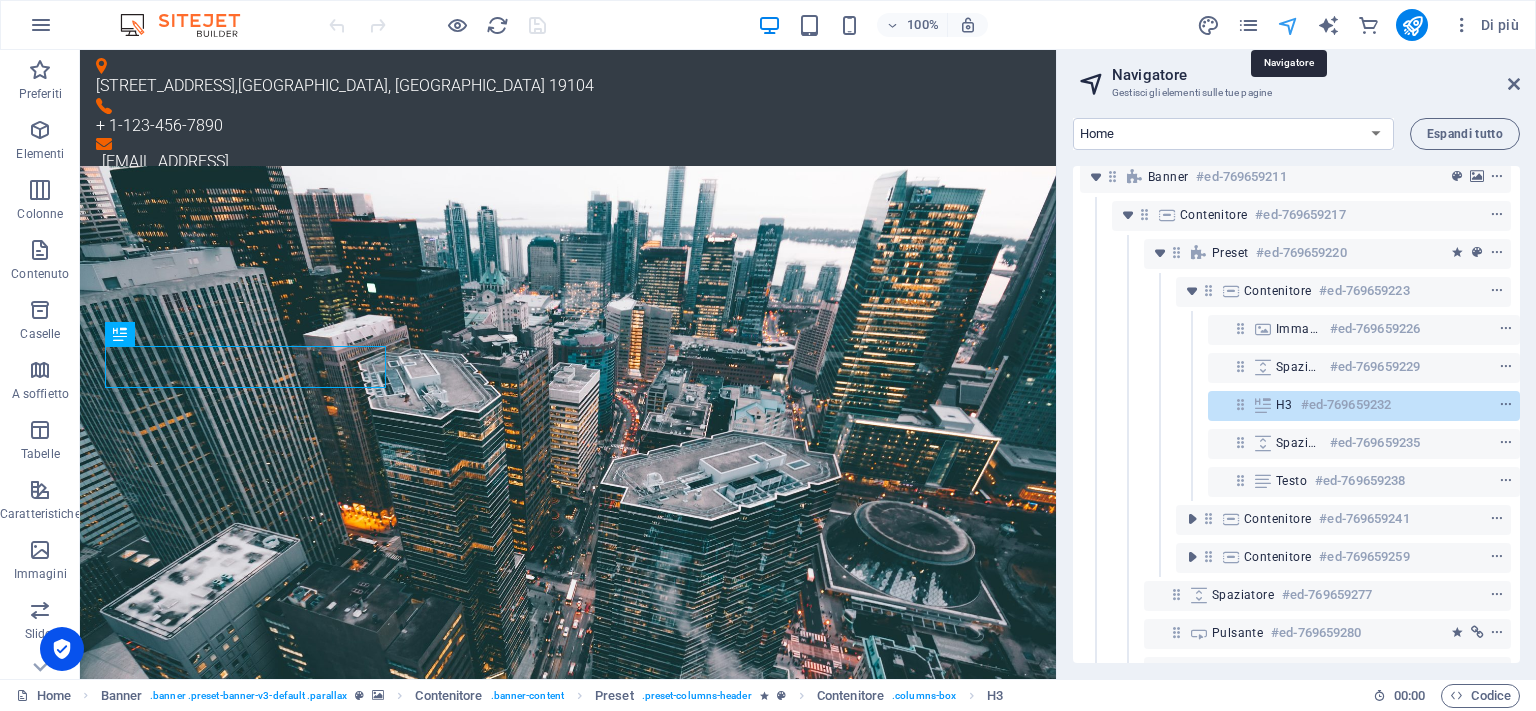click at bounding box center (1288, 25) 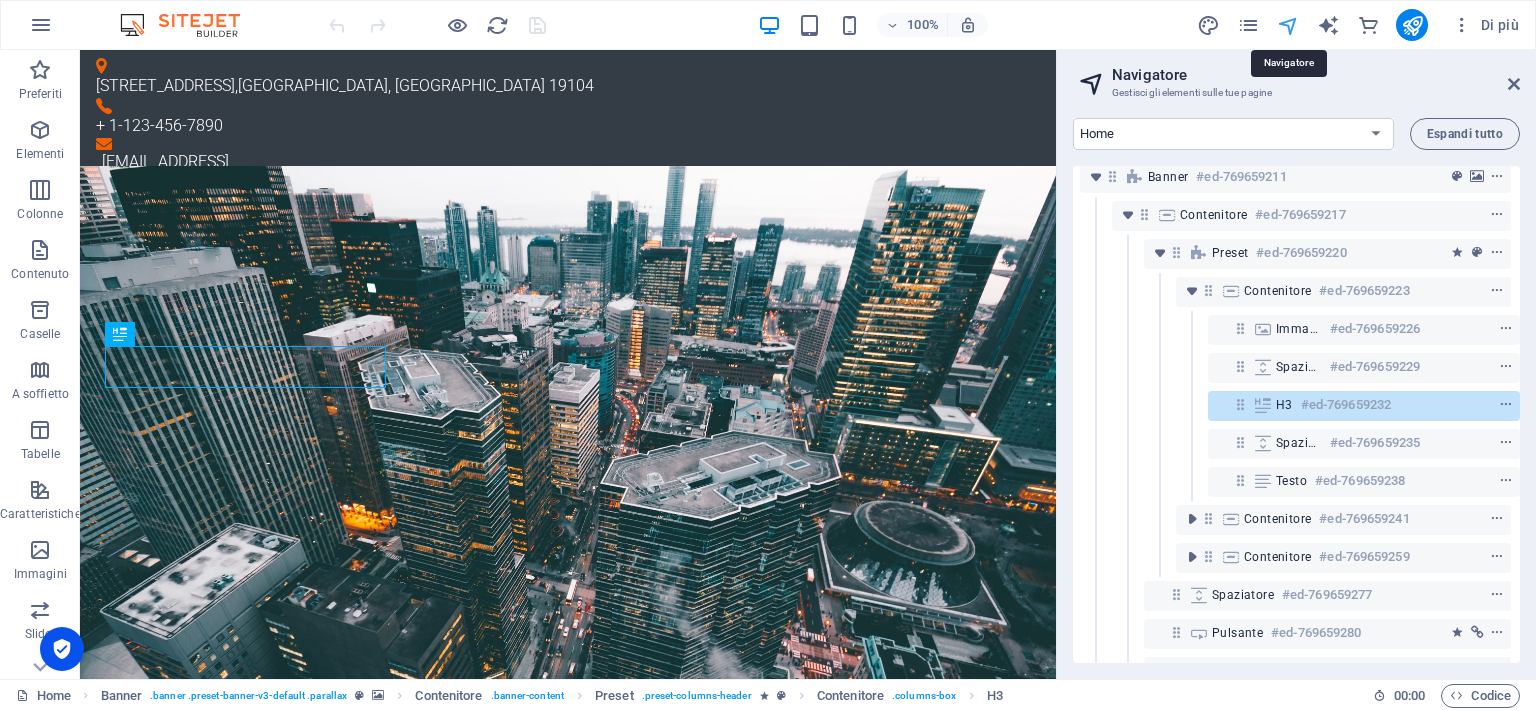 scroll, scrollTop: 49, scrollLeft: 18, axis: both 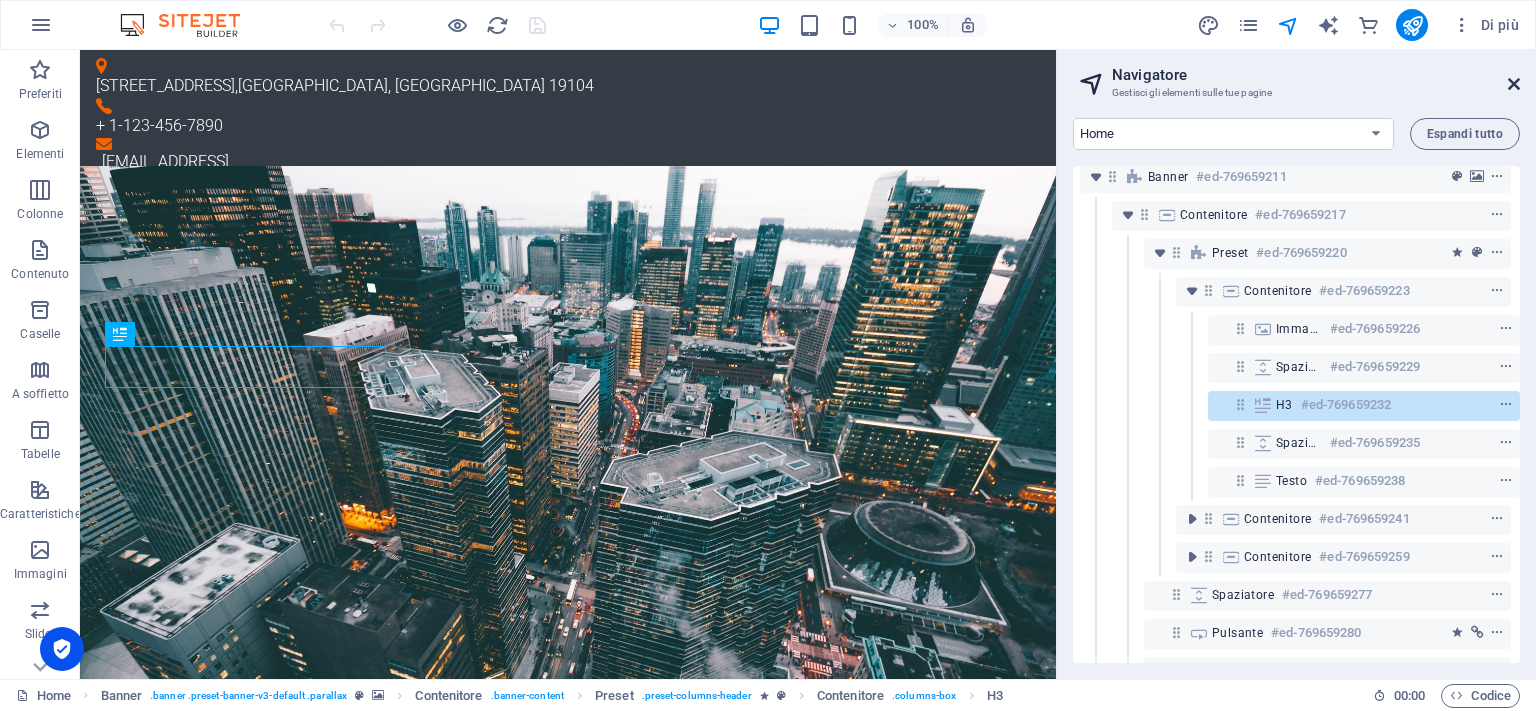 click at bounding box center [1514, 84] 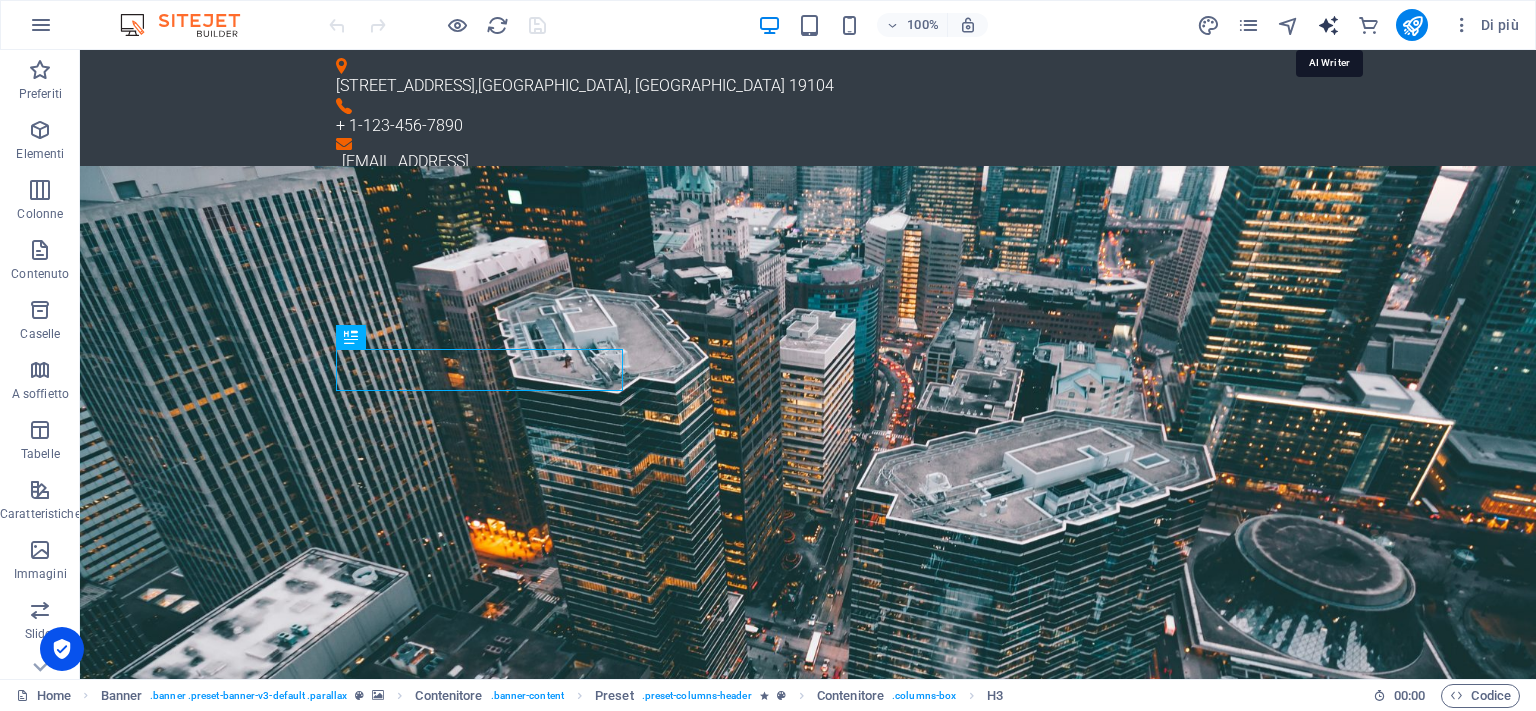 click at bounding box center (1328, 25) 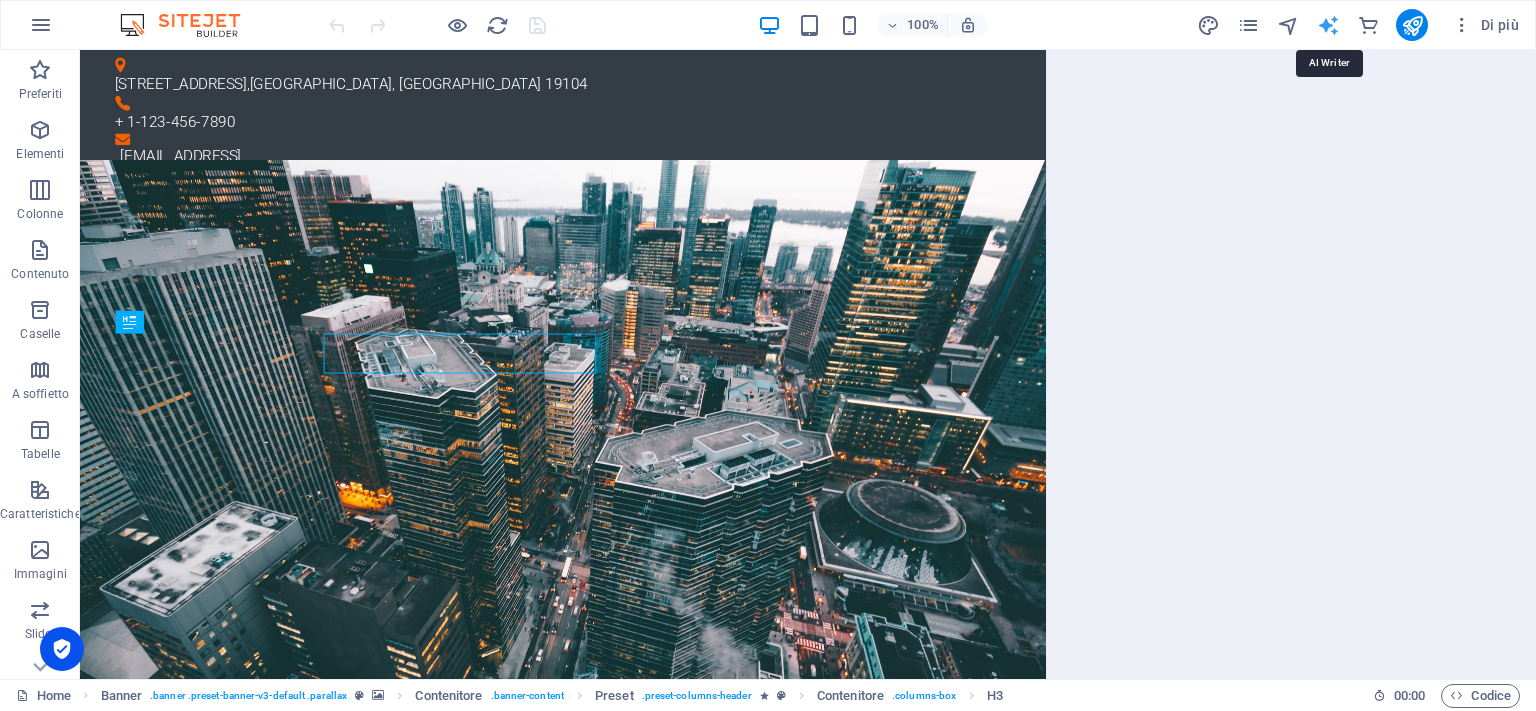 select on "English" 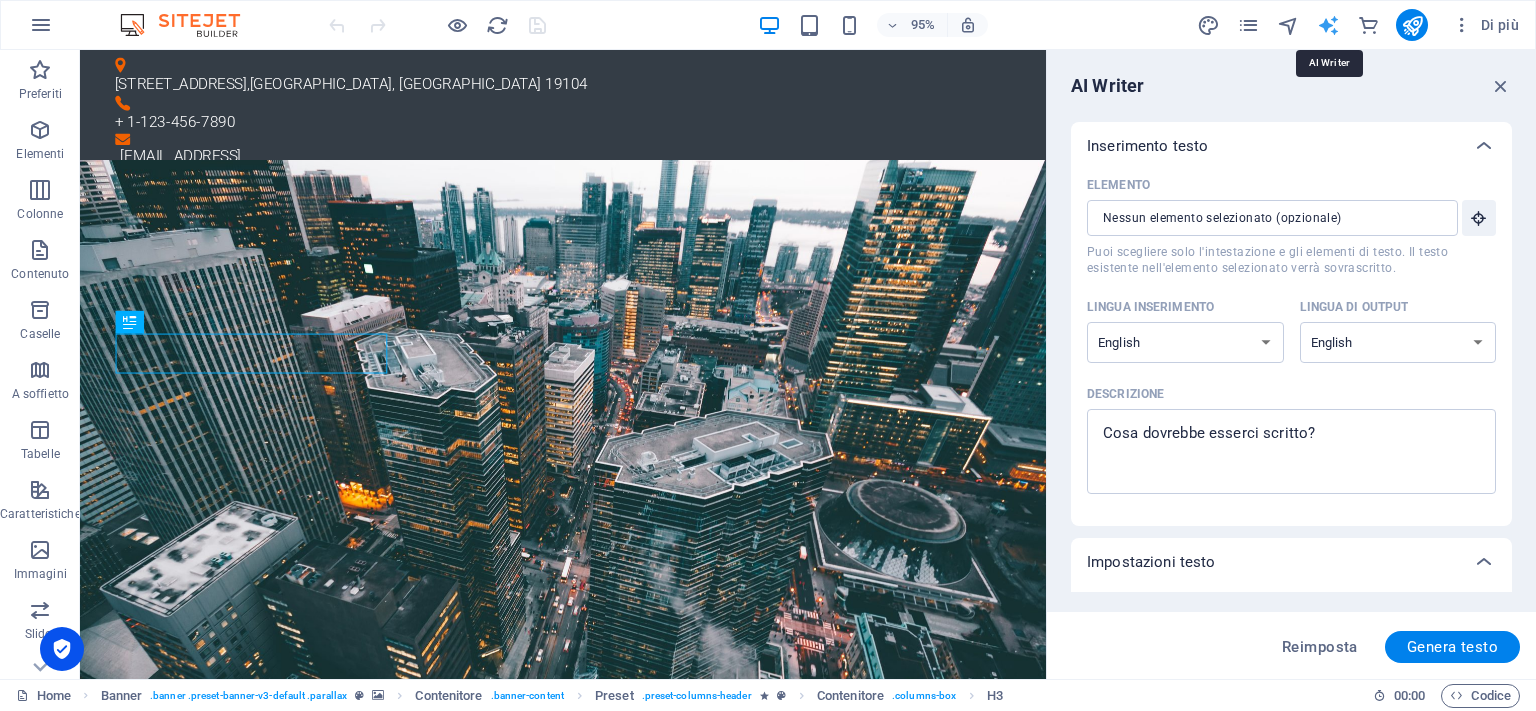 scroll, scrollTop: 0, scrollLeft: 0, axis: both 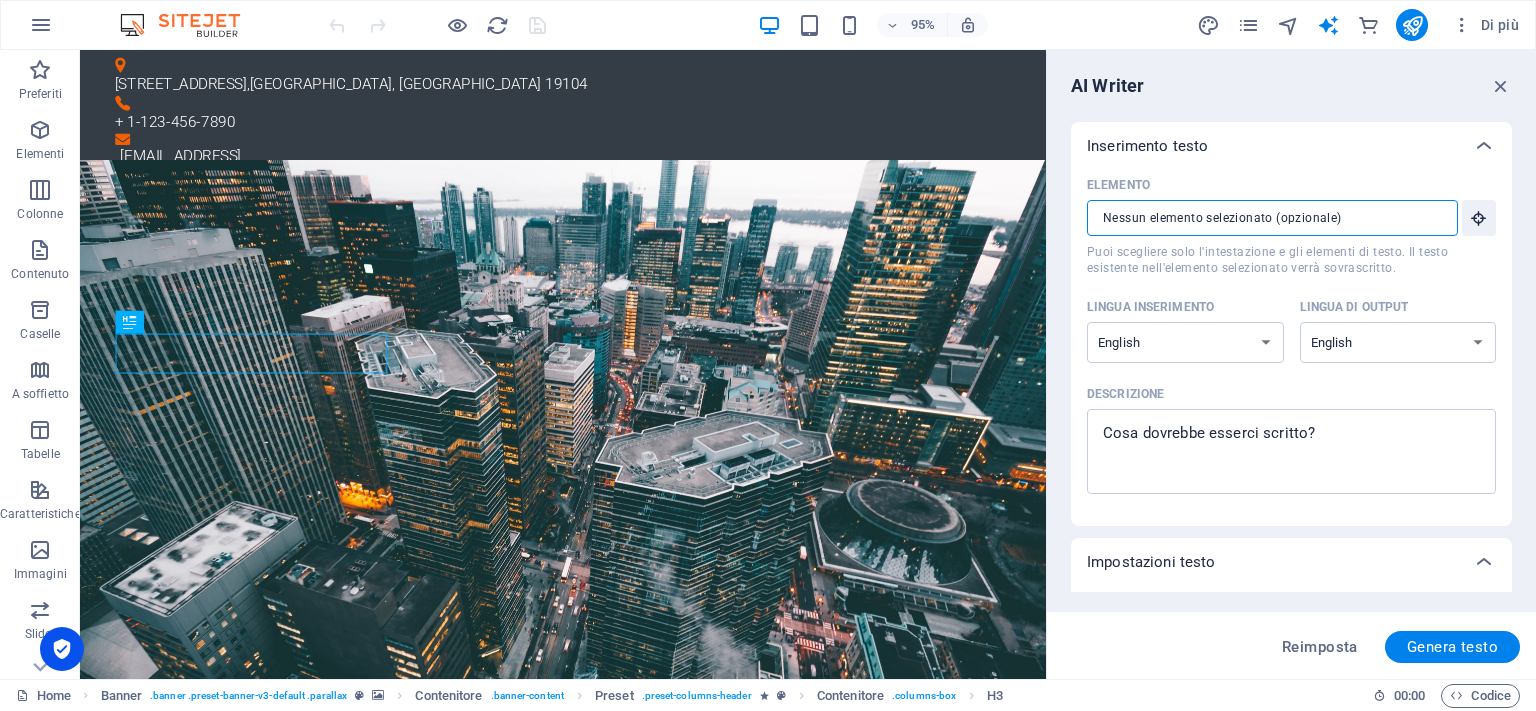 click on "Elemento ​ Puoi scegliere solo l'intestazione e gli elementi di testo. Il testo esistente nell'elemento selezionato verrà sovrascritto." at bounding box center [1265, 218] 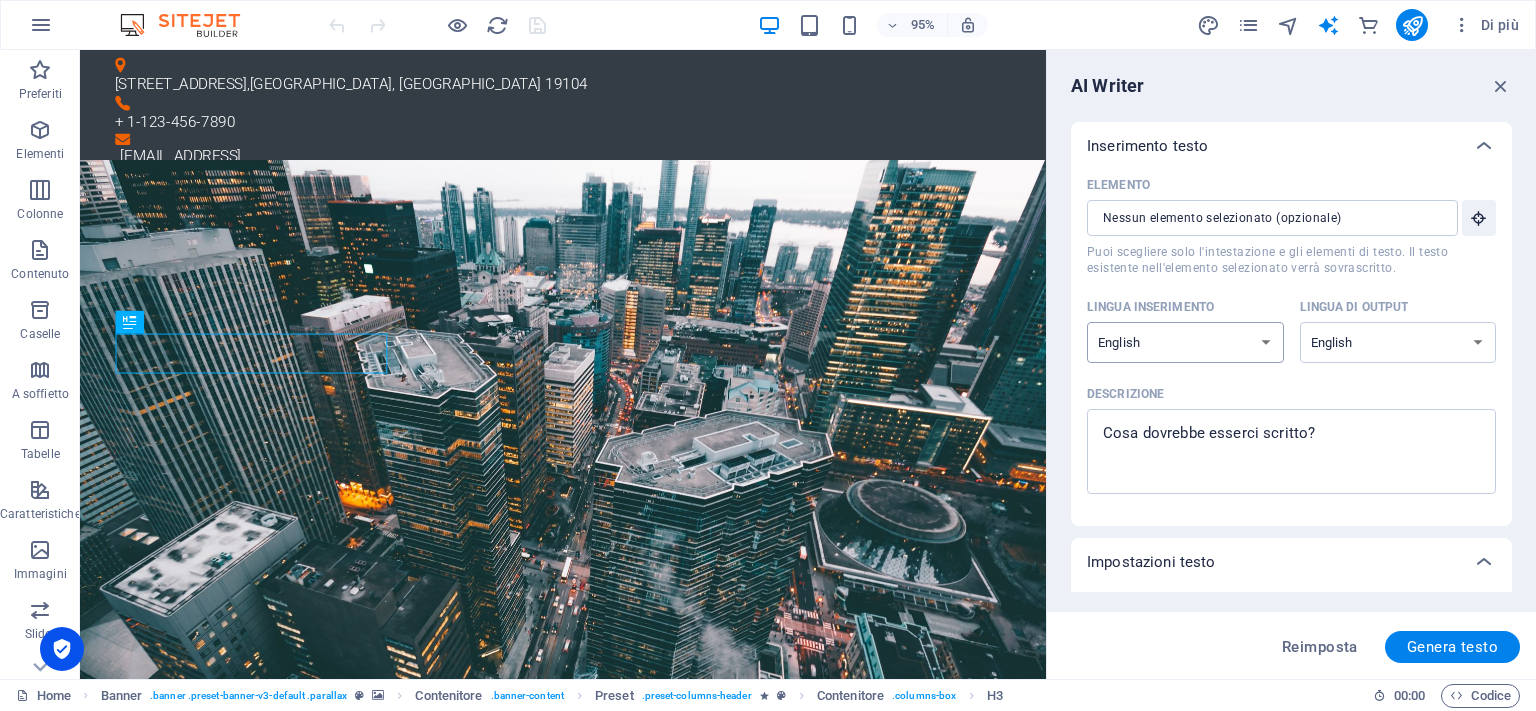 click on "Albanian Arabic Armenian Awadhi Azerbaijani Bashkir Basque Belarusian Bengali Bhojpuri Bosnian Brazilian Portuguese Bulgarian Cantonese (Yue) Catalan Chhattisgarhi Chinese Croatian Czech Danish Dogri Dutch English Estonian Faroese Finnish French Galician Georgian German Greek Gujarati Haryanvi Hindi Hungarian Indonesian Irish Italian Japanese Javanese Kannada Kashmiri Kazakh Konkani Korean Kyrgyz Latvian Lithuanian Macedonian Maithili Malay Maltese Mandarin Mandarin Chinese Marathi Marwari Min Nan Moldovan Mongolian Montenegrin Nepali Norwegian Oriya Pashto Persian (Farsi) Polish Portuguese Punjabi Rajasthani Romanian Russian Sanskrit Santali Serbian Sindhi Sinhala Slovak Slovene Slovenian Spanish Ukrainian Urdu Uzbek Vietnamese Welsh Wu" at bounding box center (1185, 342) 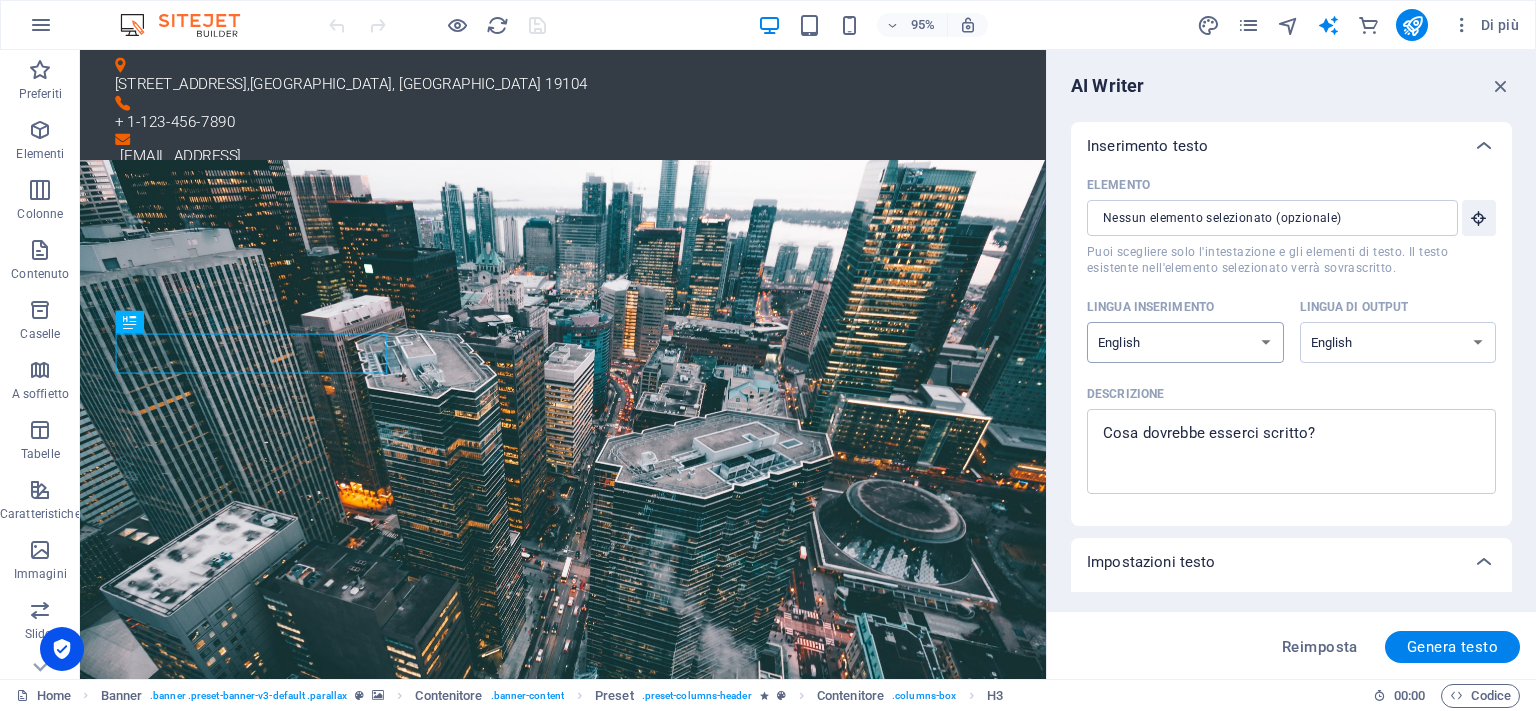 select on "Italian" 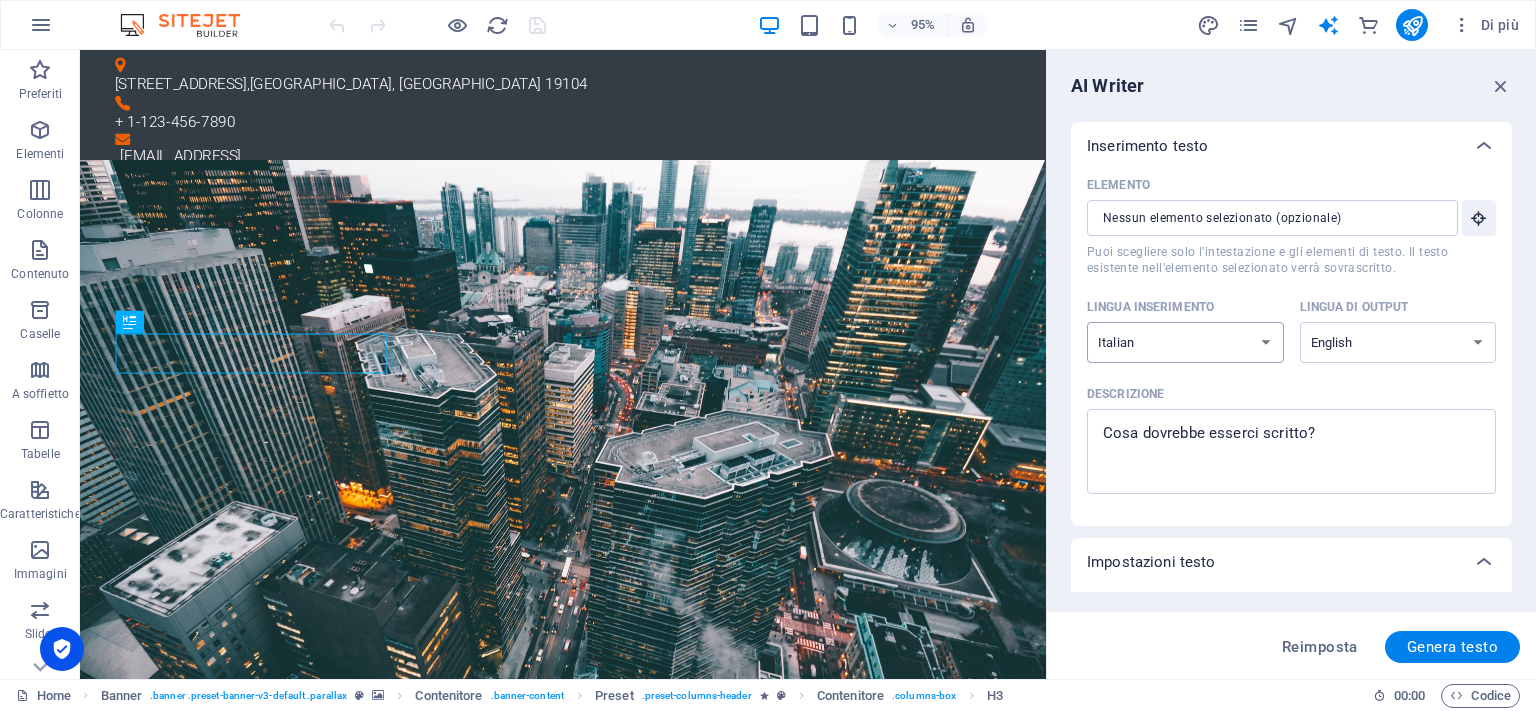 click on "Italian" at bounding box center [0, 0] 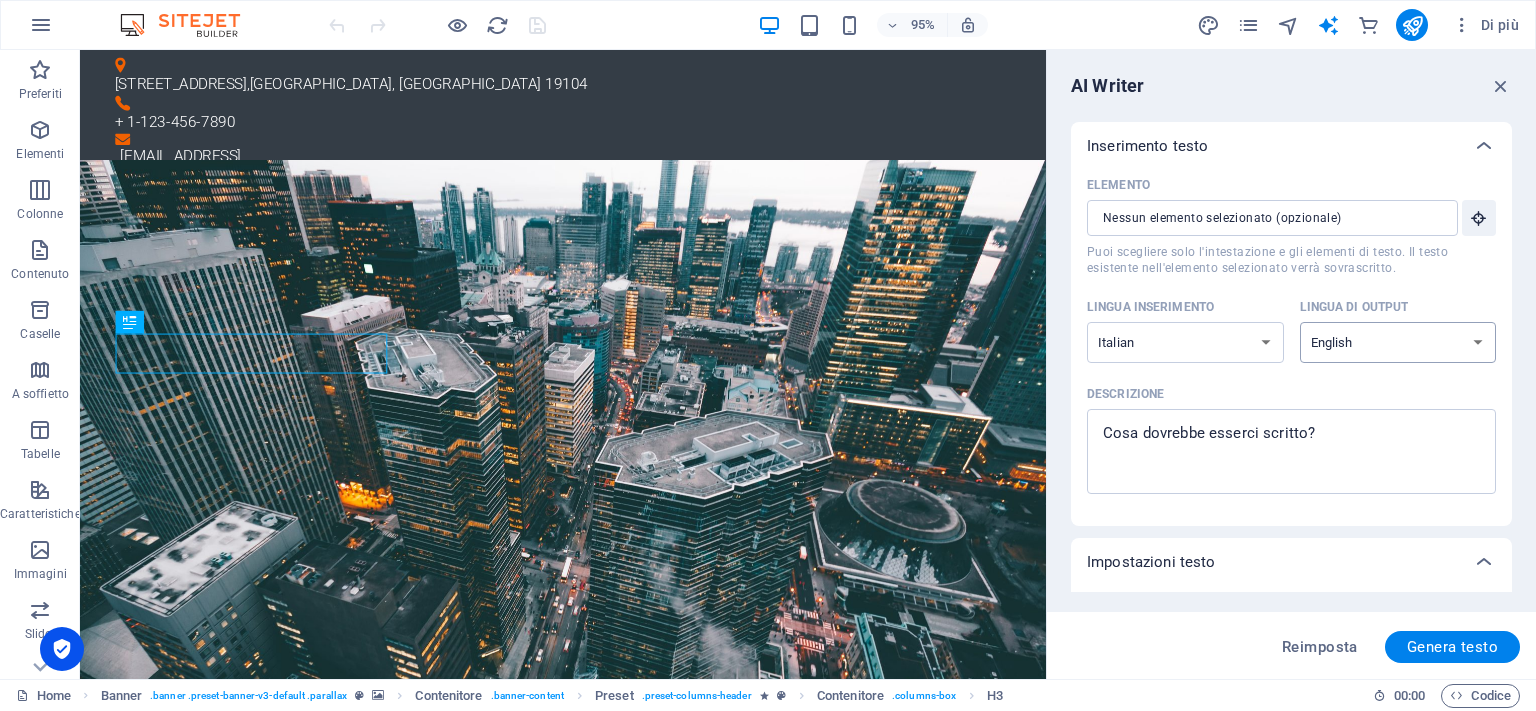 click on "Albanian Arabic Armenian Awadhi Azerbaijani Bashkir Basque Belarusian Bengali Bhojpuri Bosnian Brazilian Portuguese Bulgarian Cantonese (Yue) Catalan Chhattisgarhi Chinese Croatian Czech Danish Dogri Dutch English Estonian Faroese Finnish French Galician Georgian German Greek Gujarati Haryanvi Hindi Hungarian Indonesian Irish Italian Japanese Javanese Kannada Kashmiri Kazakh Konkani Korean Kyrgyz Latvian Lithuanian Macedonian Maithili Malay Maltese Mandarin Mandarin Chinese Marathi Marwari Min Nan Moldovan Mongolian Montenegrin Nepali Norwegian Oriya Pashto Persian (Farsi) Polish Portuguese Punjabi Rajasthani Romanian Russian Sanskrit Santali Serbian Sindhi Sinhala Slovak Slovene Slovenian Spanish Ukrainian Urdu Uzbek Vietnamese Welsh Wu" at bounding box center [1398, 342] 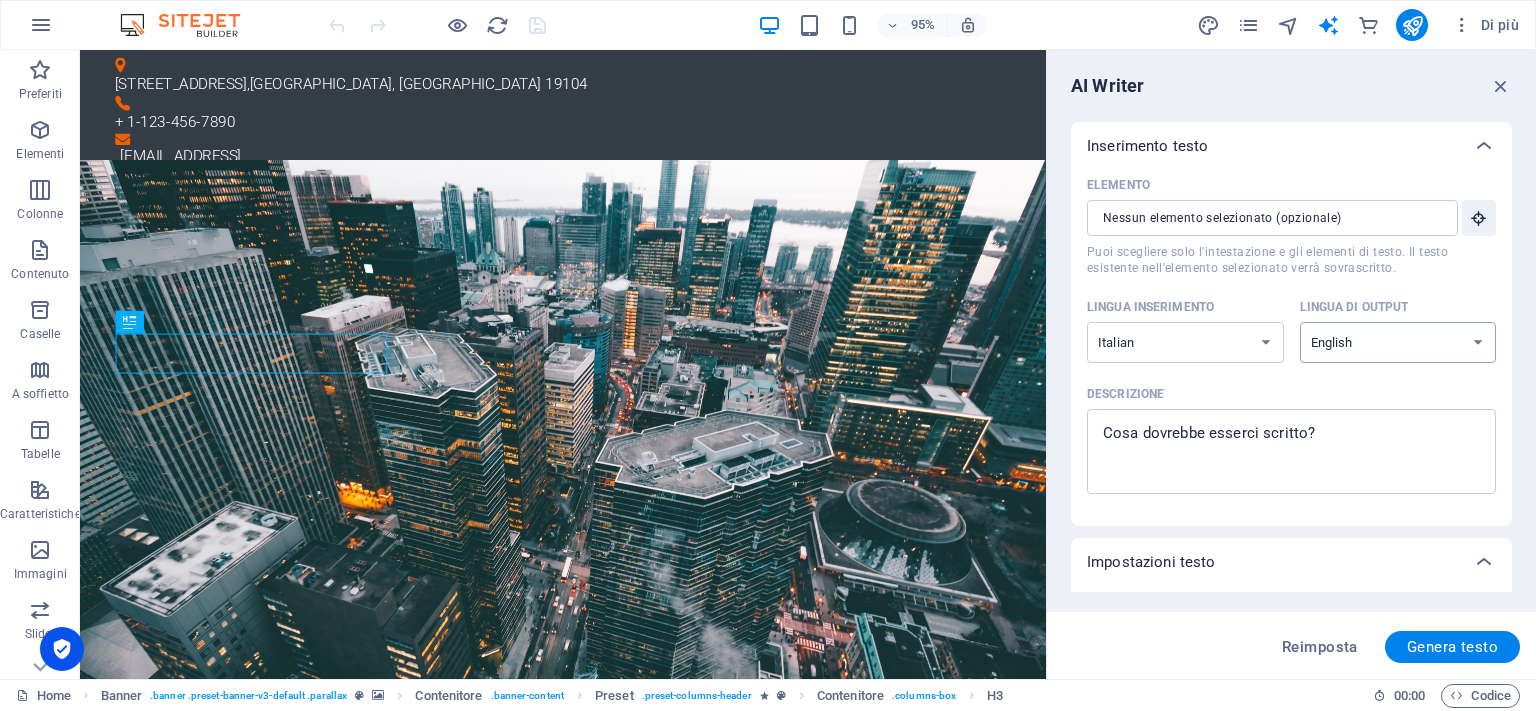 select on "Italian" 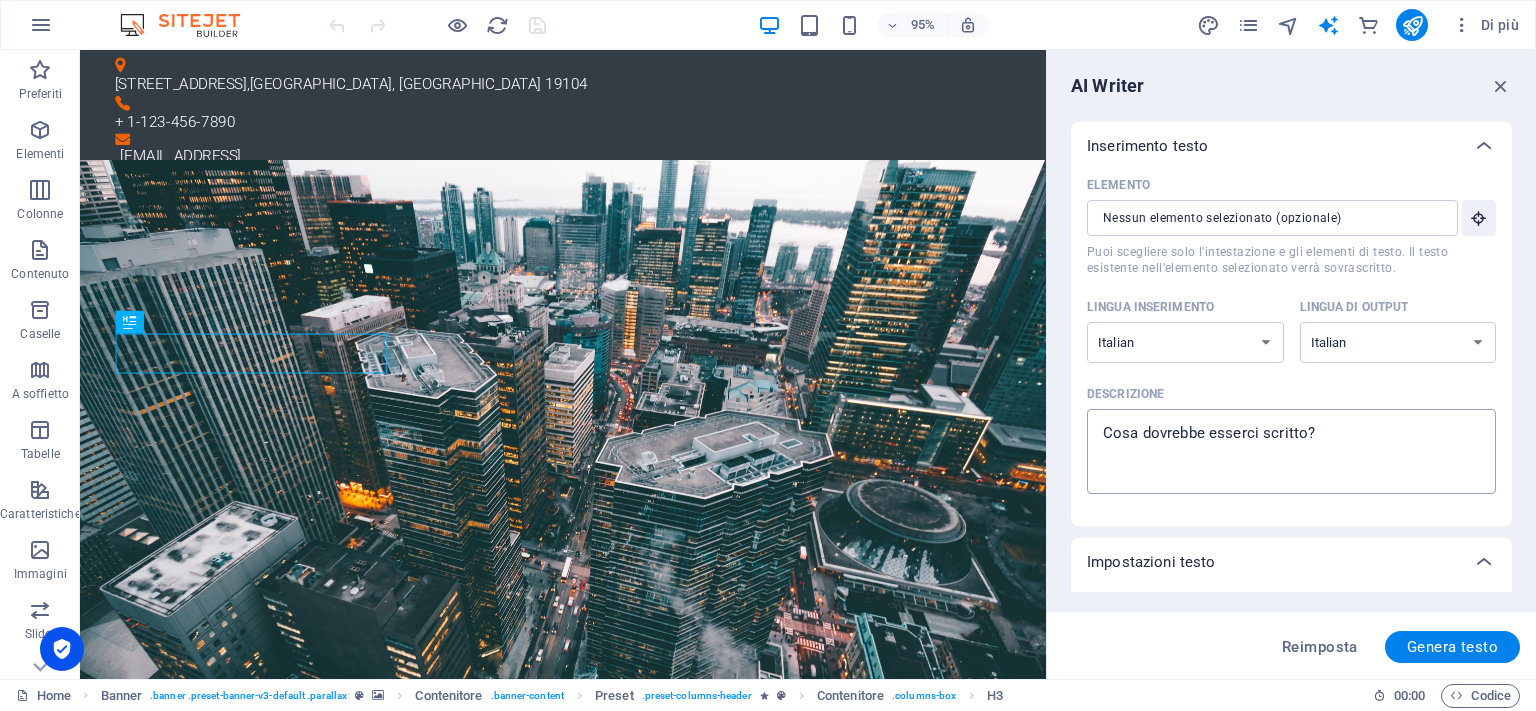 click on "Descrizione x ​" at bounding box center (1291, 451) 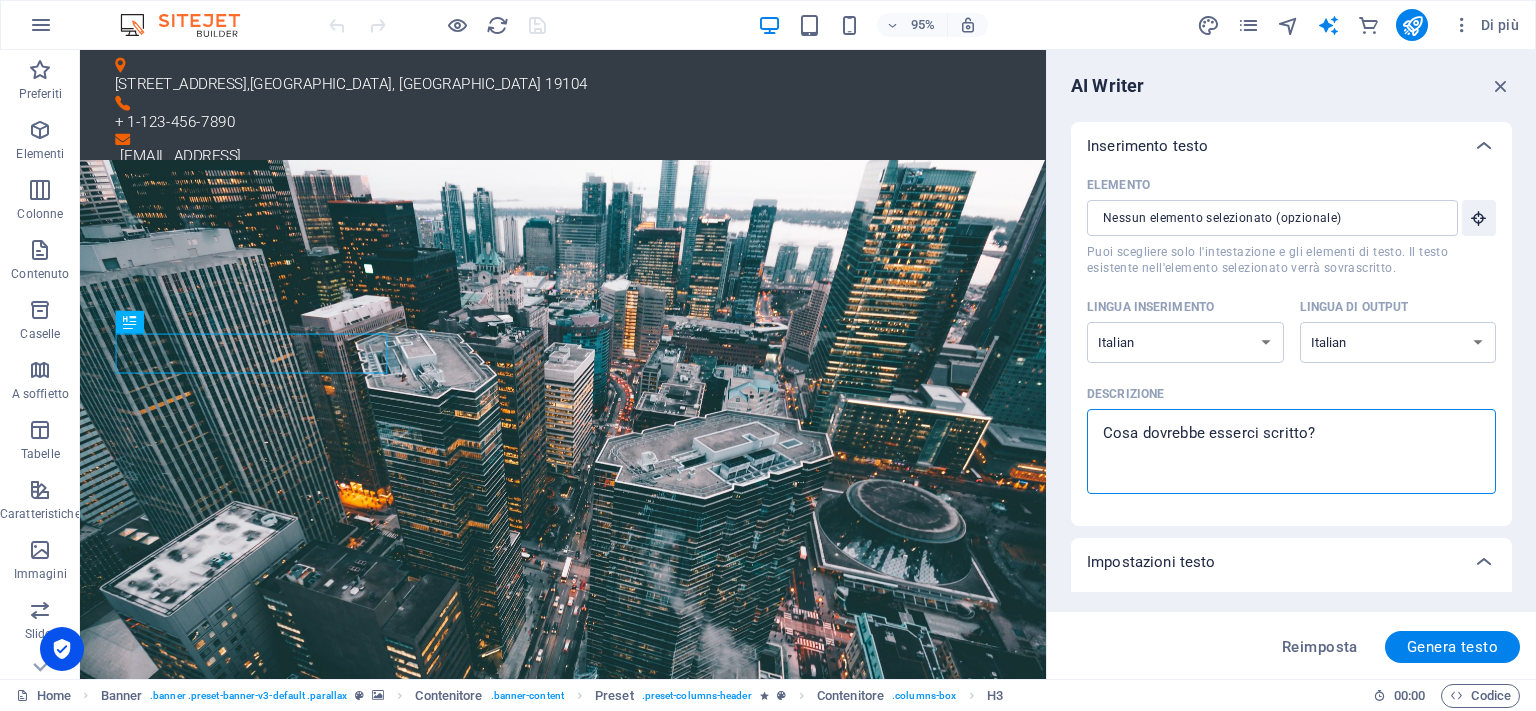 type on "x" 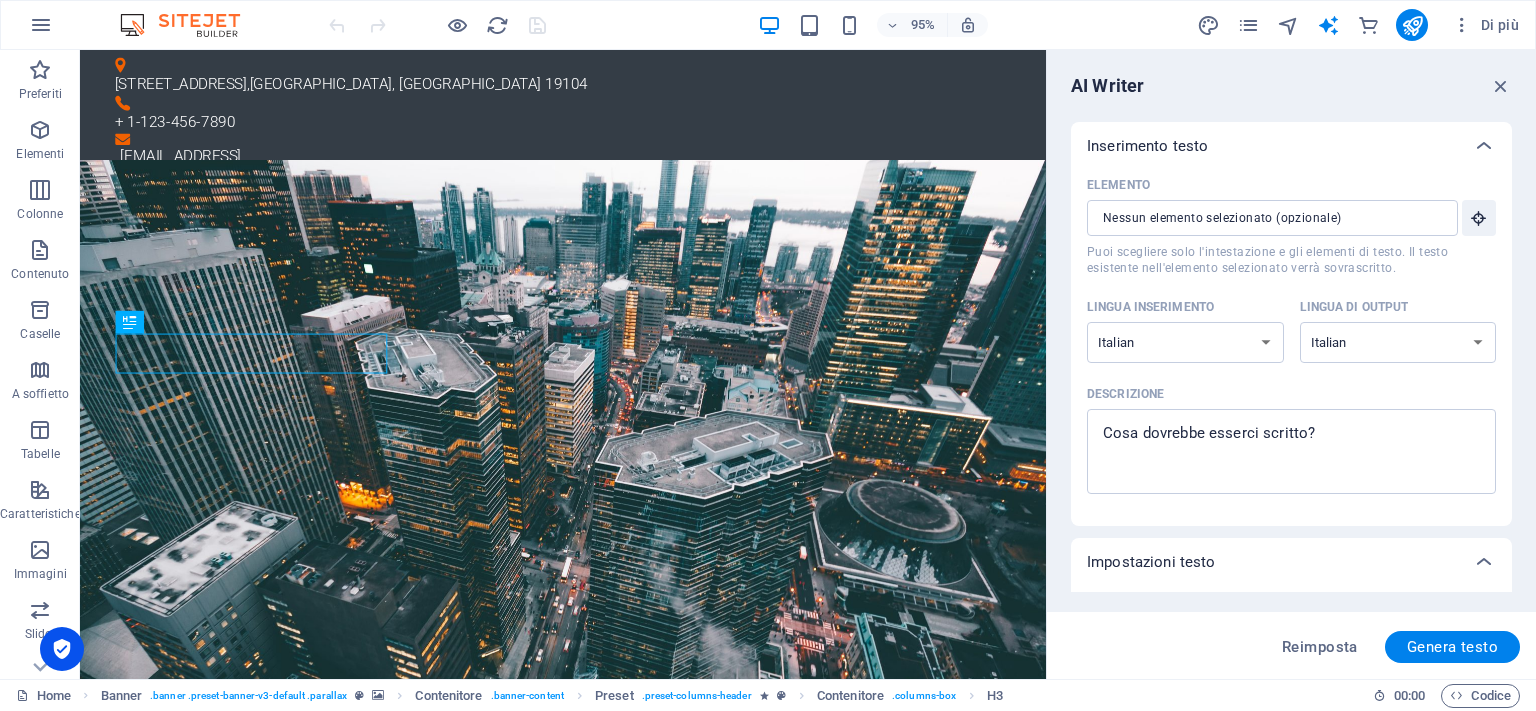click on "Impostazioni testo" at bounding box center (1151, 562) 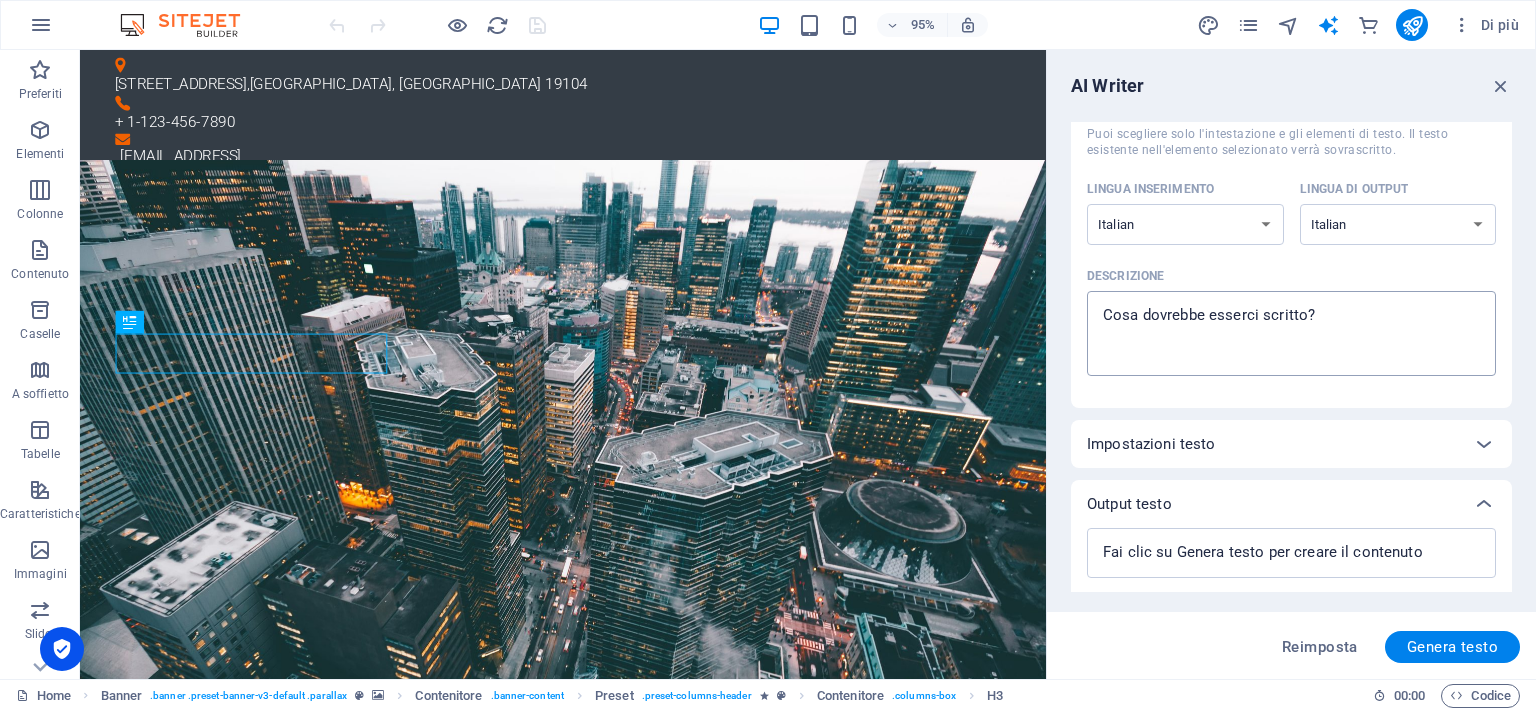 scroll, scrollTop: 0, scrollLeft: 0, axis: both 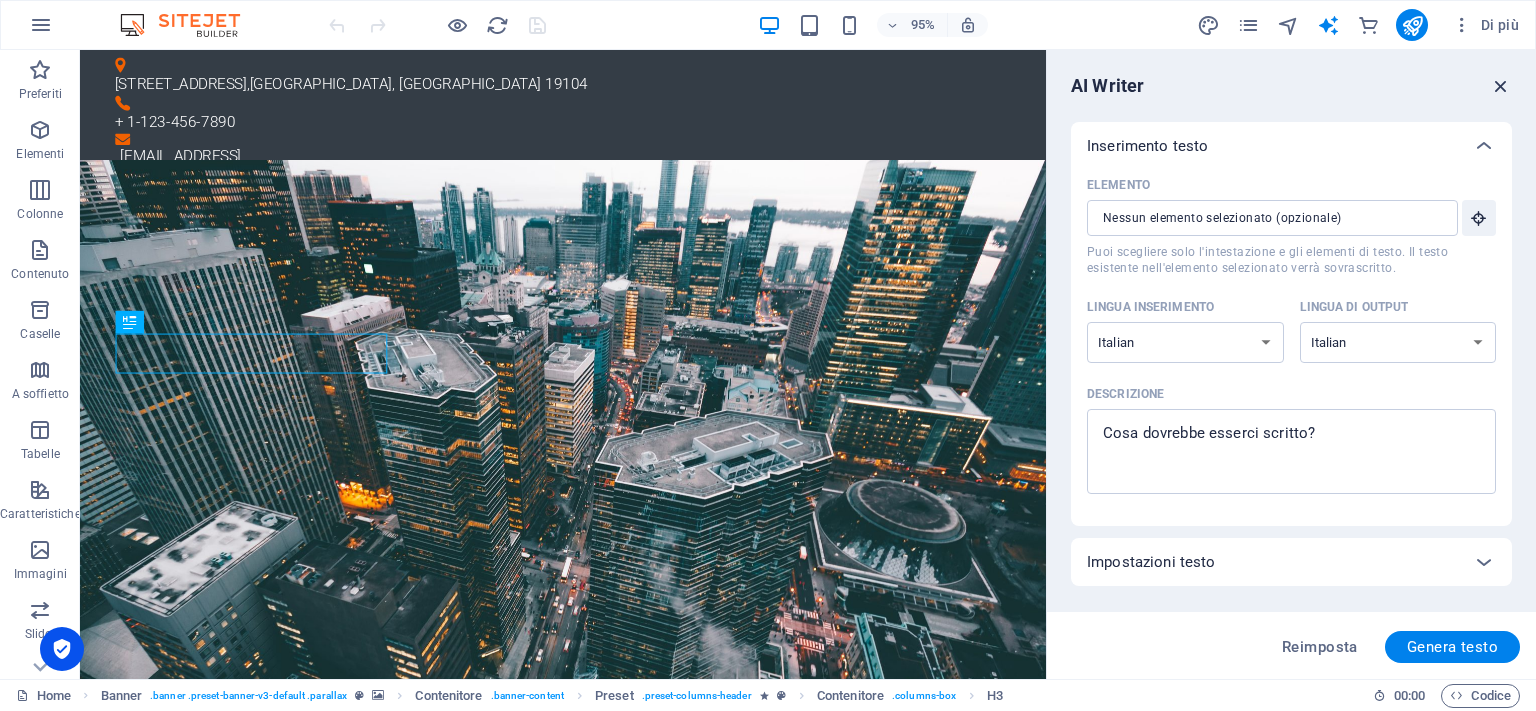 click at bounding box center (1501, 86) 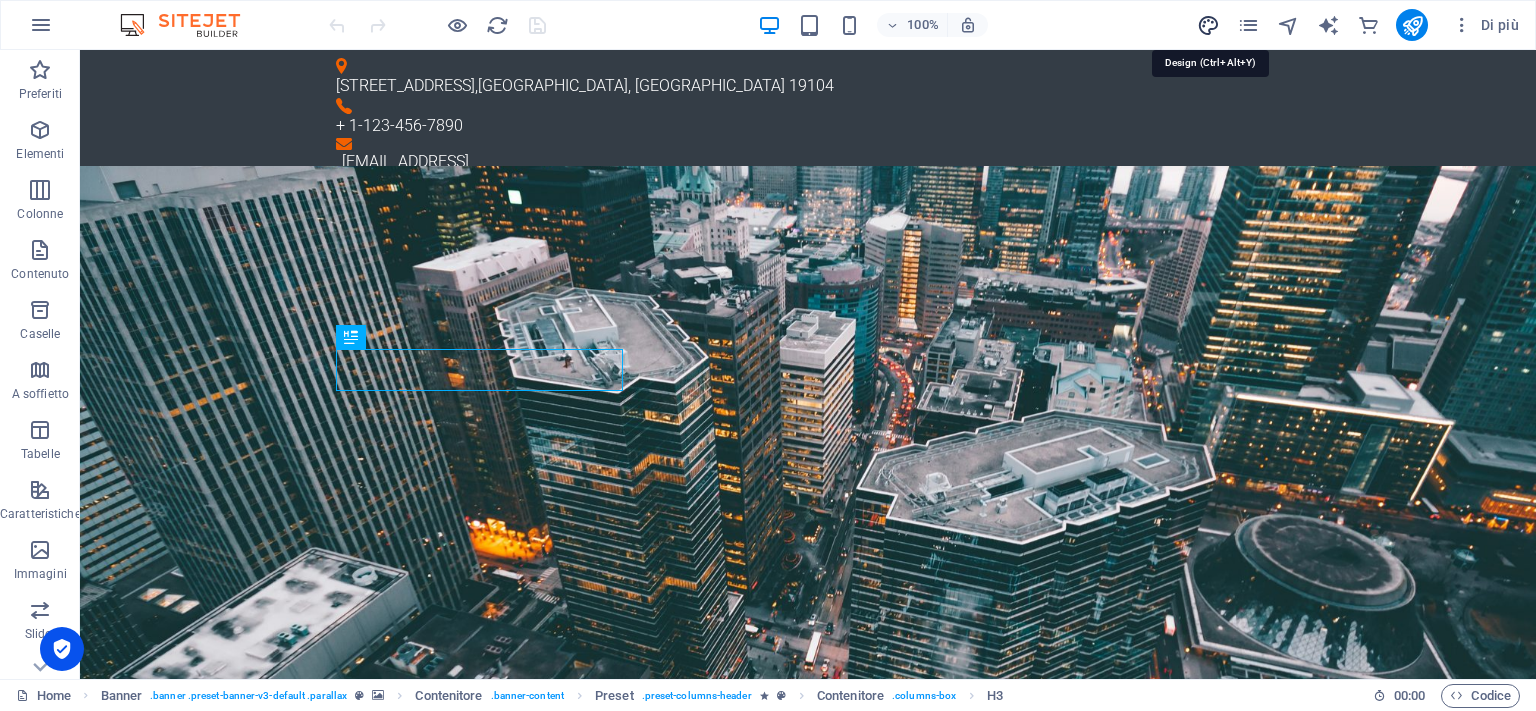 click at bounding box center (1208, 25) 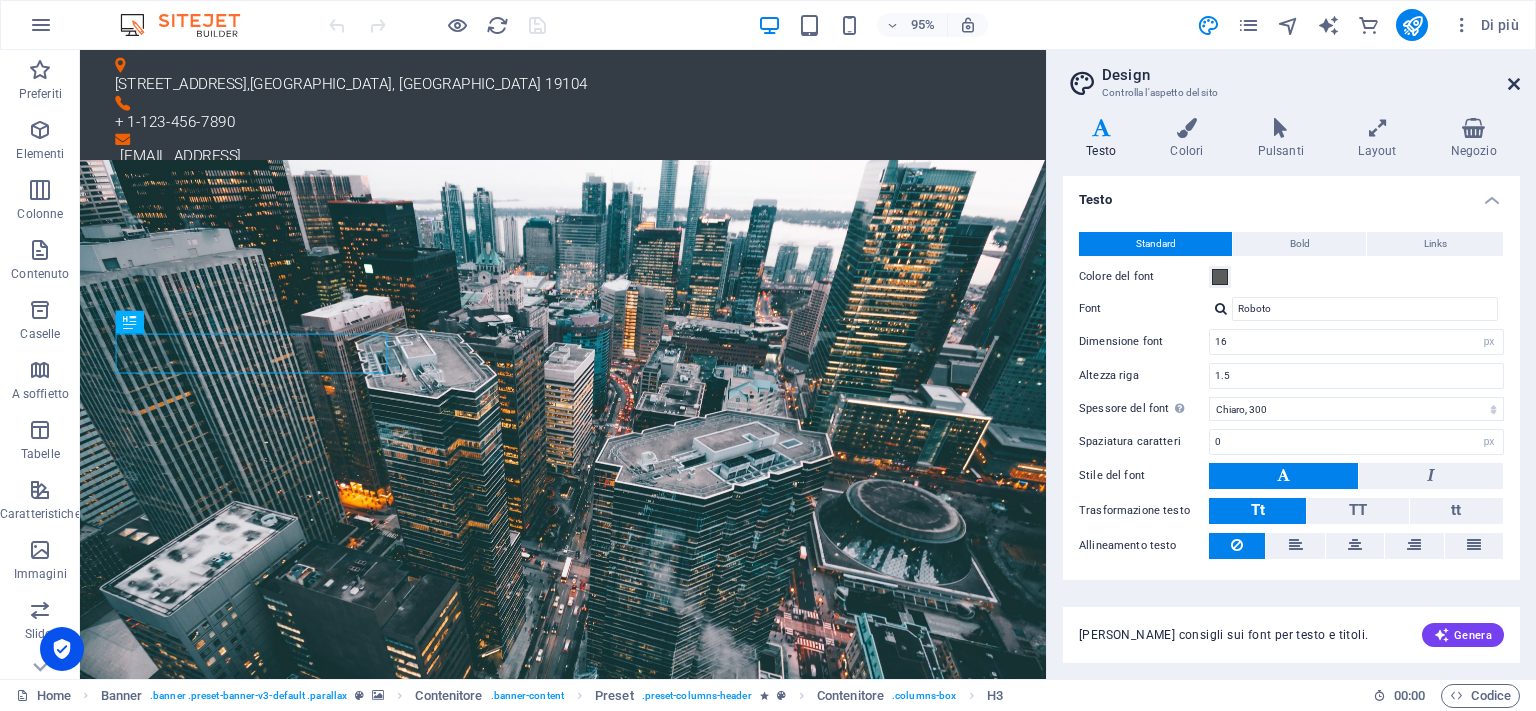 click at bounding box center (1514, 84) 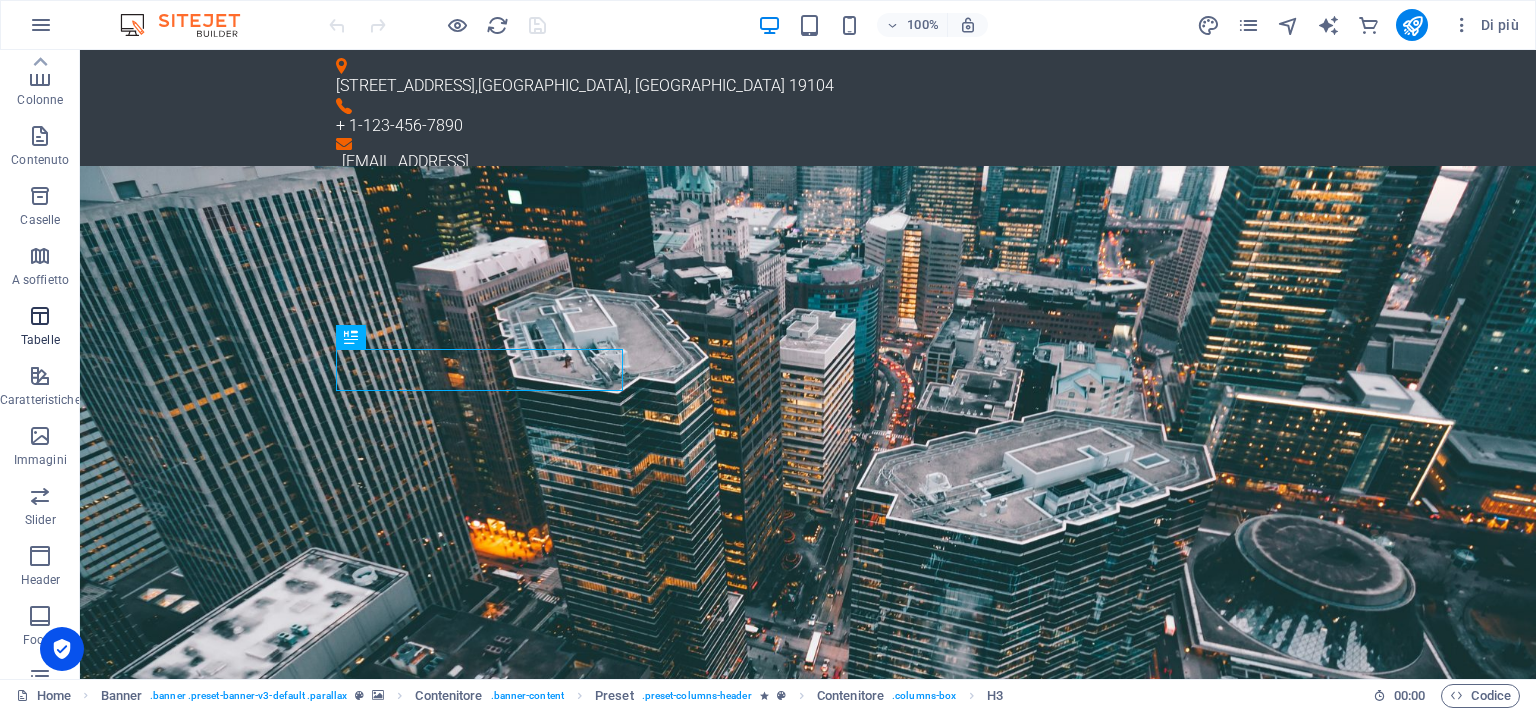 scroll, scrollTop: 0, scrollLeft: 0, axis: both 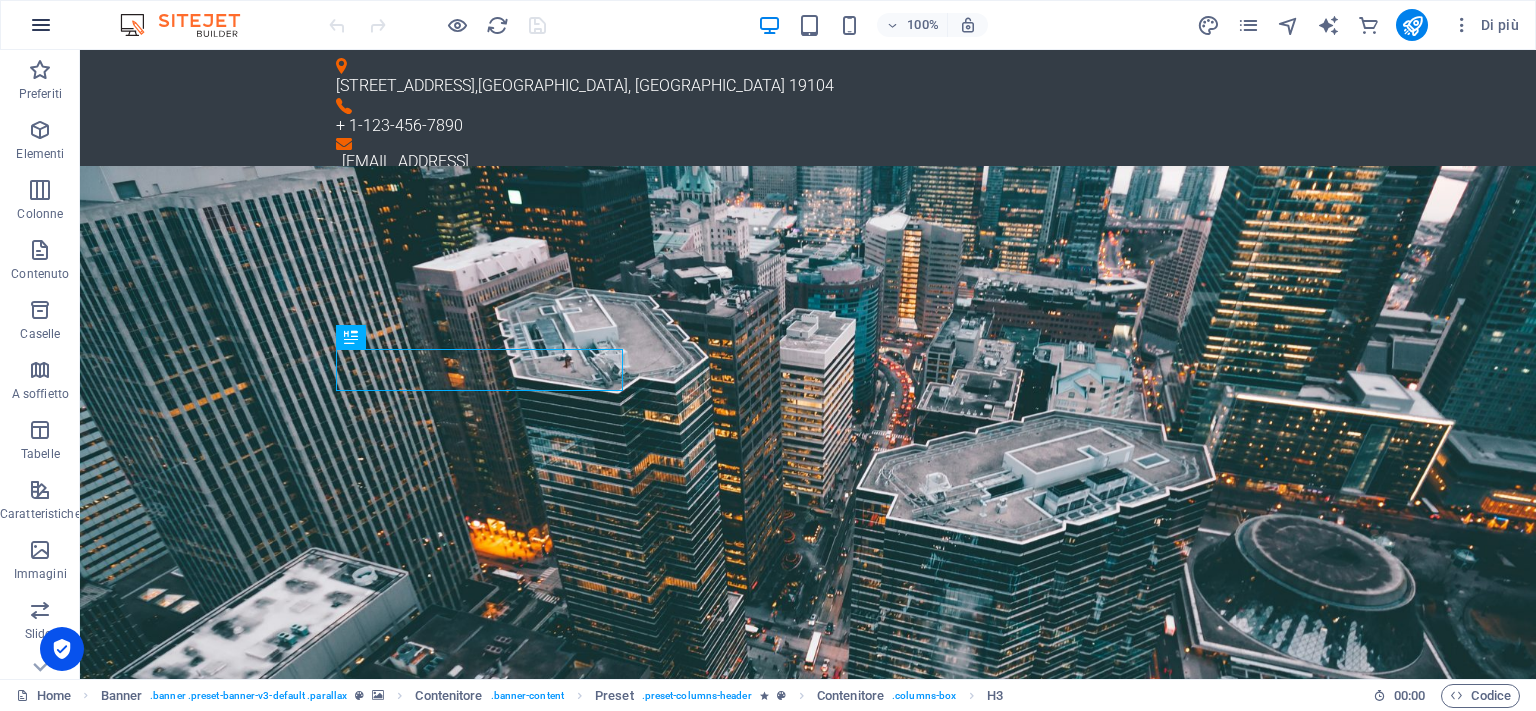 click at bounding box center [41, 25] 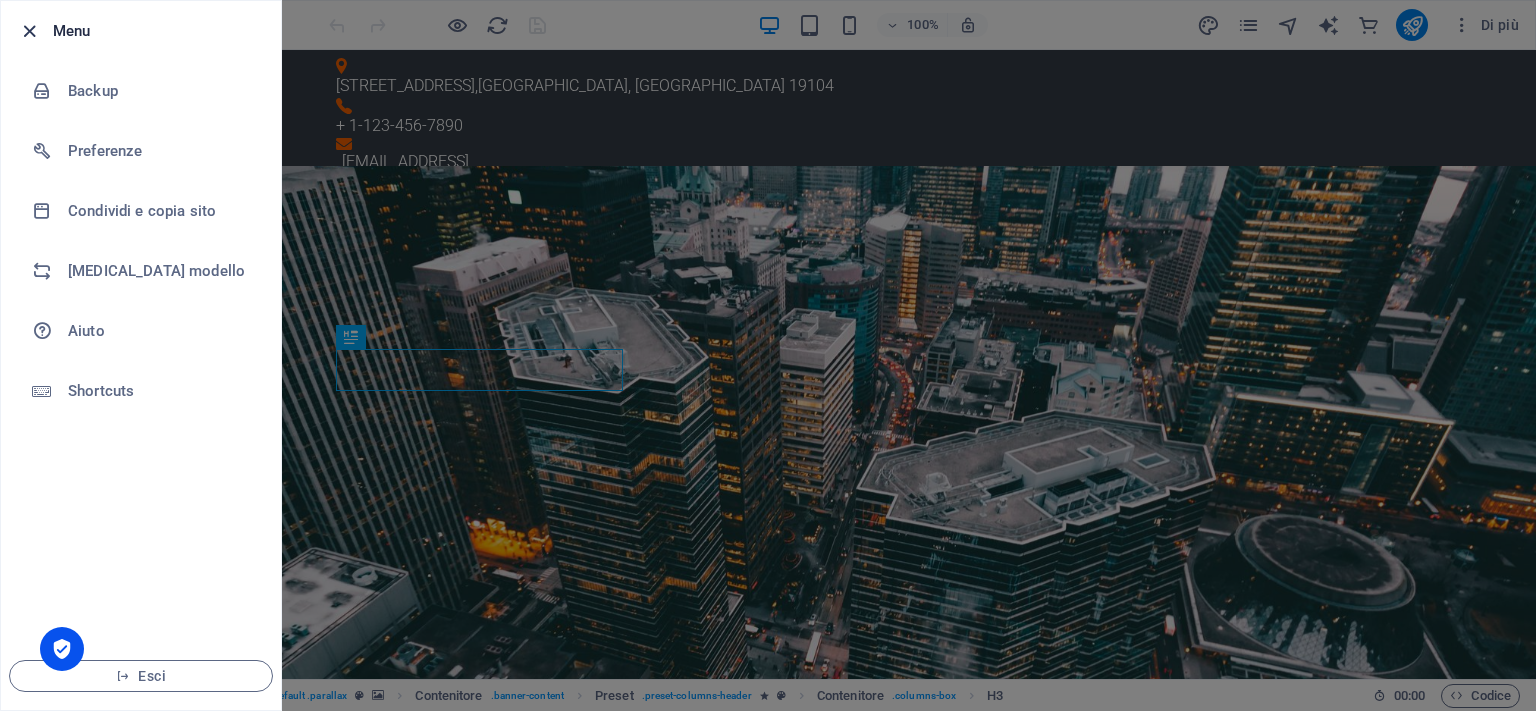 click at bounding box center (29, 31) 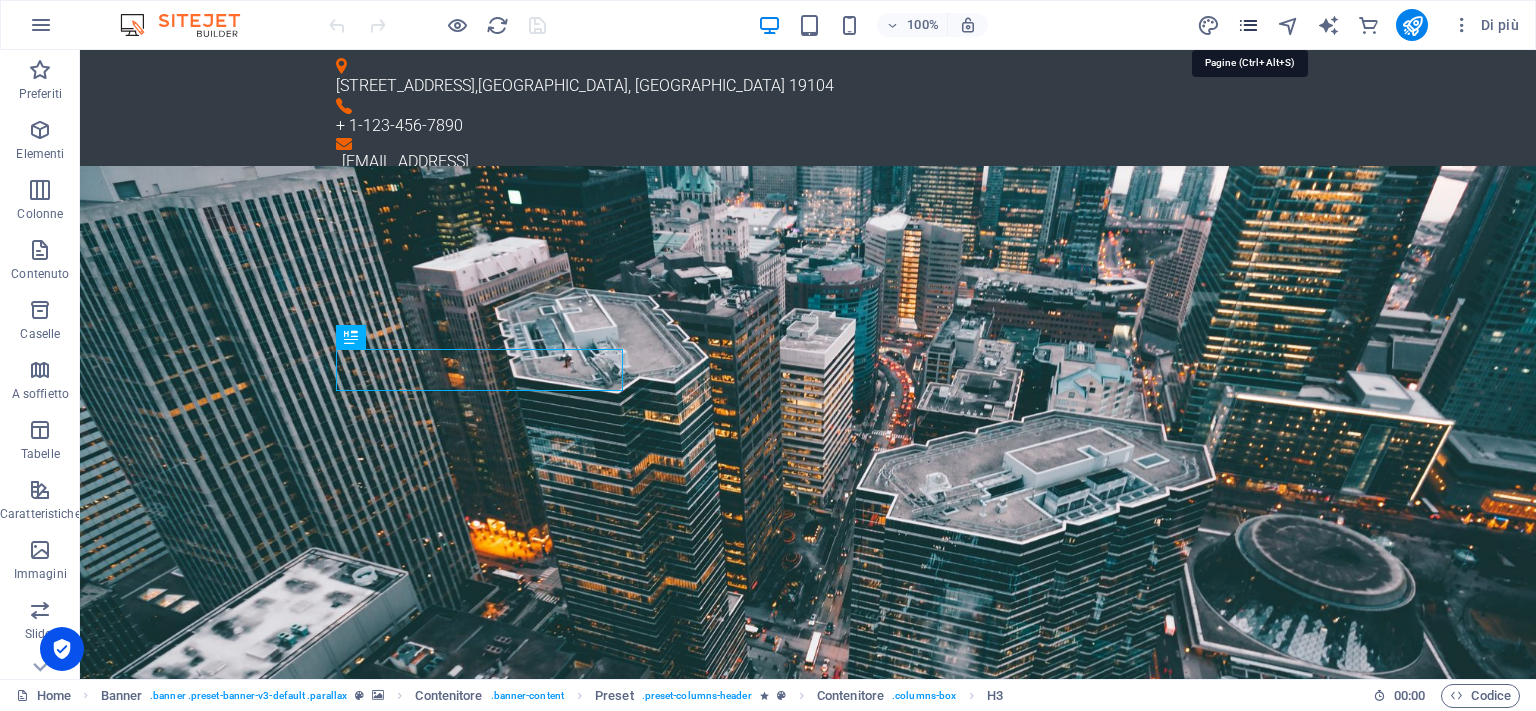 click at bounding box center (1248, 25) 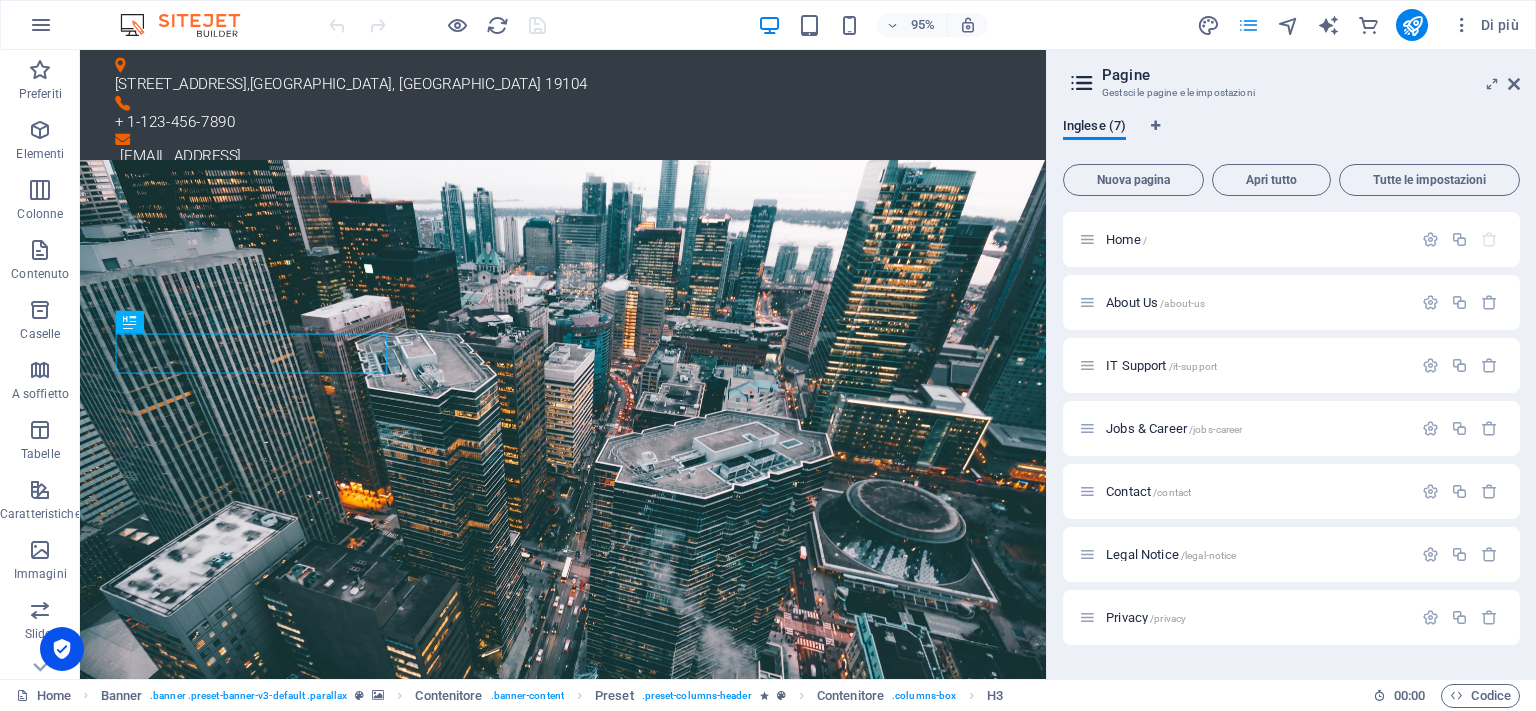 click at bounding box center (1248, 25) 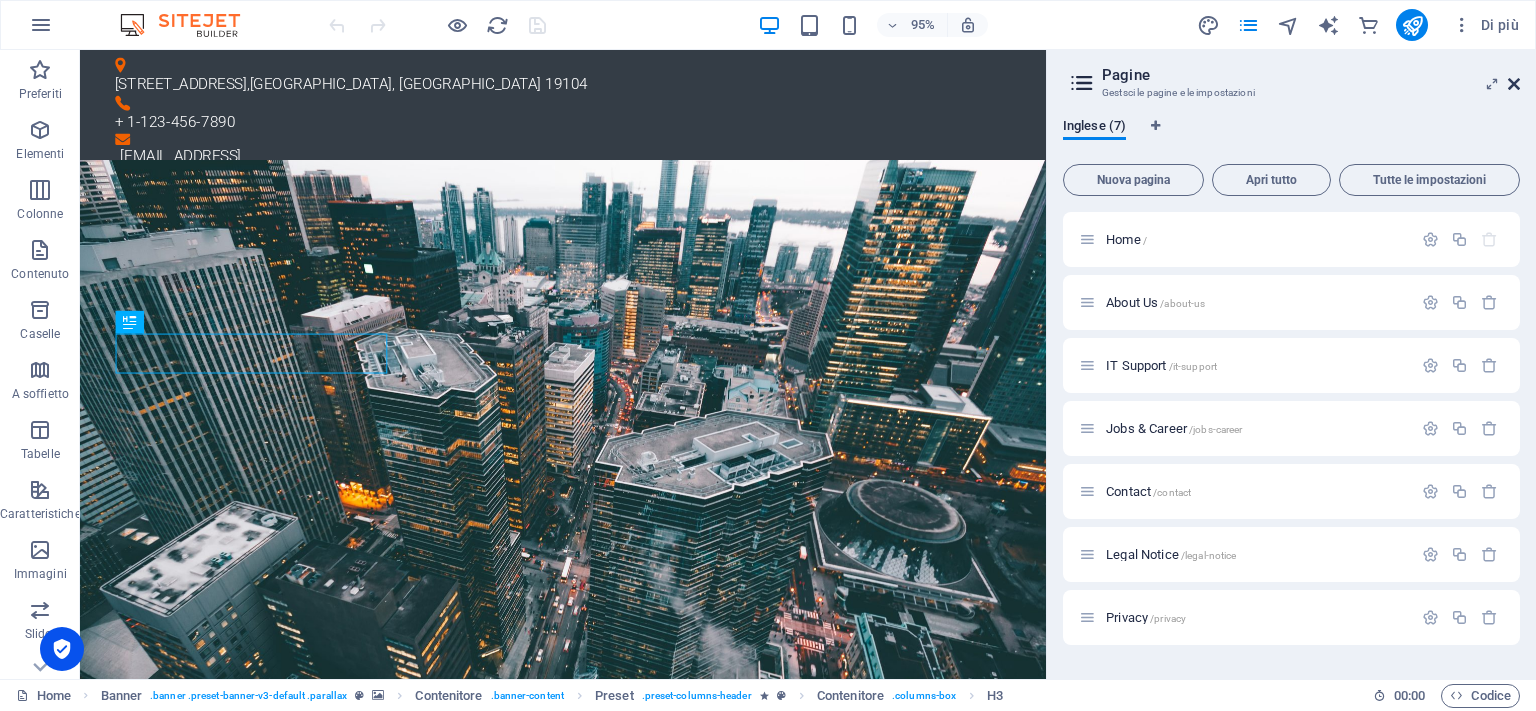 click at bounding box center [1514, 84] 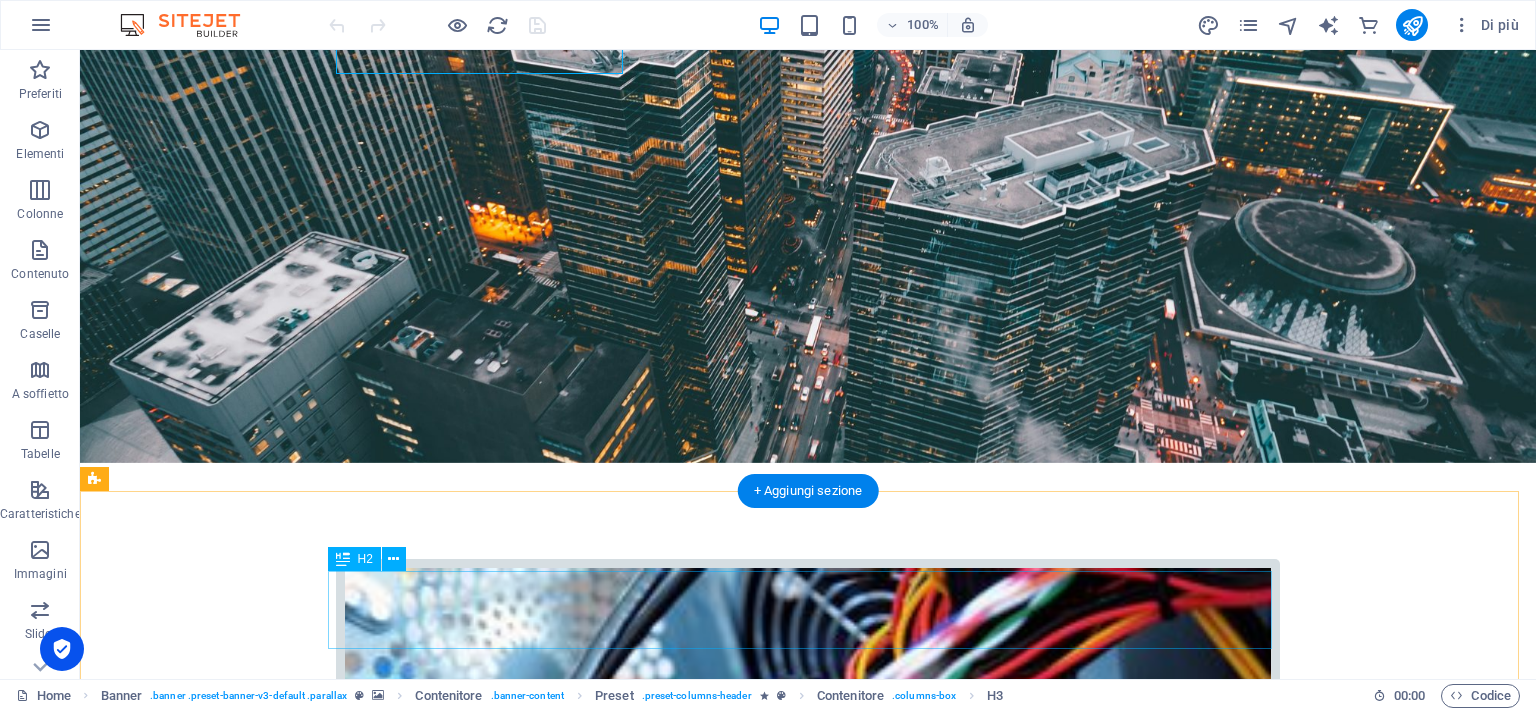 scroll, scrollTop: 0, scrollLeft: 0, axis: both 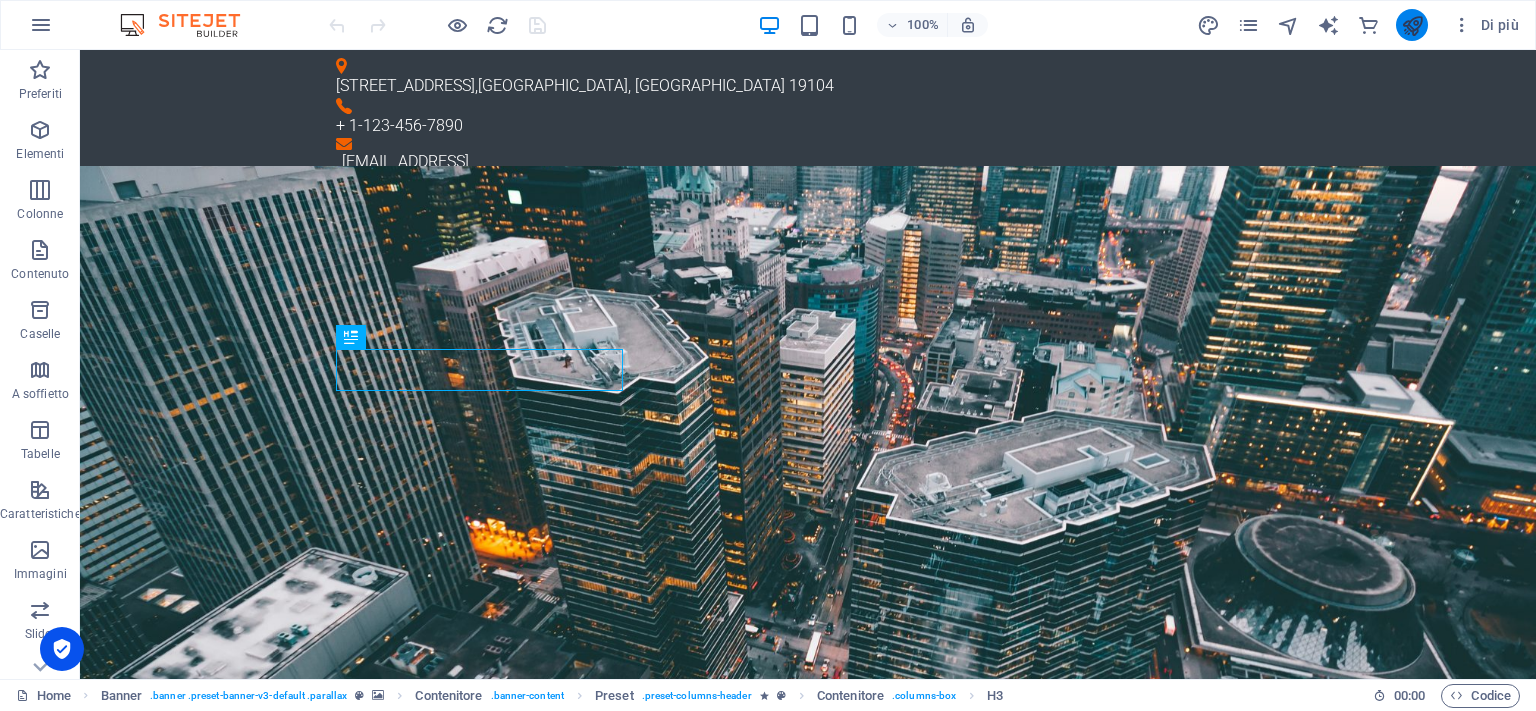 click at bounding box center (1412, 25) 